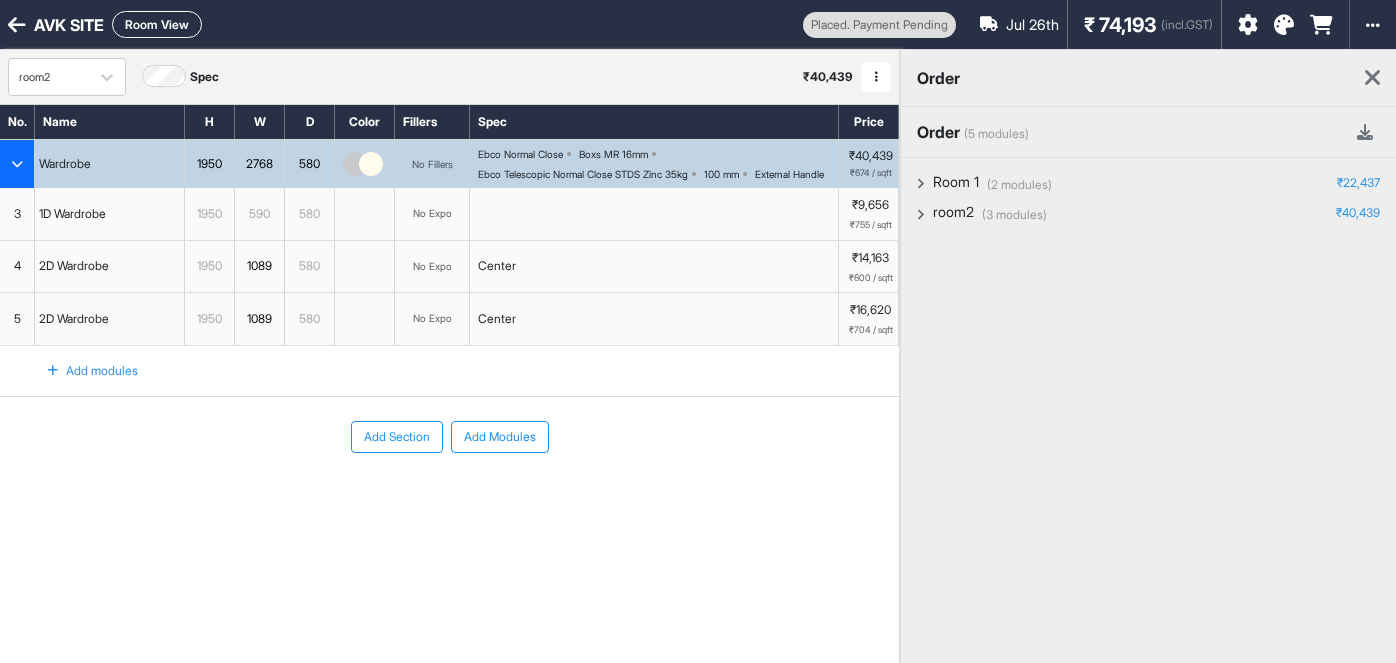 scroll, scrollTop: 0, scrollLeft: 0, axis: both 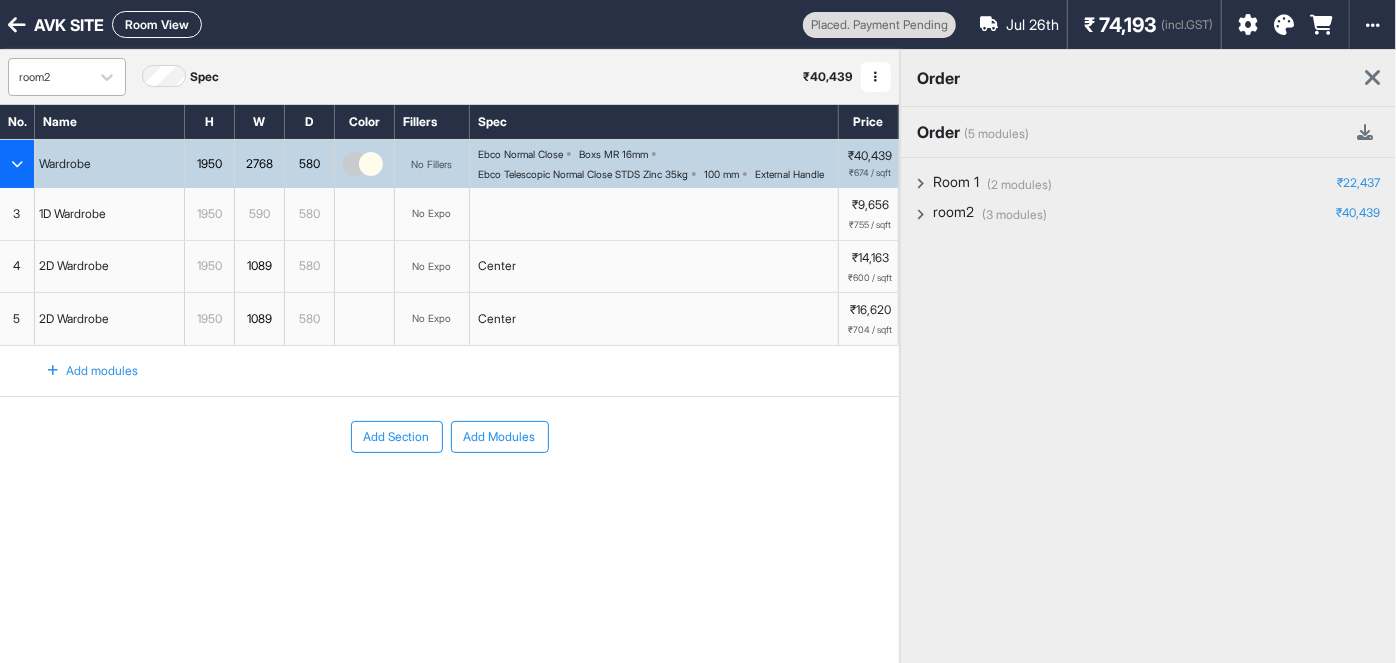 click on "room2" at bounding box center [49, 77] 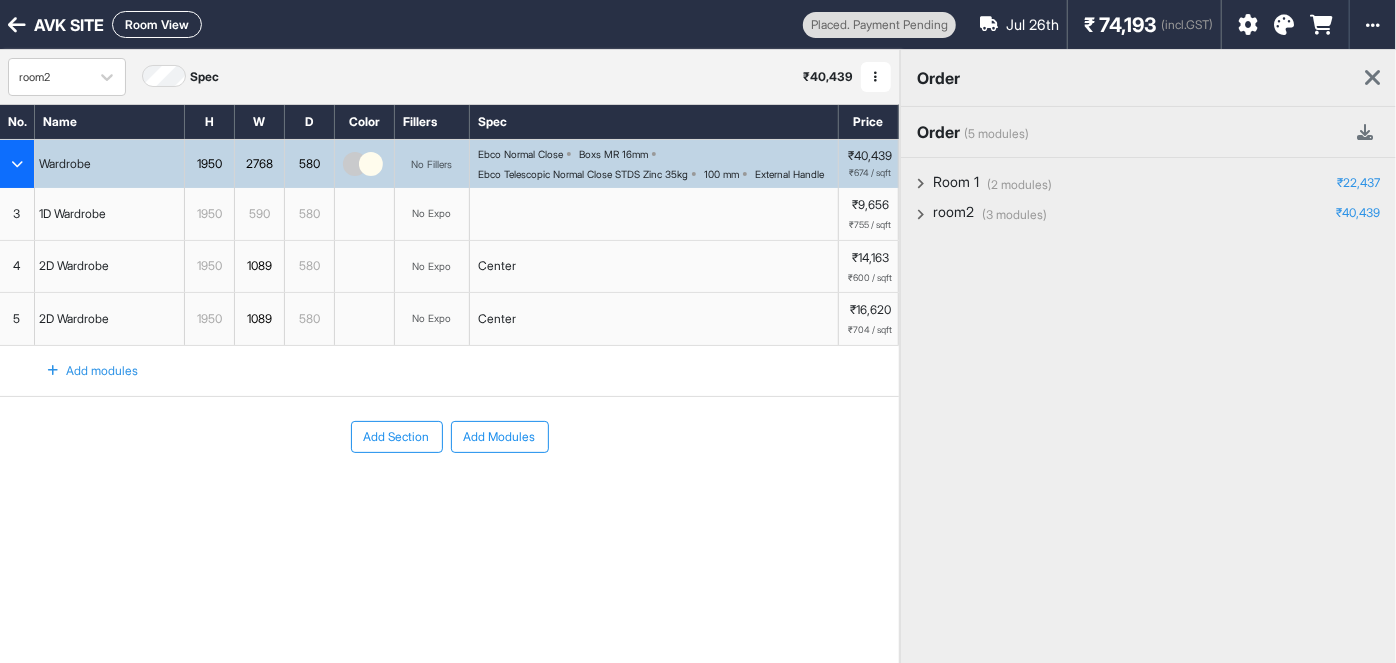 click on "Add Section Add Modules" at bounding box center (449, 497) 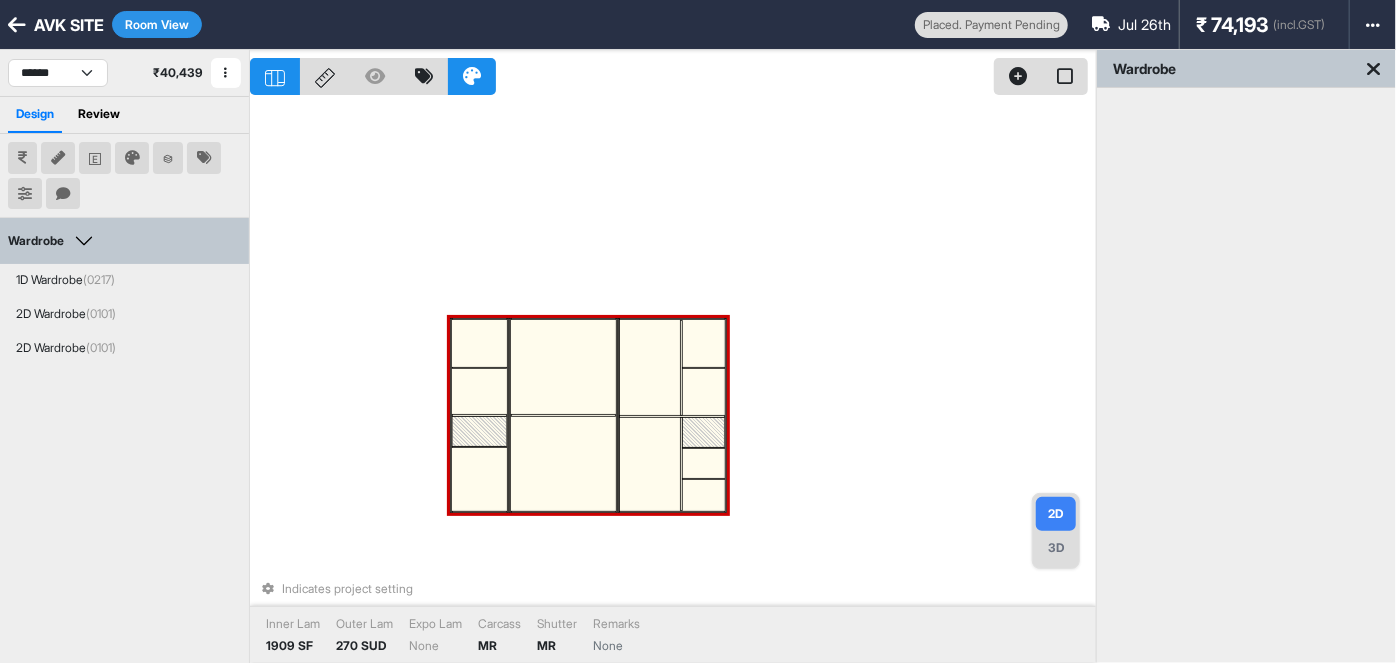 click on "3D" at bounding box center (1056, 548) 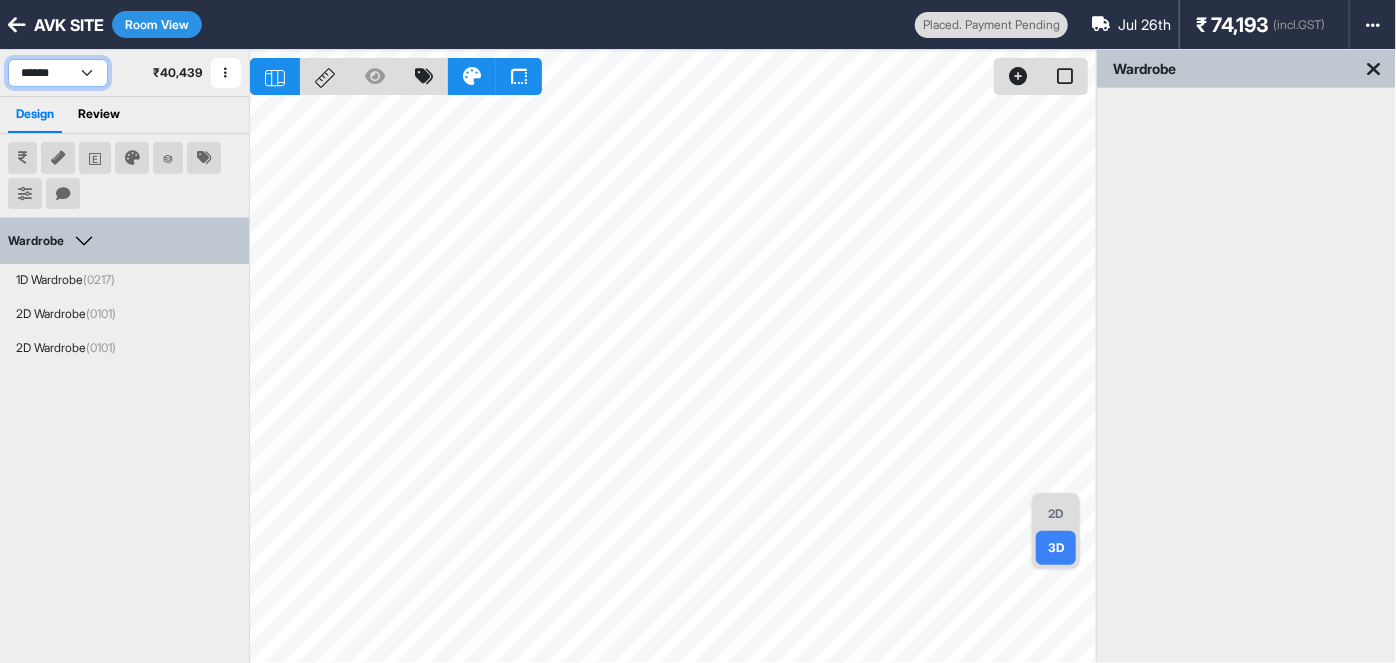 click on "****** *****" at bounding box center (58, 73) 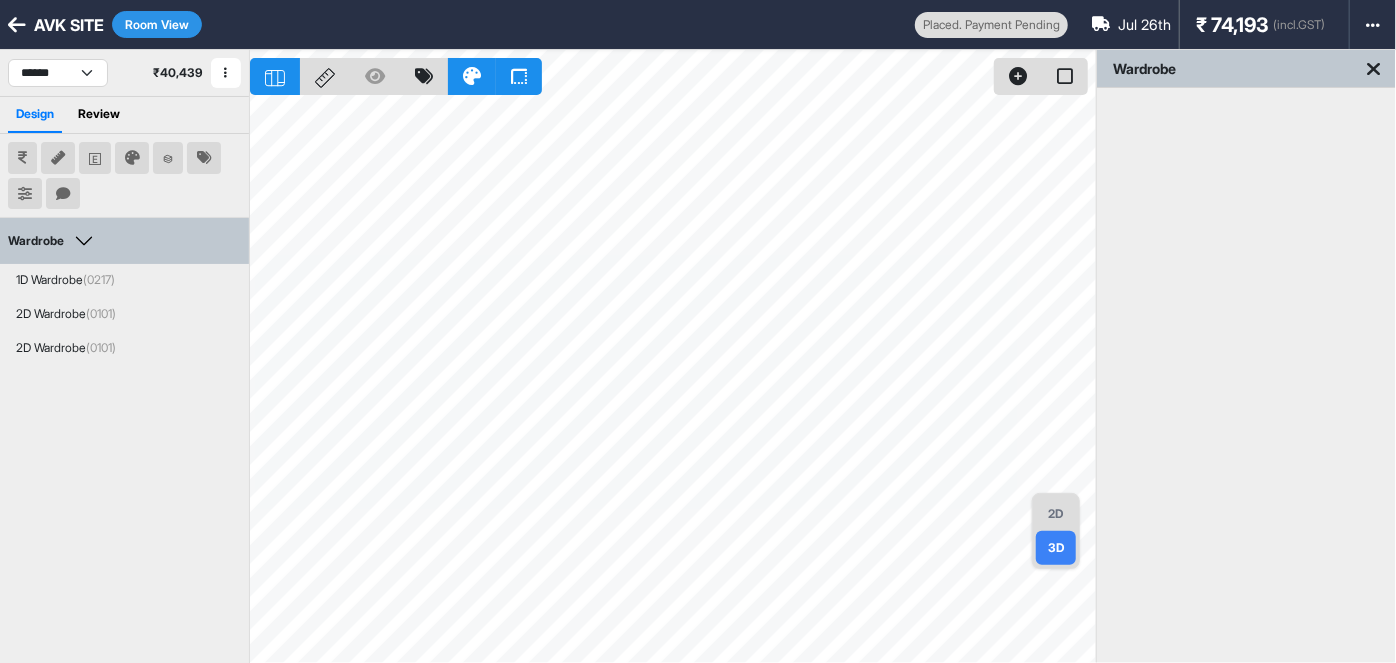 click on "2D" at bounding box center (1056, 514) 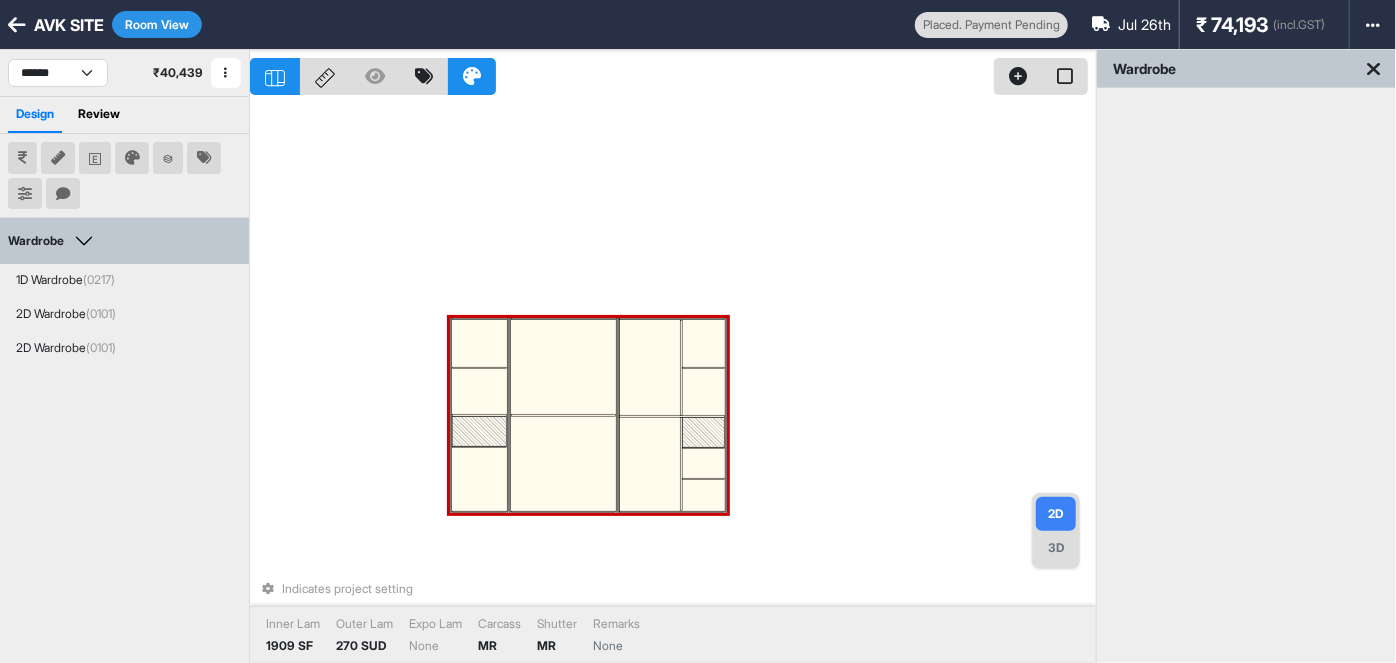 select on "****" 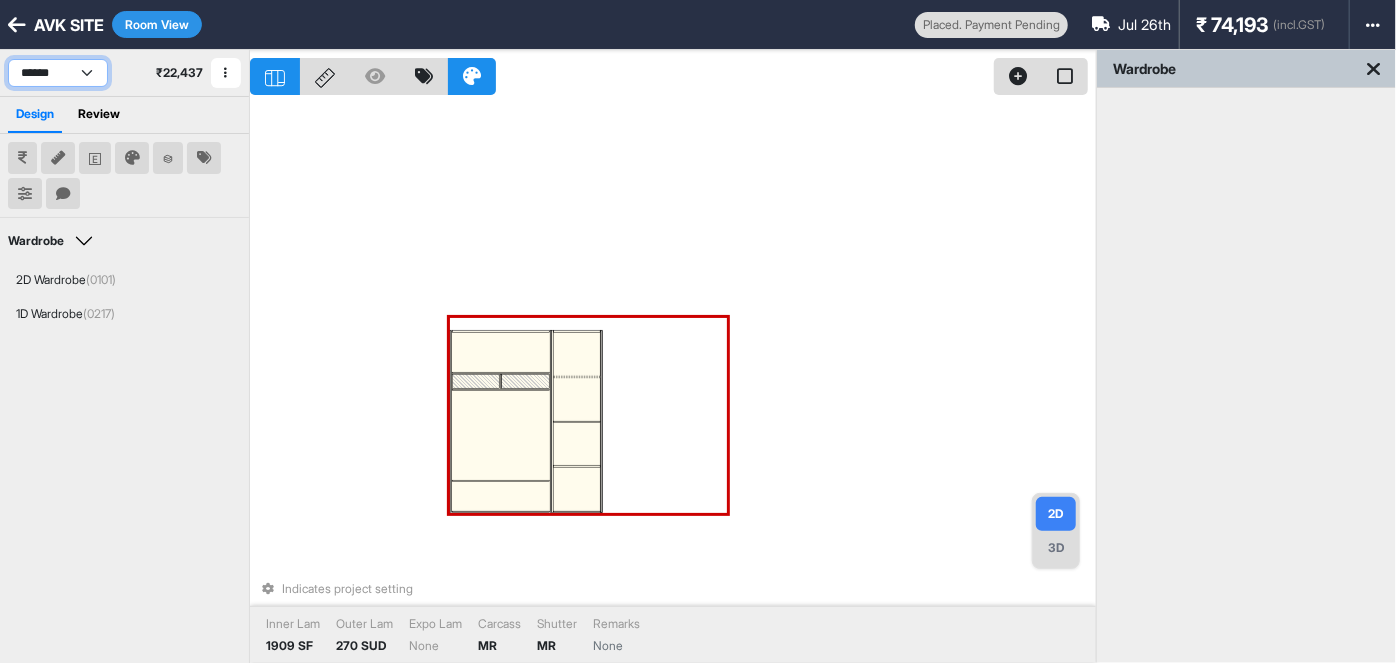 click on "****** *****" at bounding box center (58, 73) 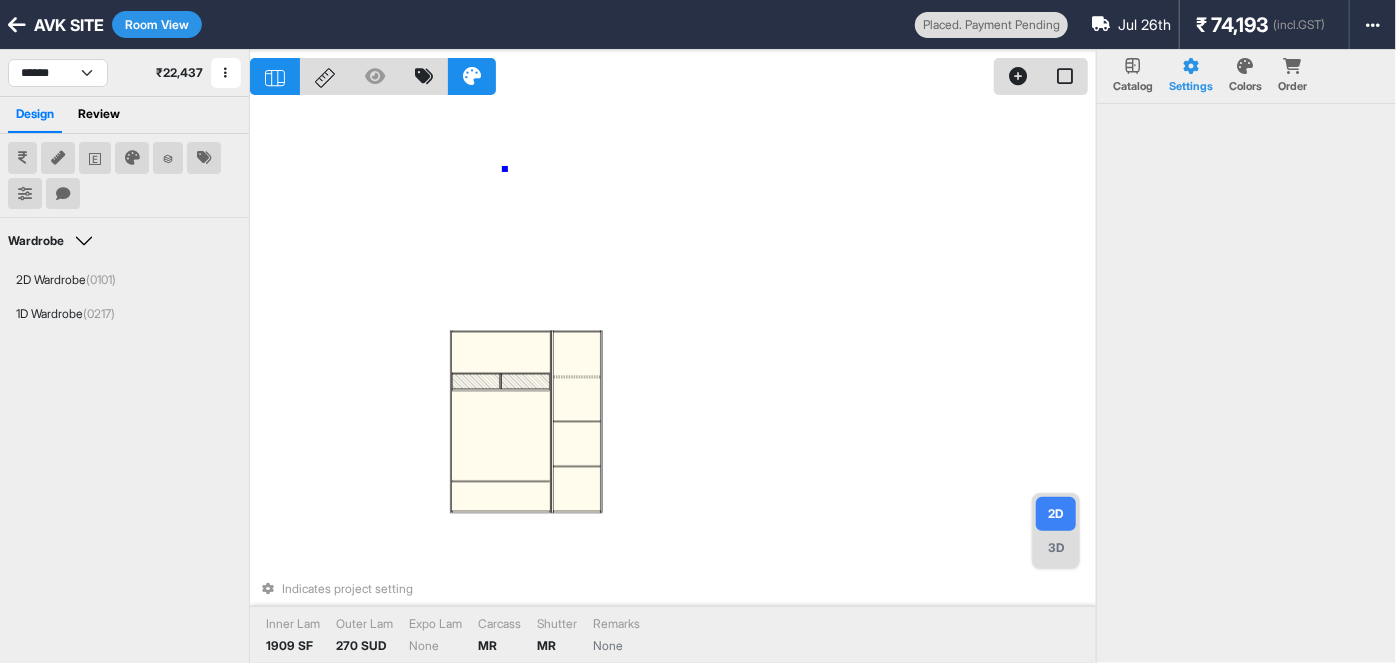 click on "Indicates project setting Inner Lam 1909 SF Outer Lam 270 SUD Expo Lam None Carcass MR Shutter MR Remarks None" at bounding box center [673, 381] 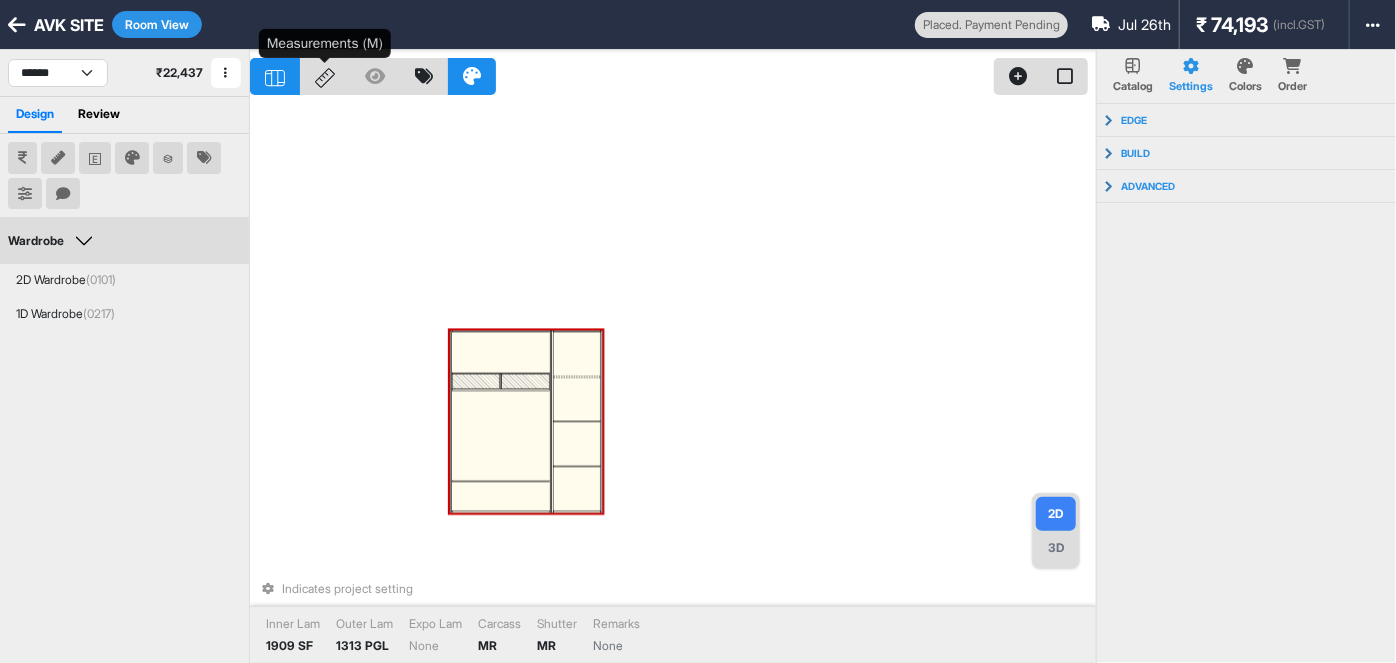 click at bounding box center (325, 76) 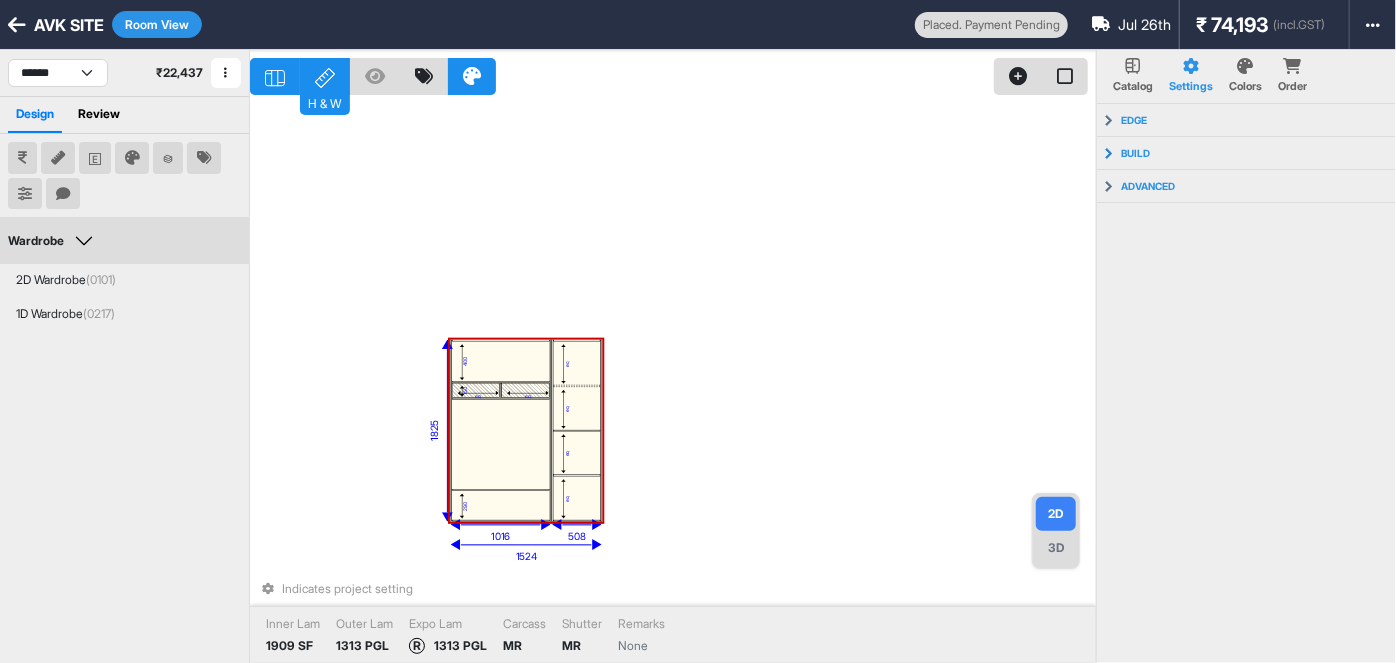 click on "eq" at bounding box center [576, 408] 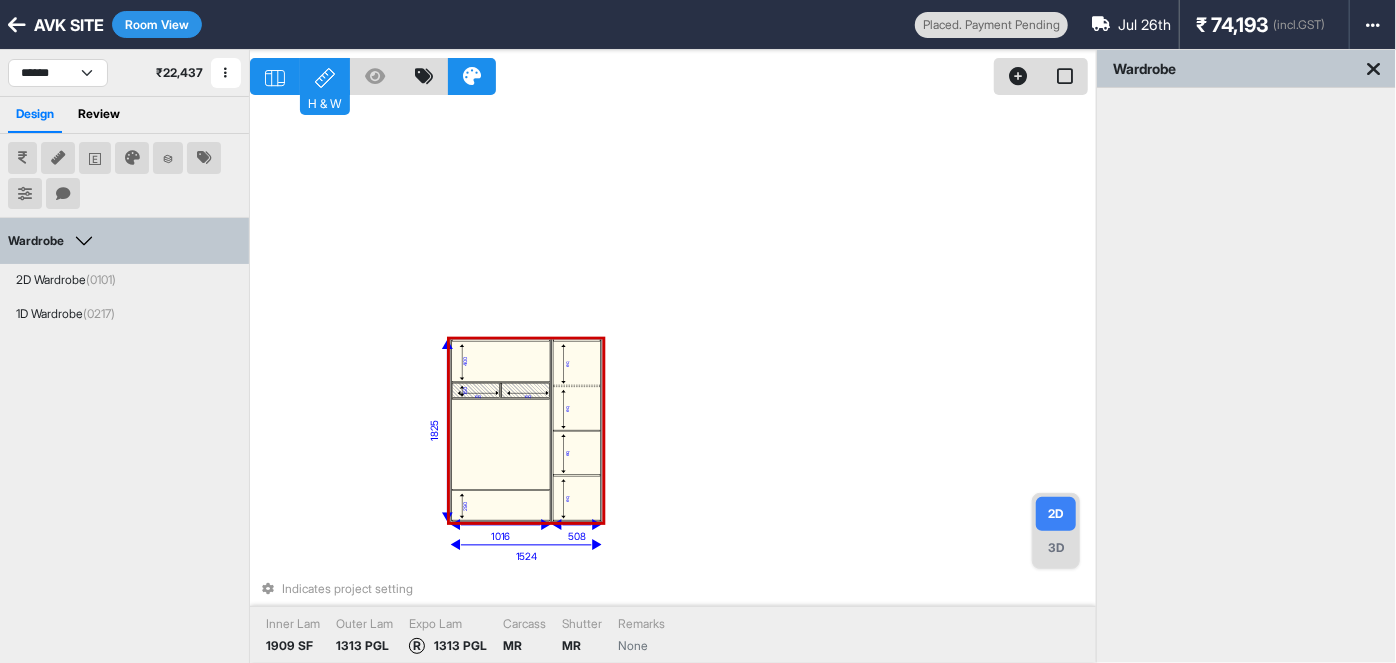click on "eq" at bounding box center (576, 408) 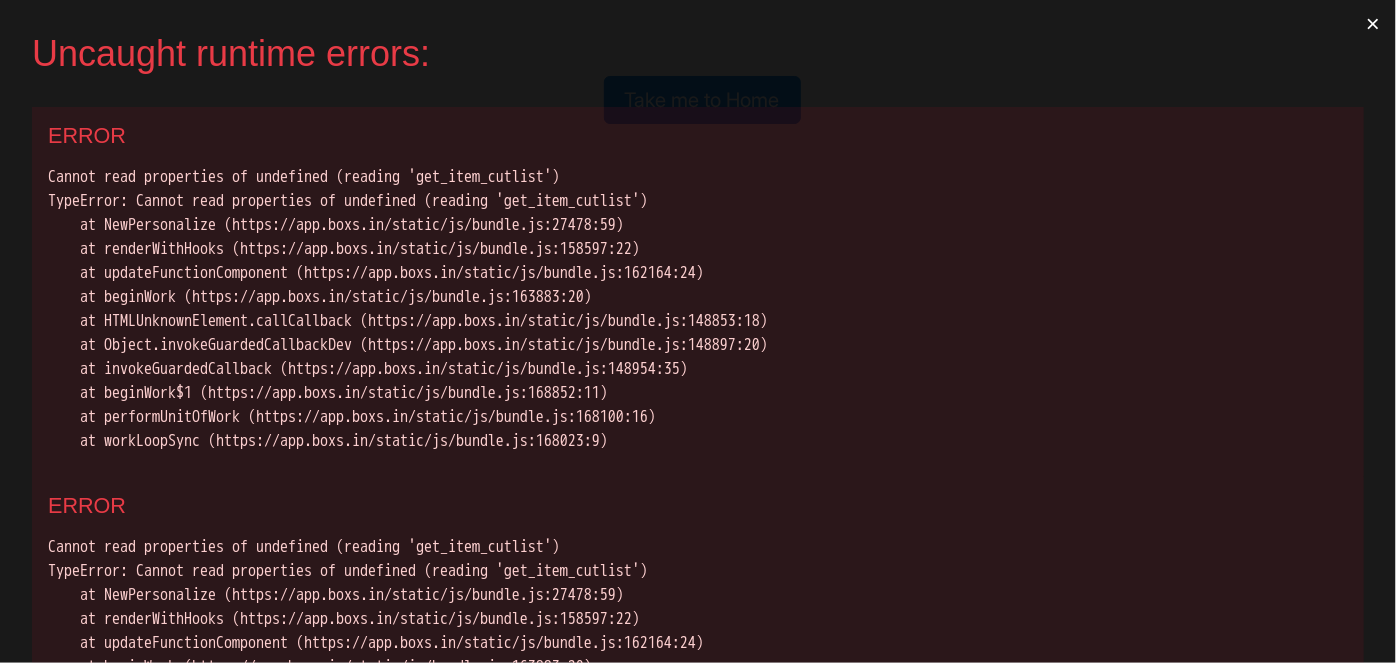 scroll, scrollTop: 0, scrollLeft: 0, axis: both 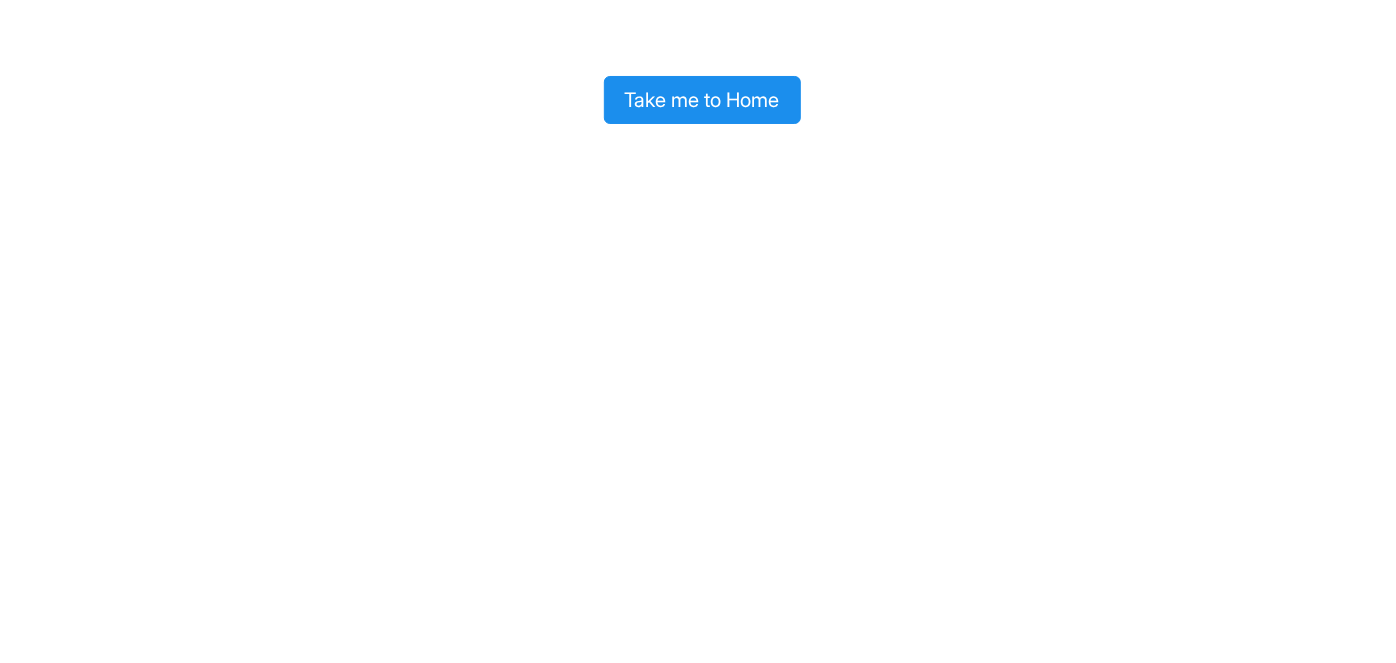 click on "Take me to Home" at bounding box center [702, 100] 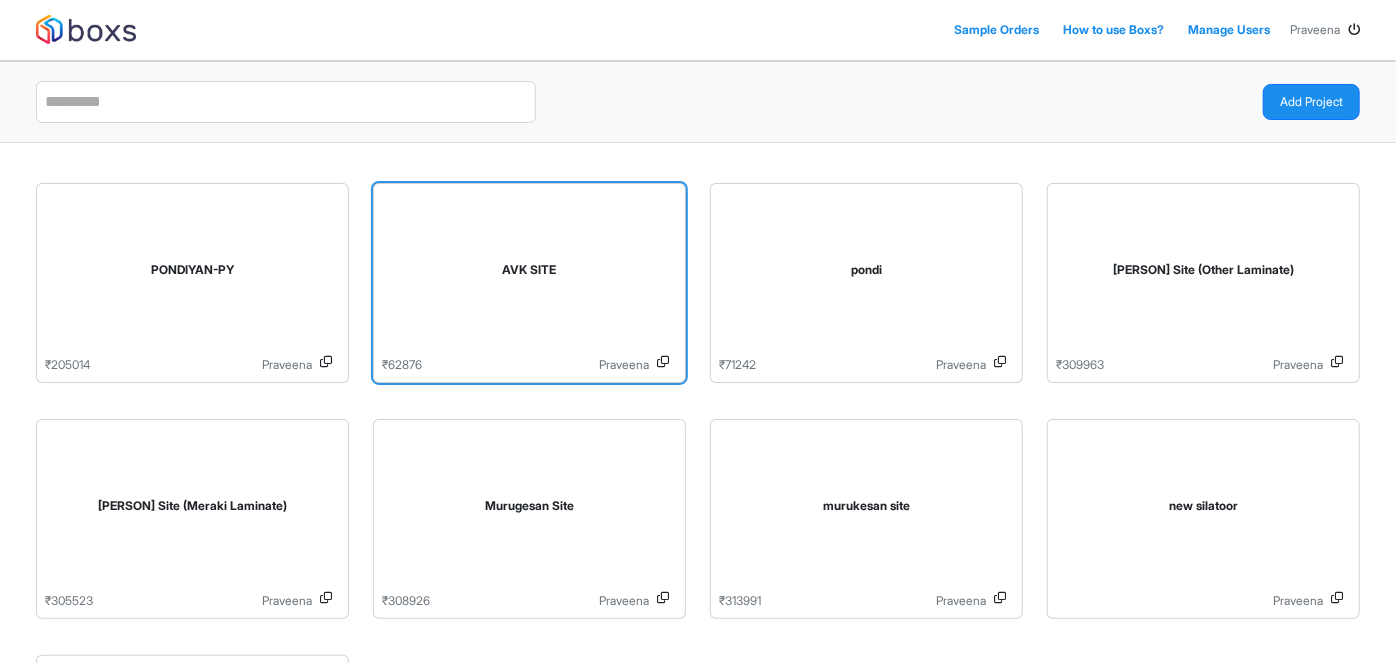click on "AVK SITE" at bounding box center [529, 274] 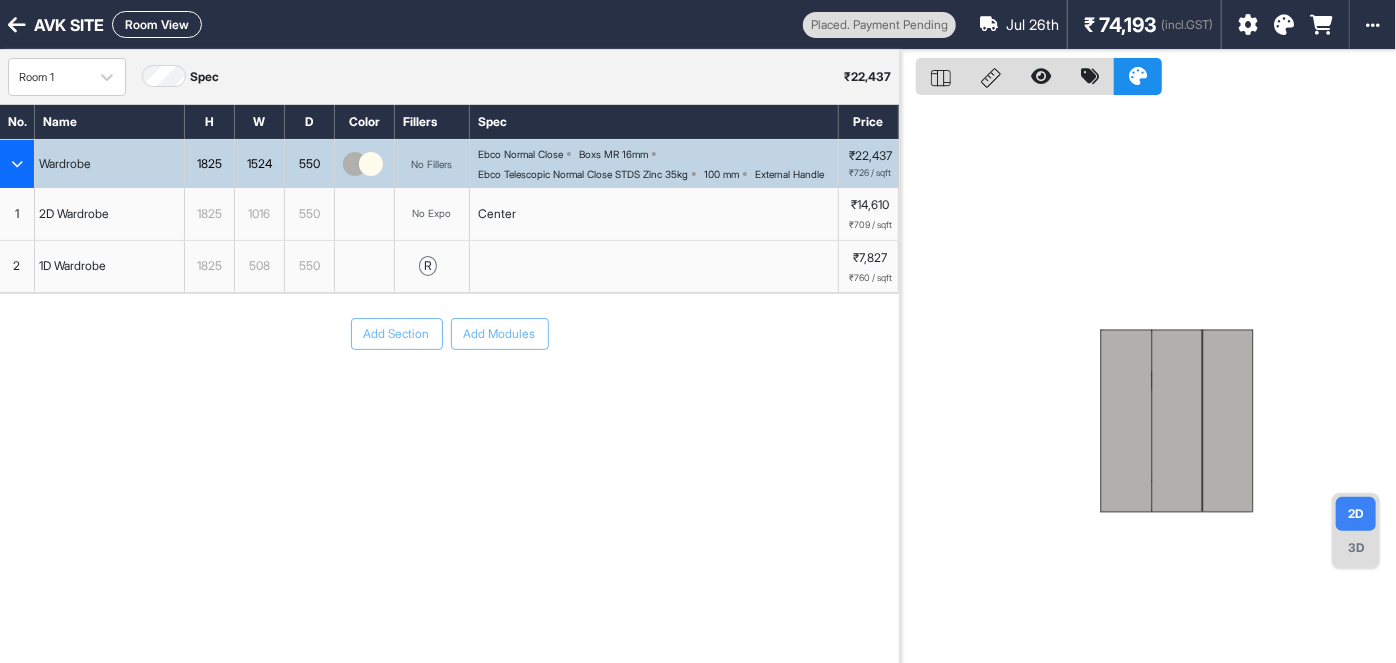 click on "Room View" at bounding box center [157, 24] 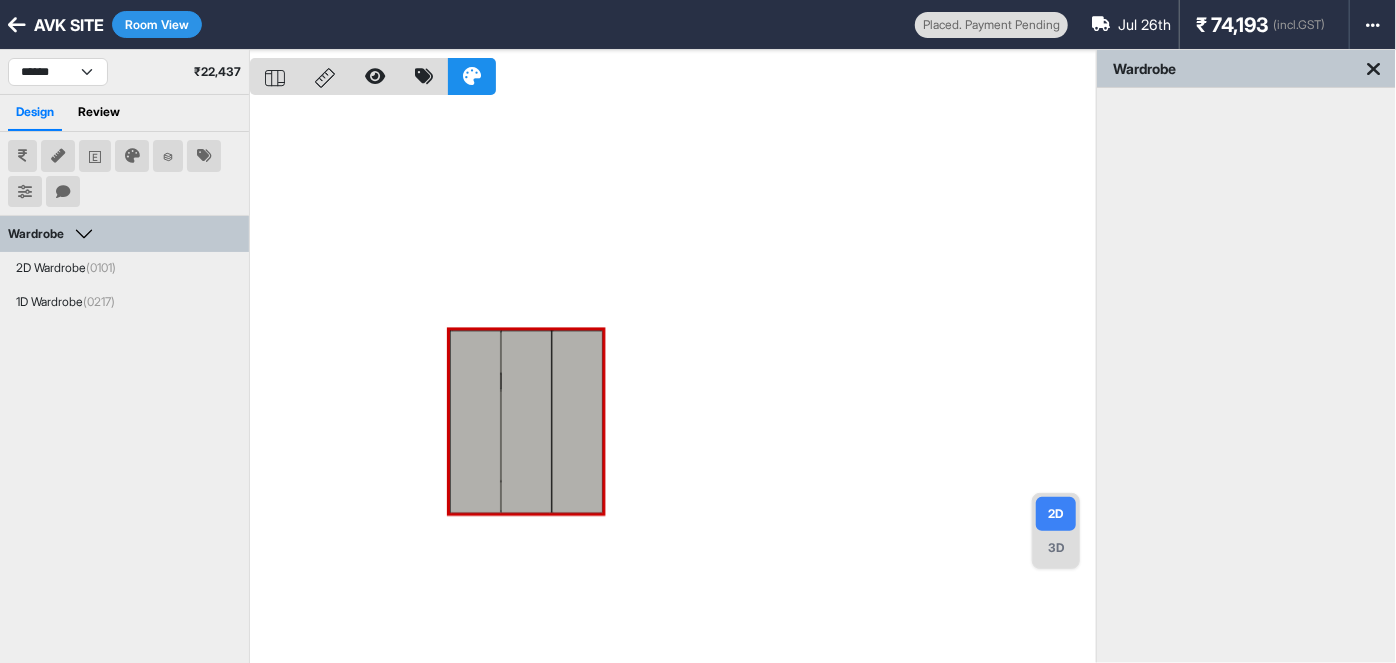 click on "2D" at bounding box center [1056, 514] 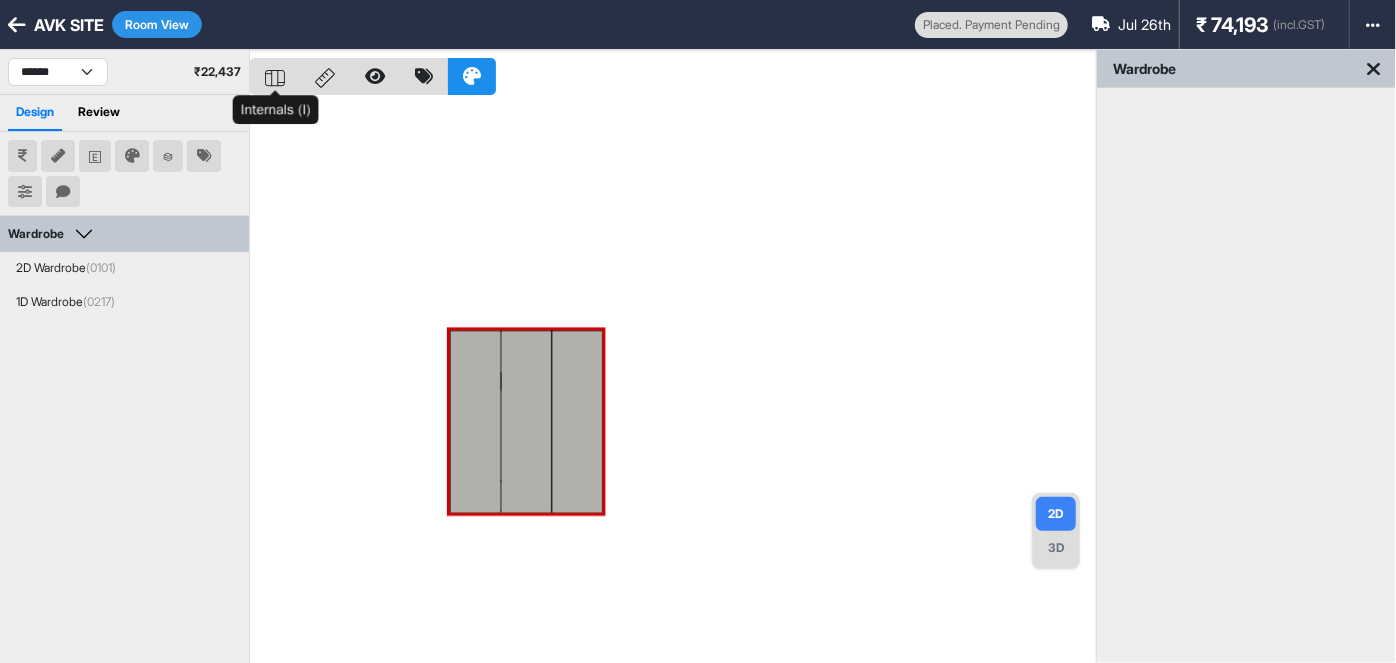 click 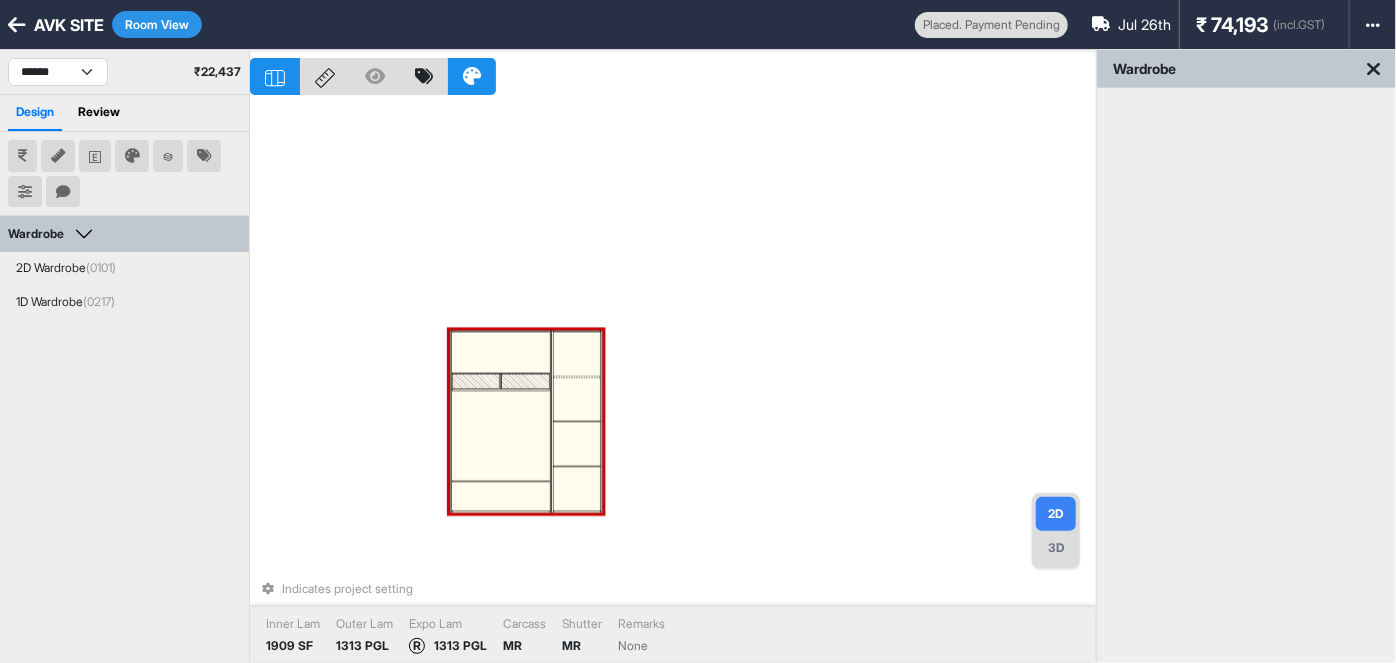 click at bounding box center [576, 377] 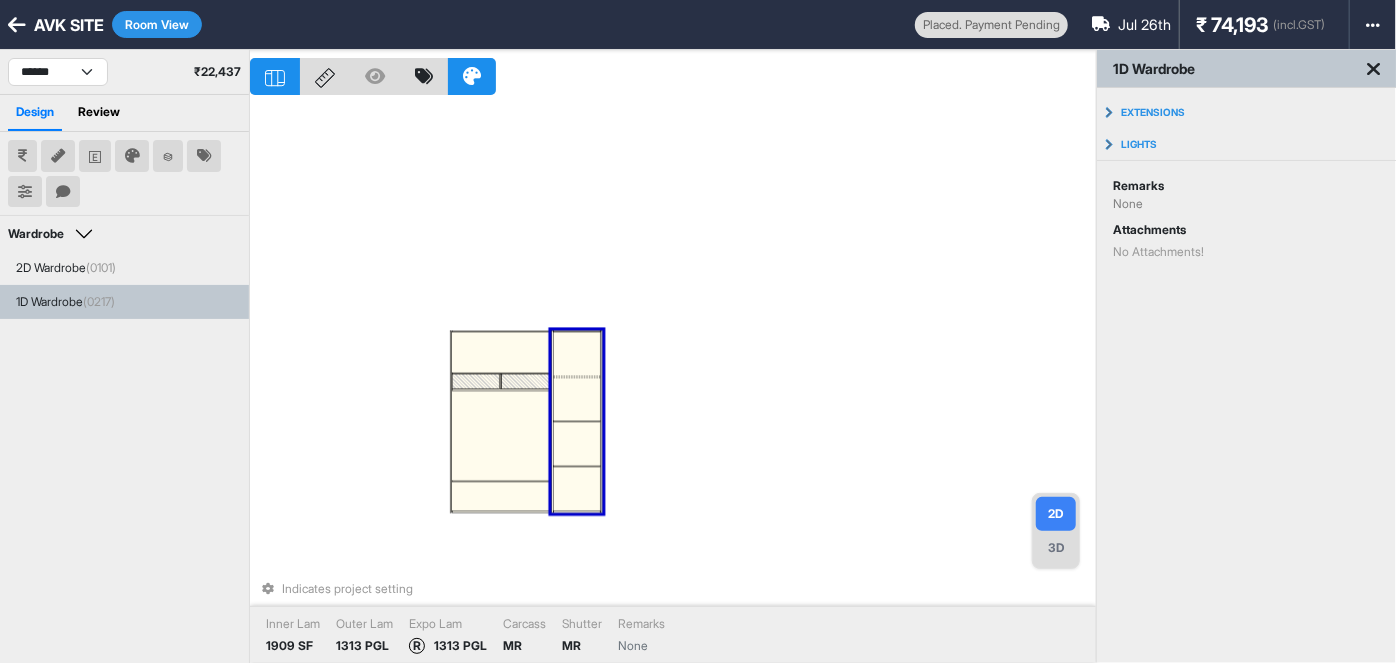 click at bounding box center (576, 377) 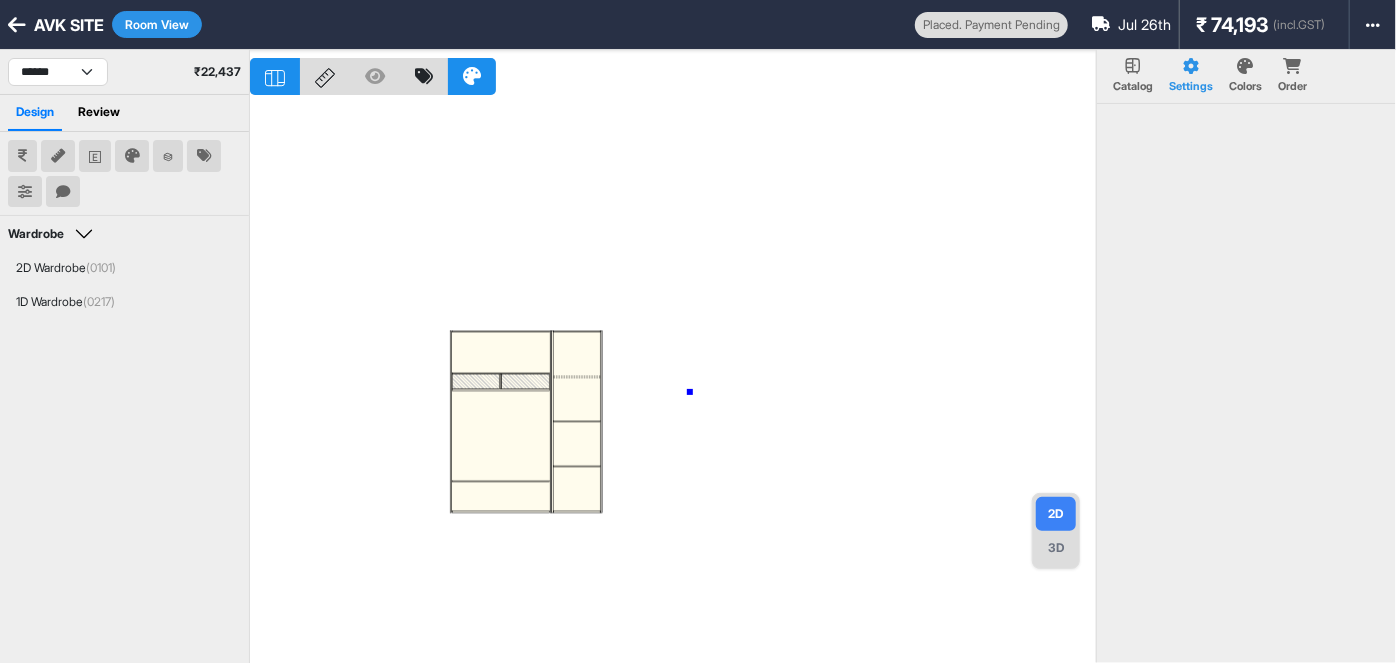 click at bounding box center [673, 381] 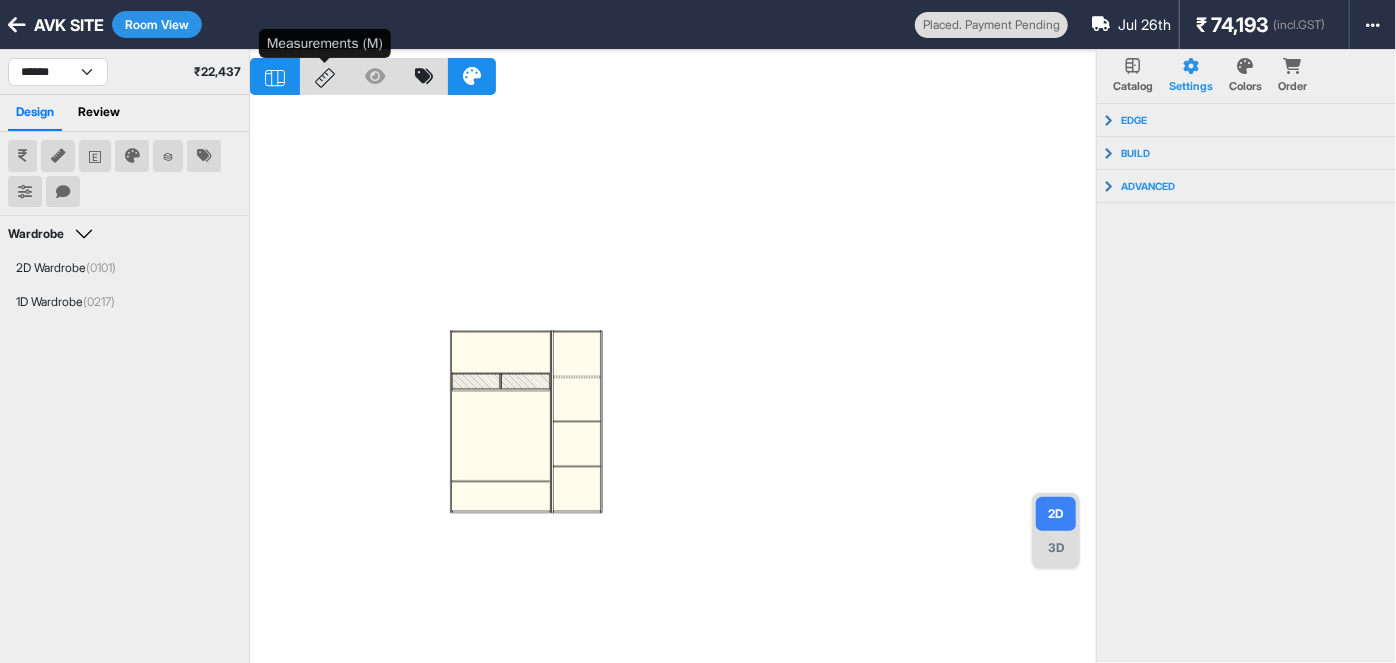 click at bounding box center (325, 76) 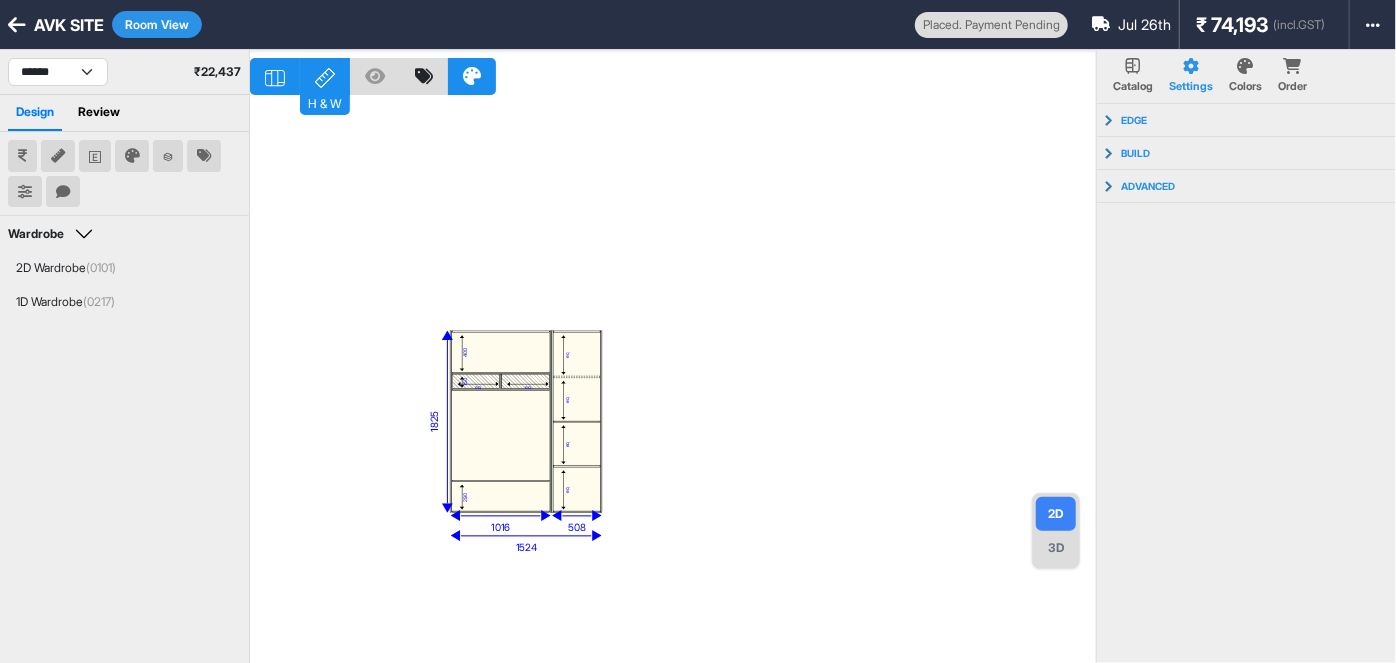 click on "400 eq eq 150 290 eq eq eq eq 1524 1825 1016 508" at bounding box center (673, 381) 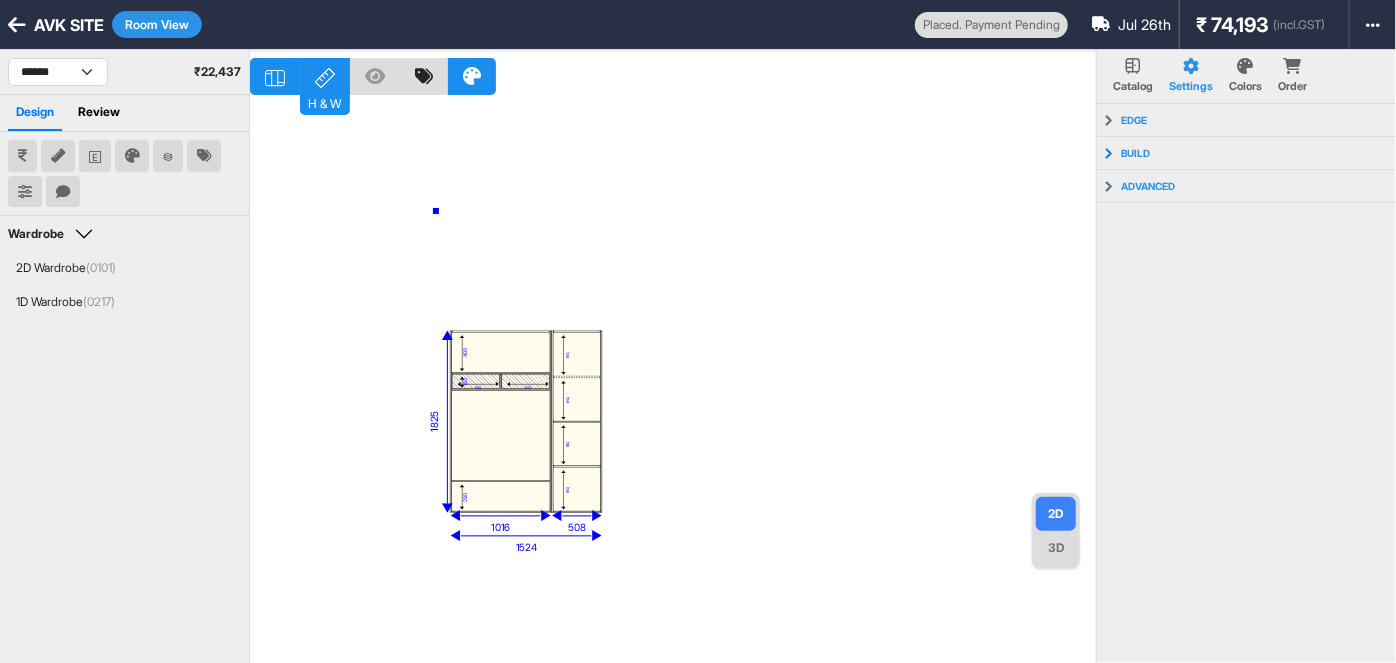 click on "400 eq eq 150 290 eq eq eq eq 1524 1825 1016 508" at bounding box center (673, 381) 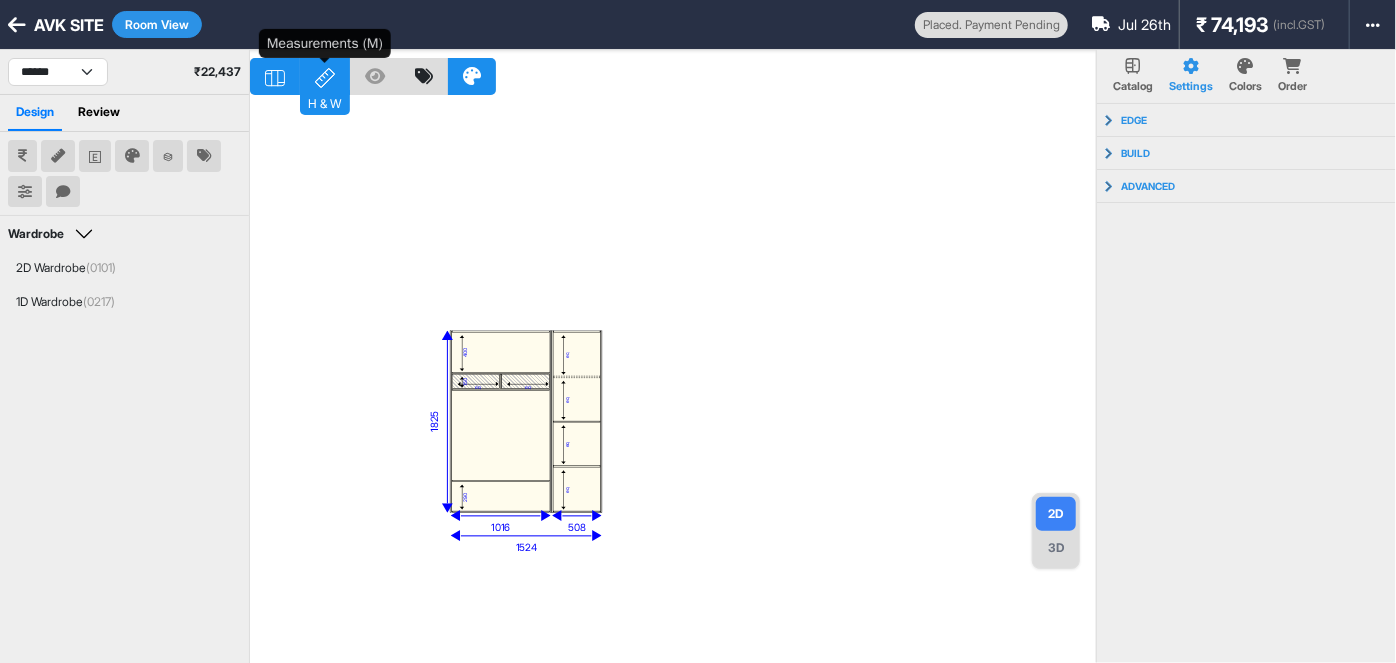click 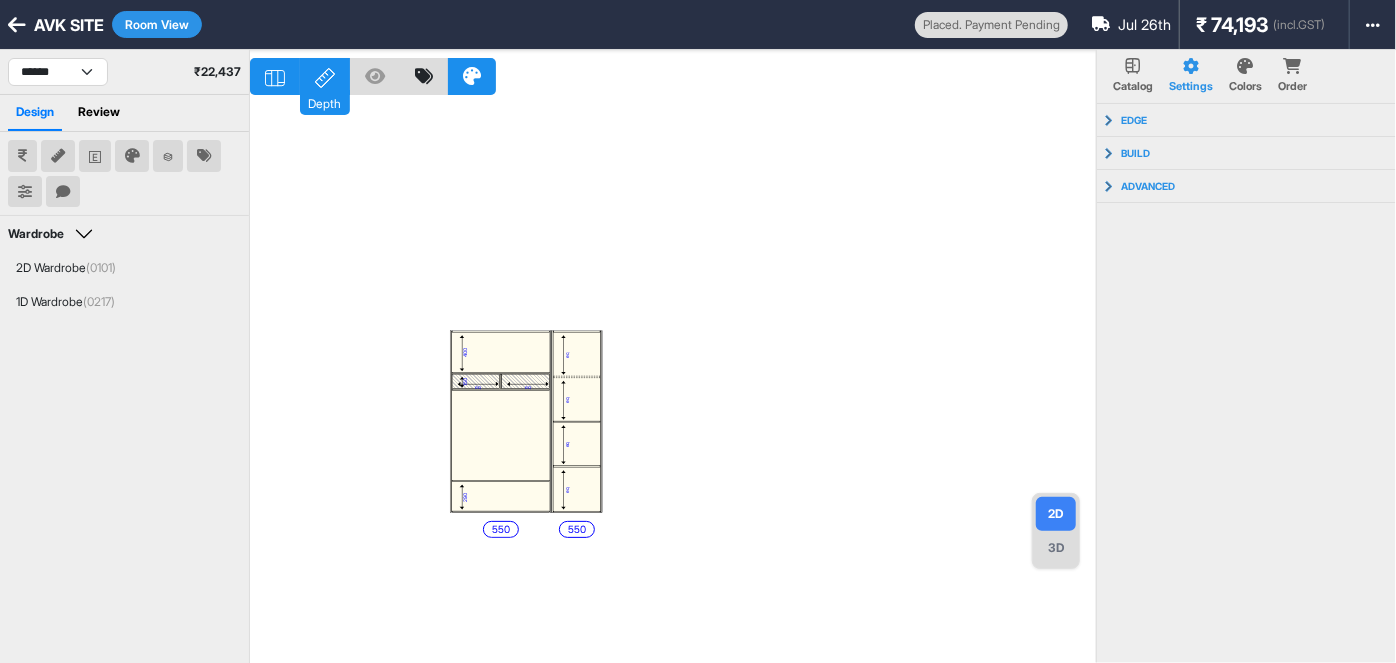 click on "3D" at bounding box center (1056, 548) 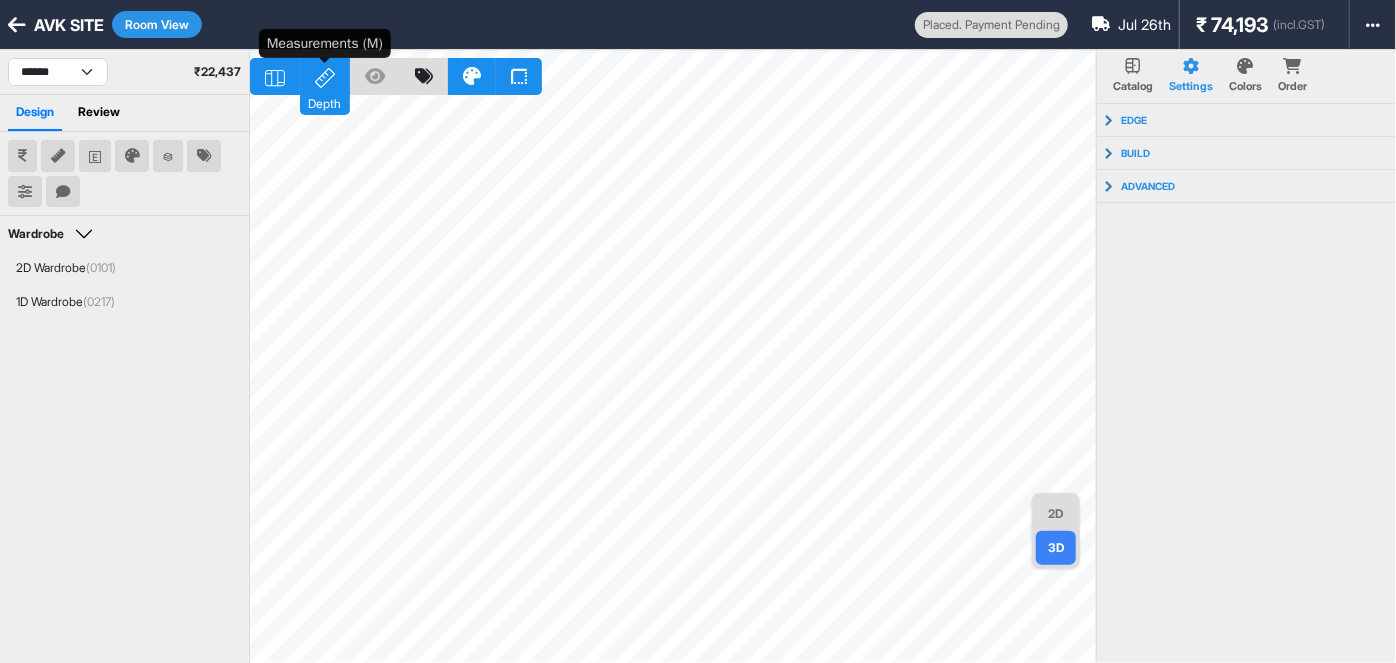 click 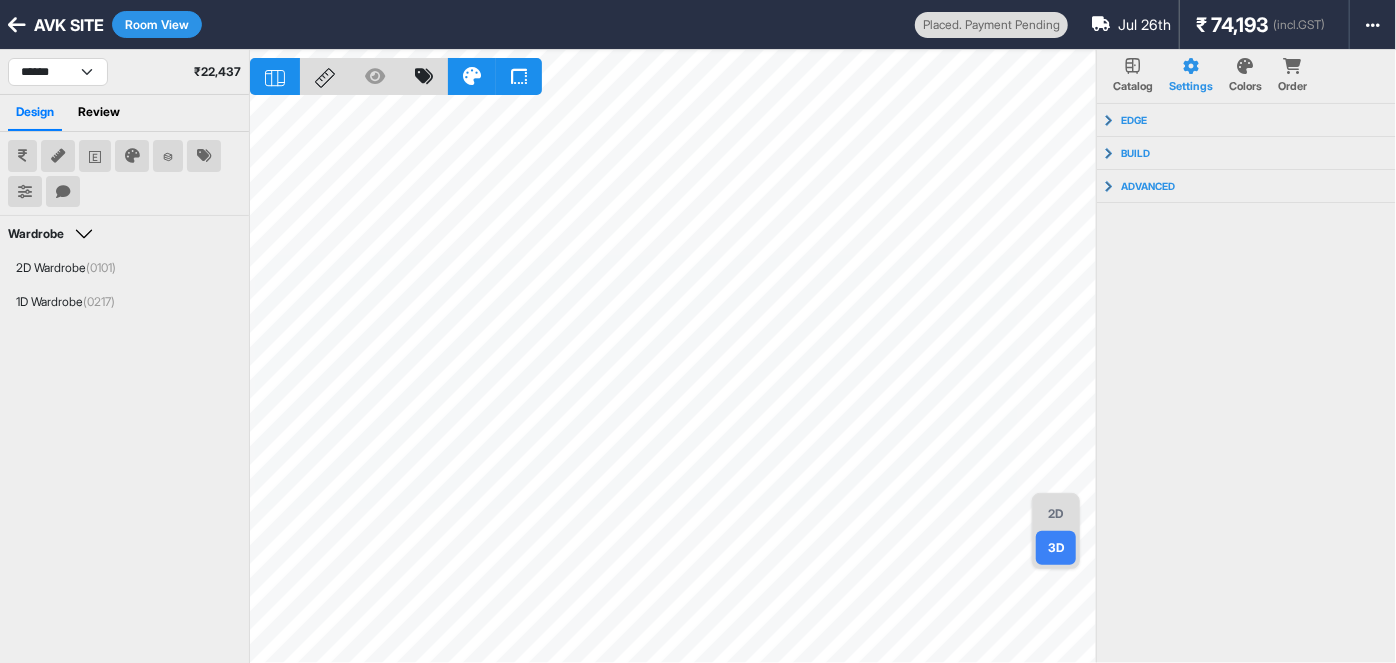 click on "2D" at bounding box center (1056, 514) 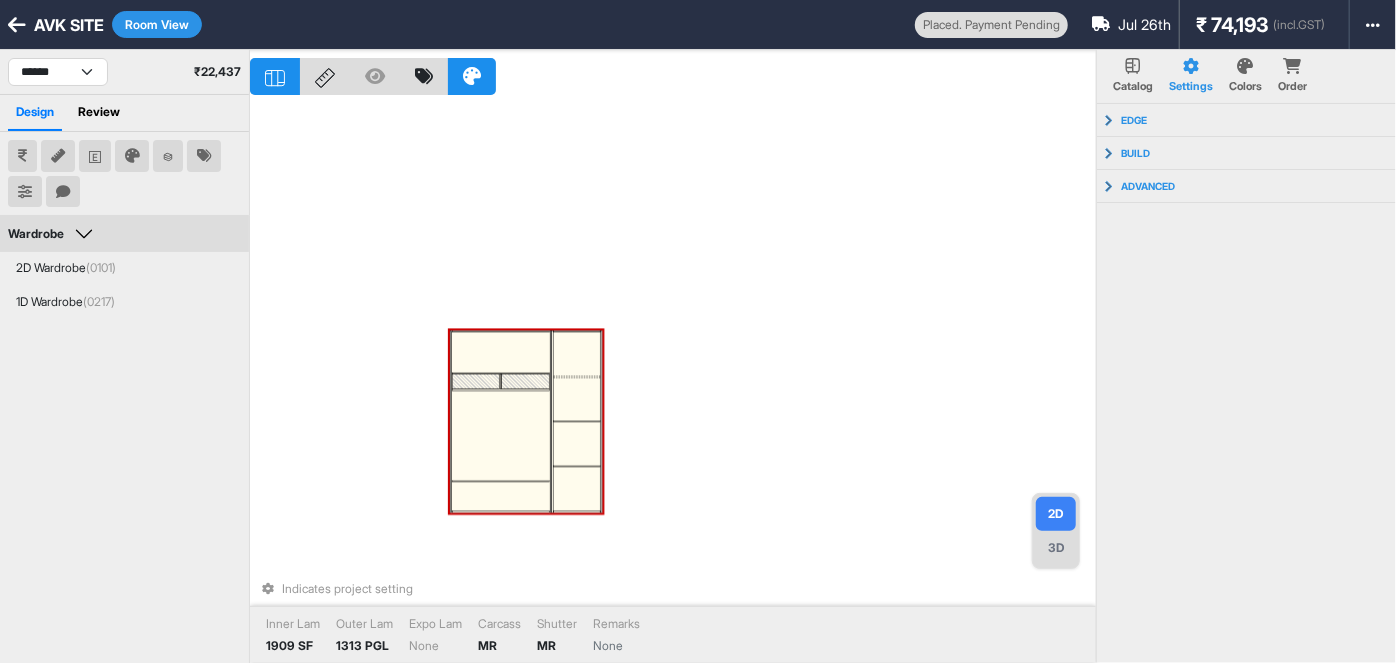 click at bounding box center [476, 381] 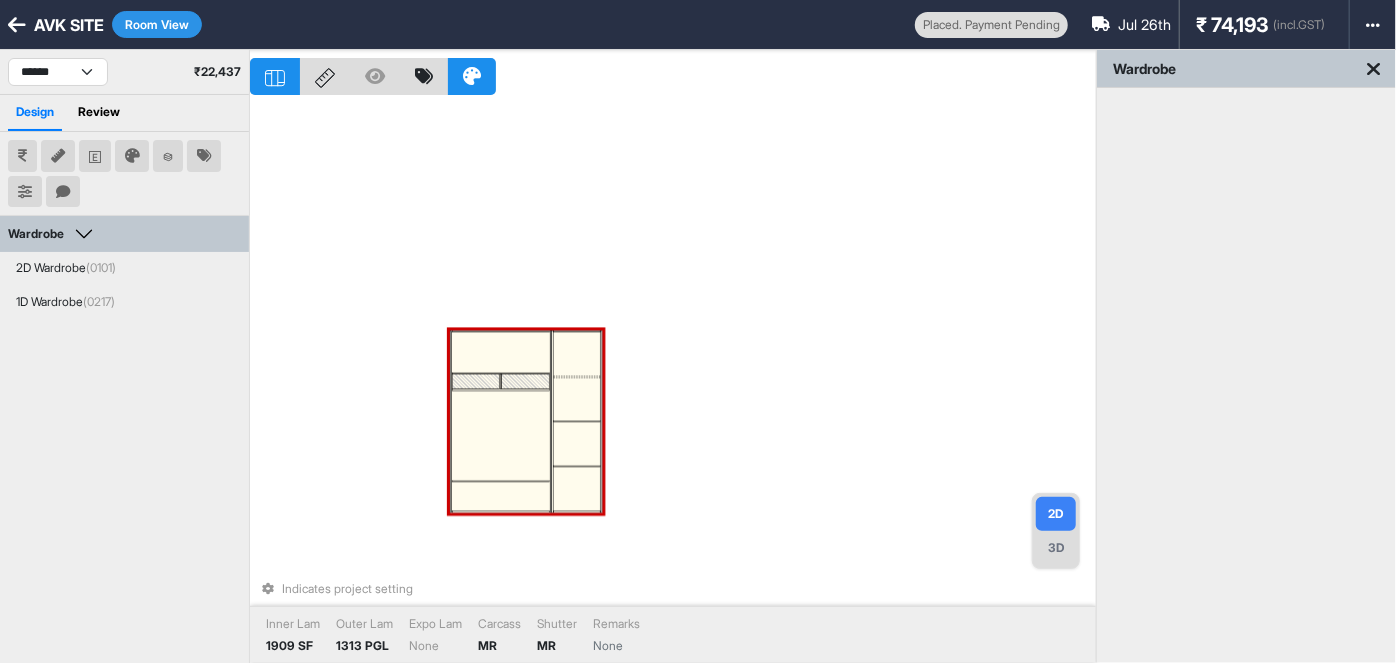click at bounding box center [476, 381] 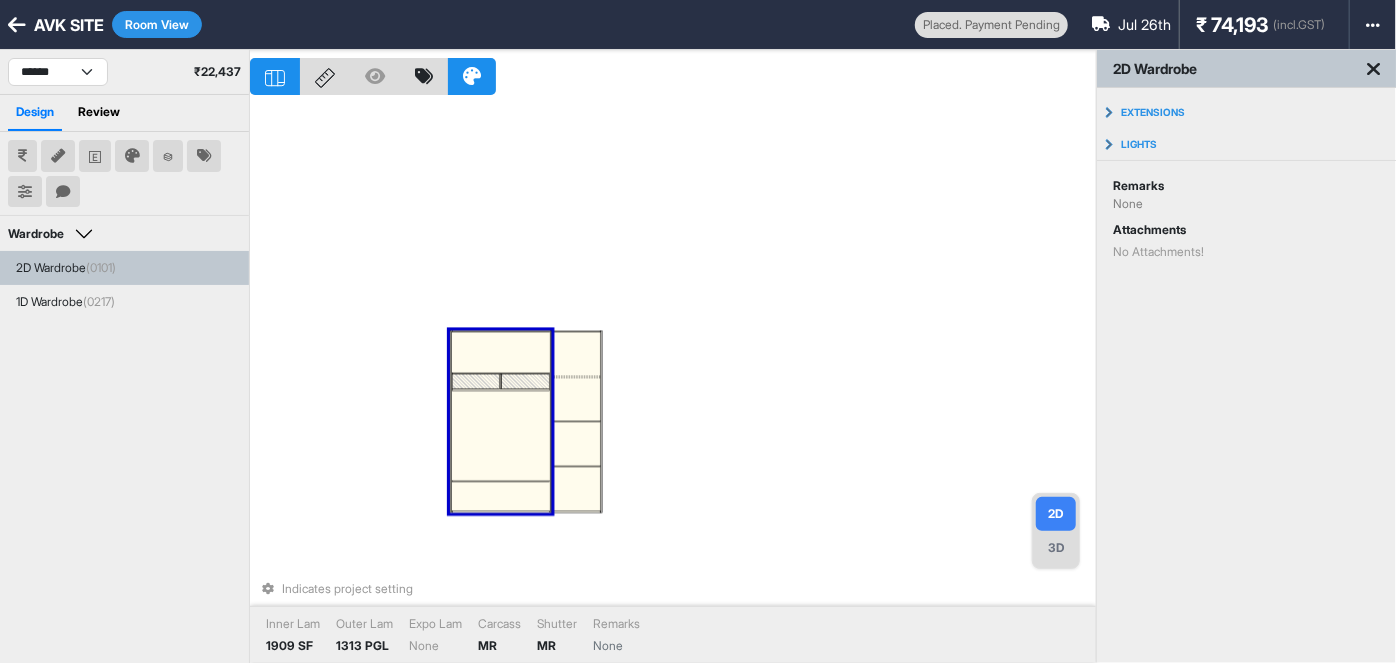 click at bounding box center [476, 381] 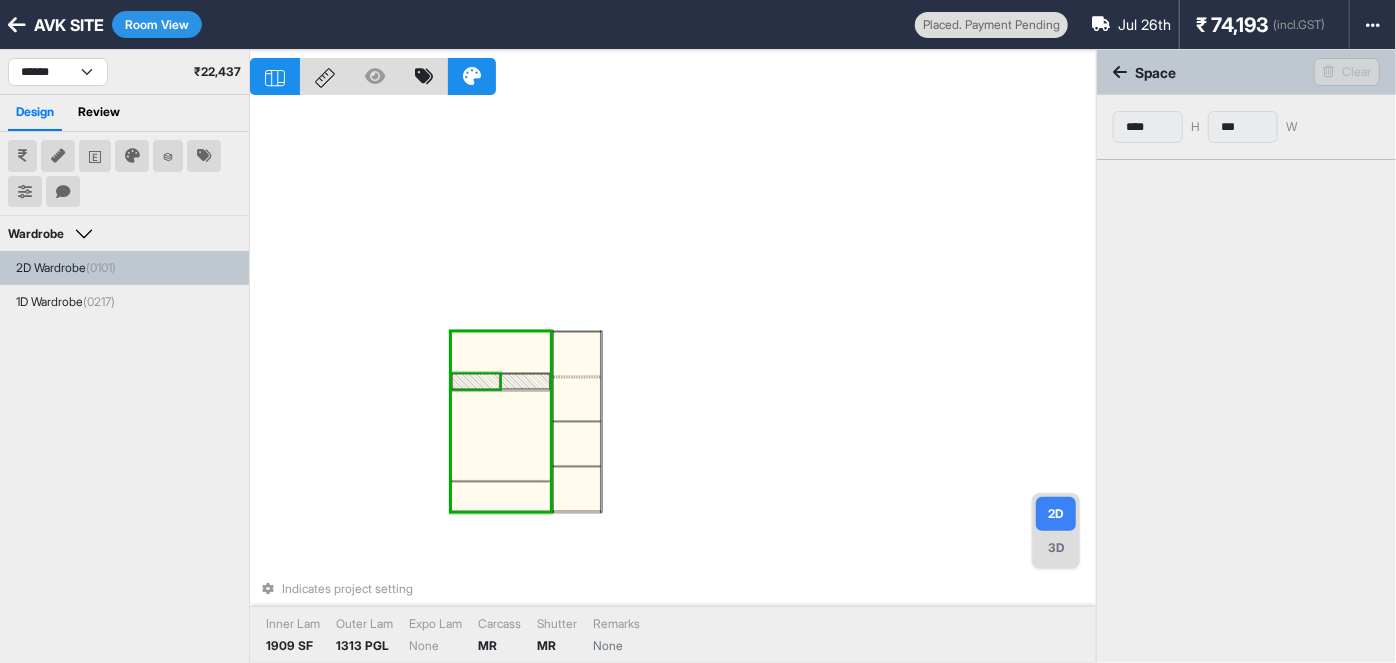 click at bounding box center [476, 381] 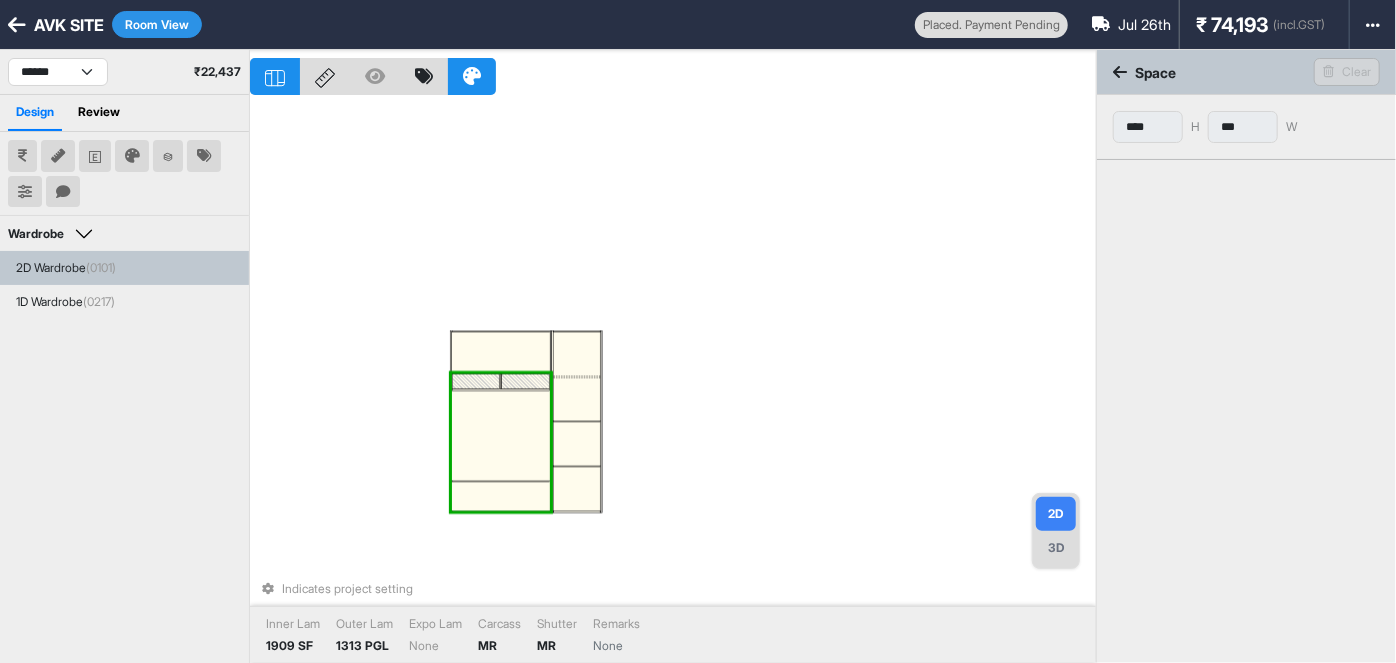 click at bounding box center [476, 381] 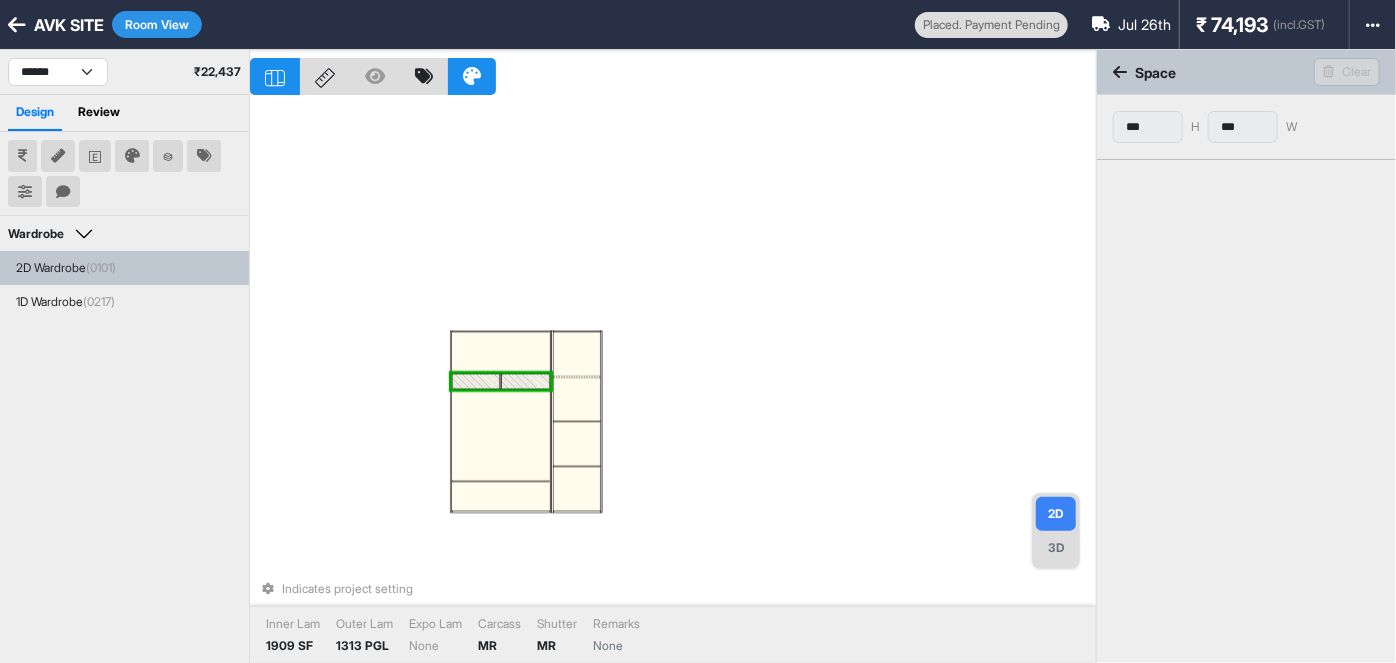 click at bounding box center [476, 381] 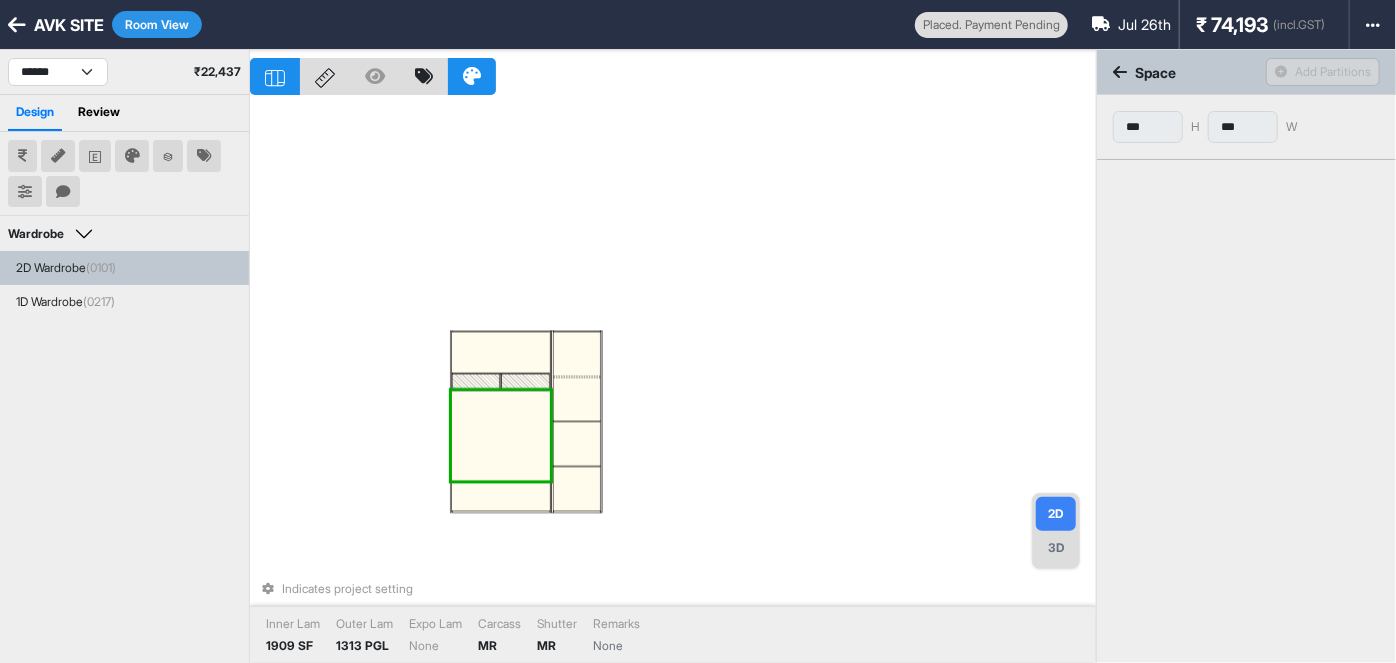 click at bounding box center (526, 381) 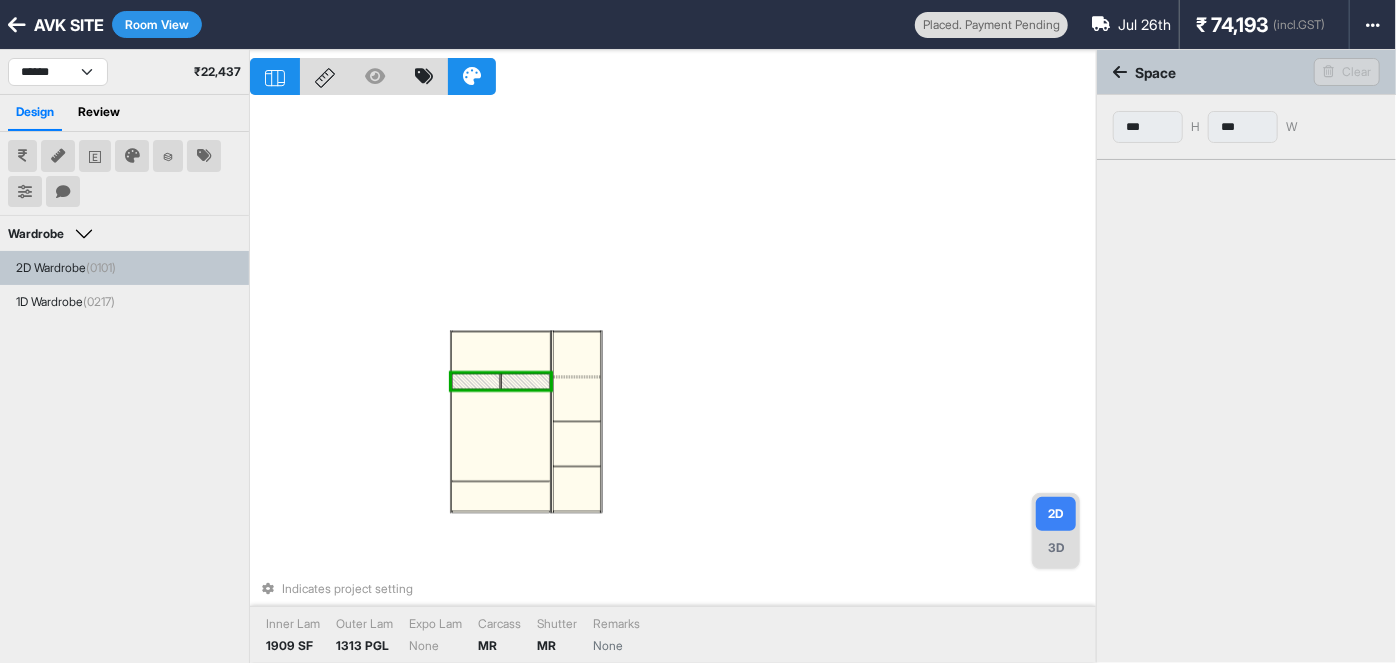 click at bounding box center (526, 381) 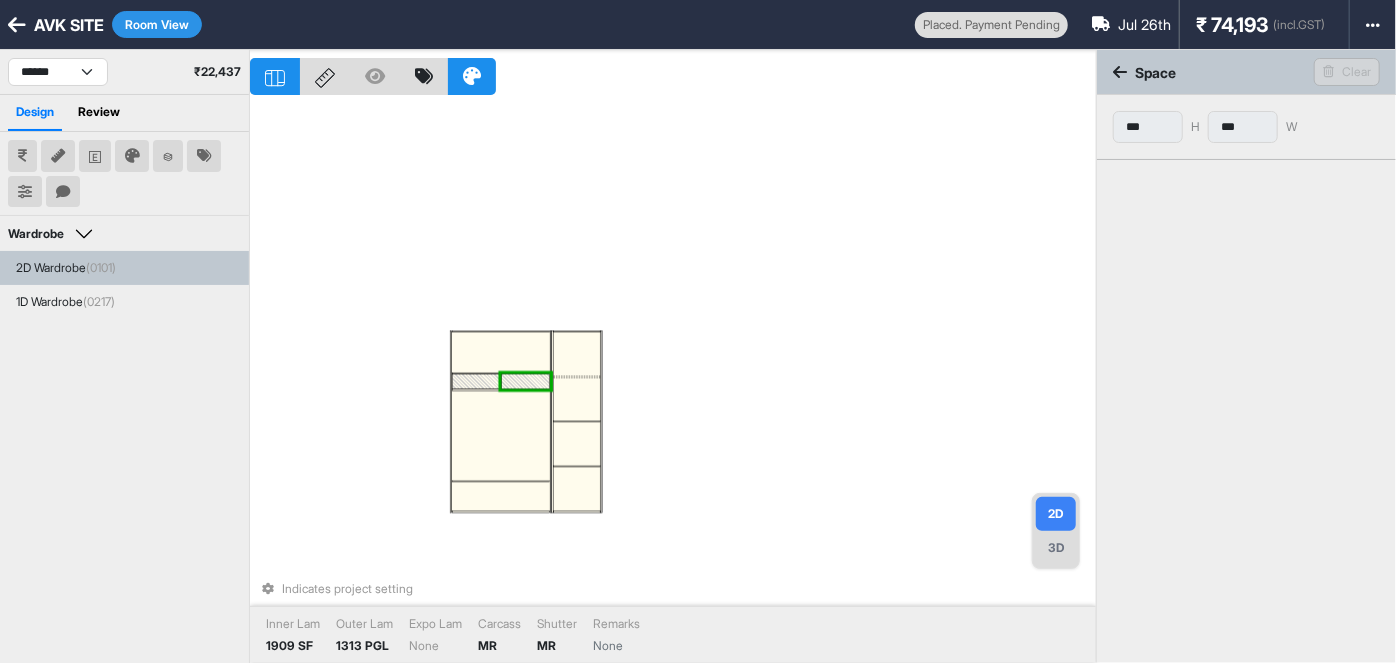 click at bounding box center (476, 381) 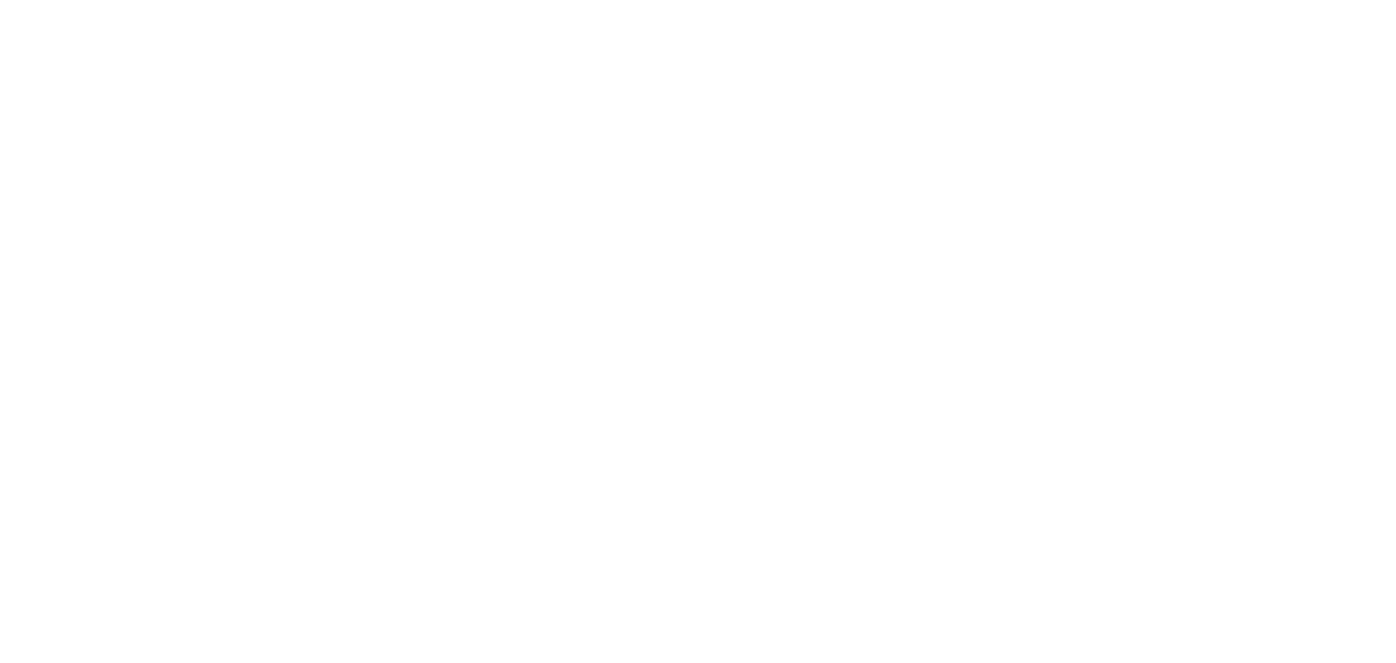 scroll, scrollTop: 0, scrollLeft: 0, axis: both 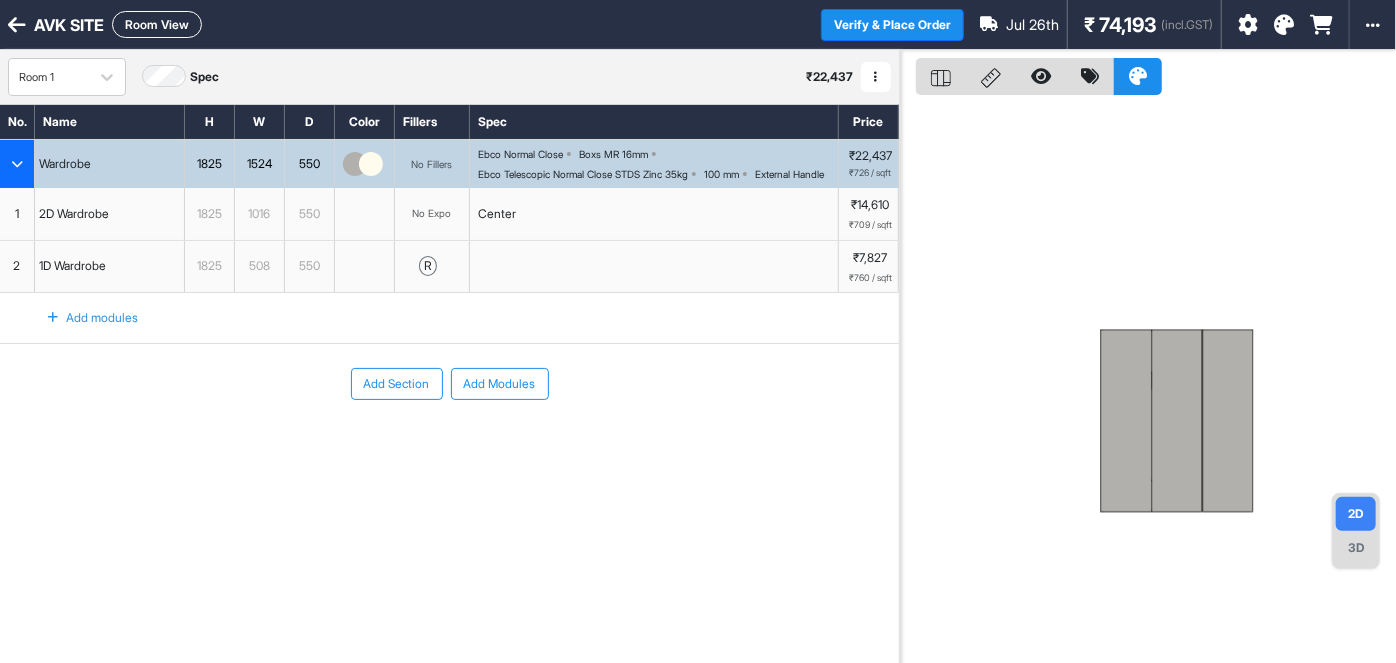 click on "Room View" at bounding box center [157, 24] 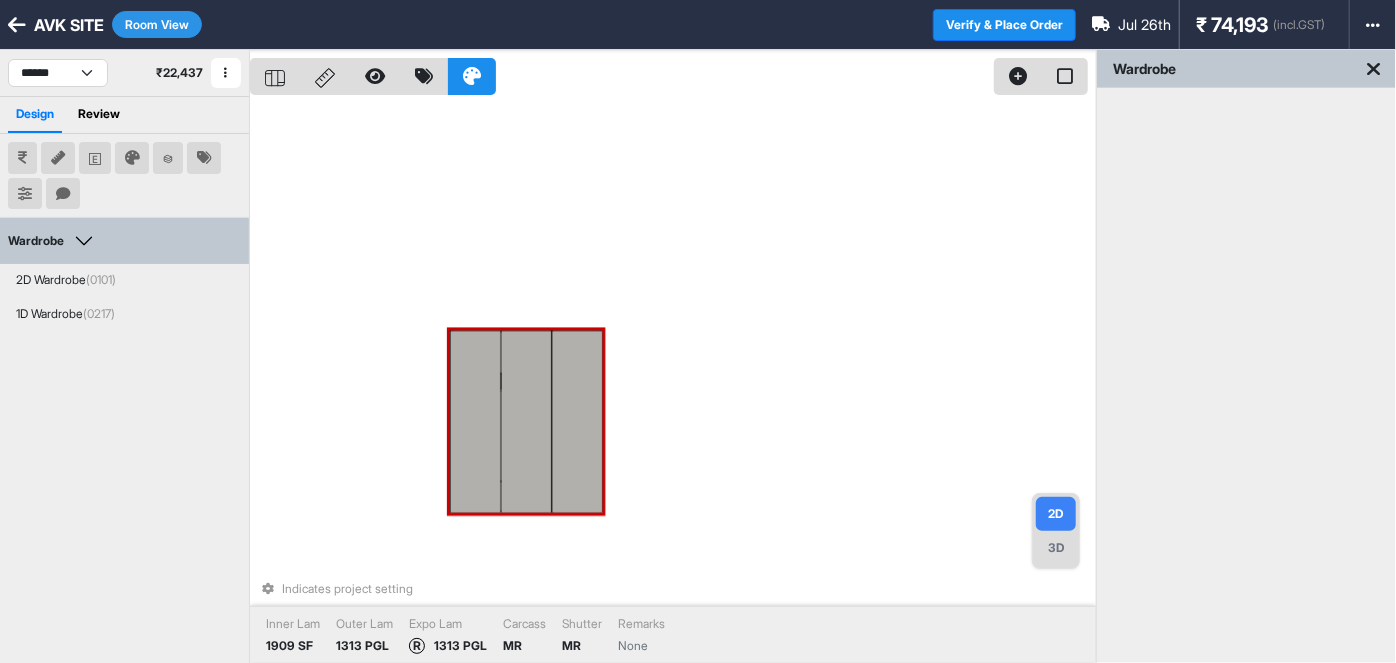 click at bounding box center [275, 76] 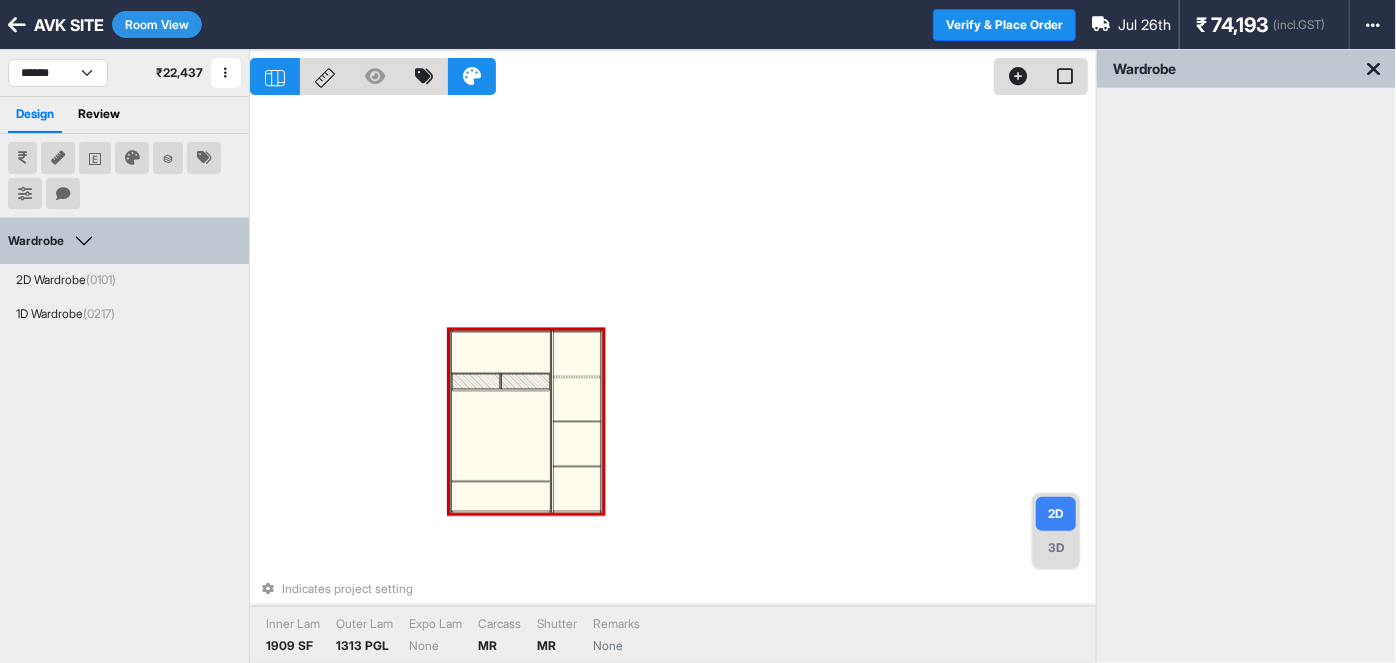 click at bounding box center [476, 381] 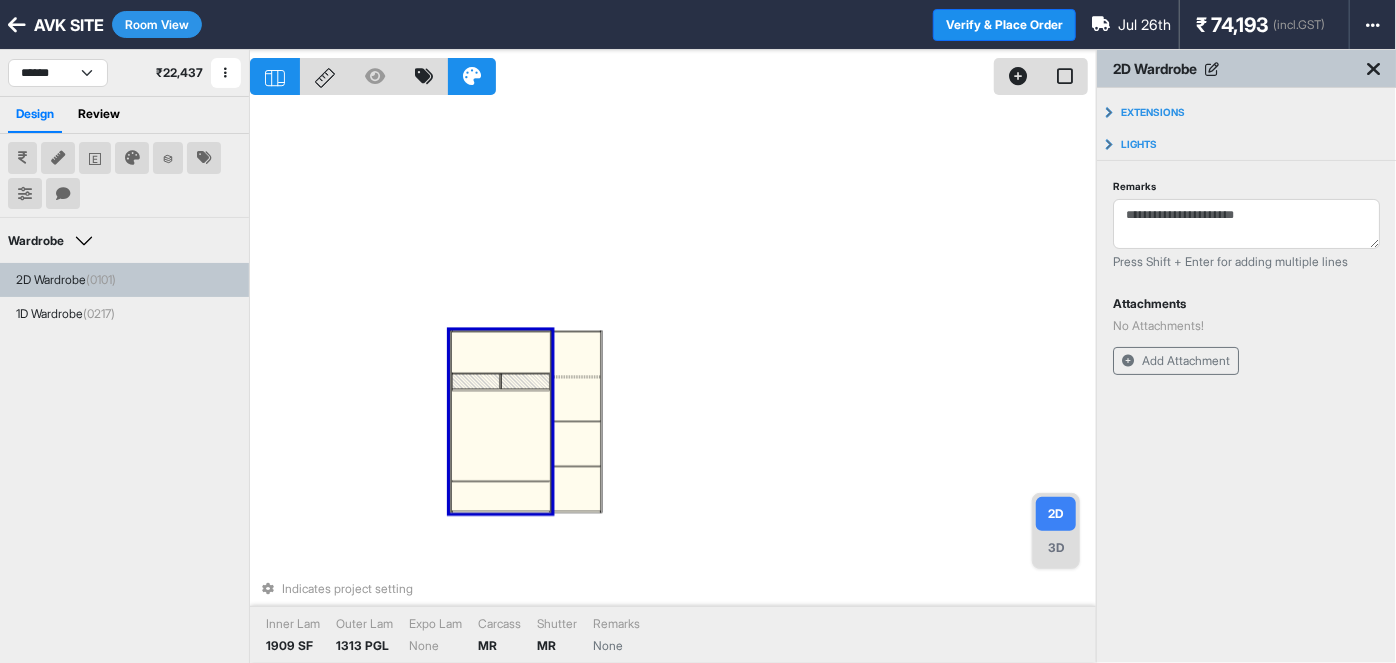 click at bounding box center (476, 381) 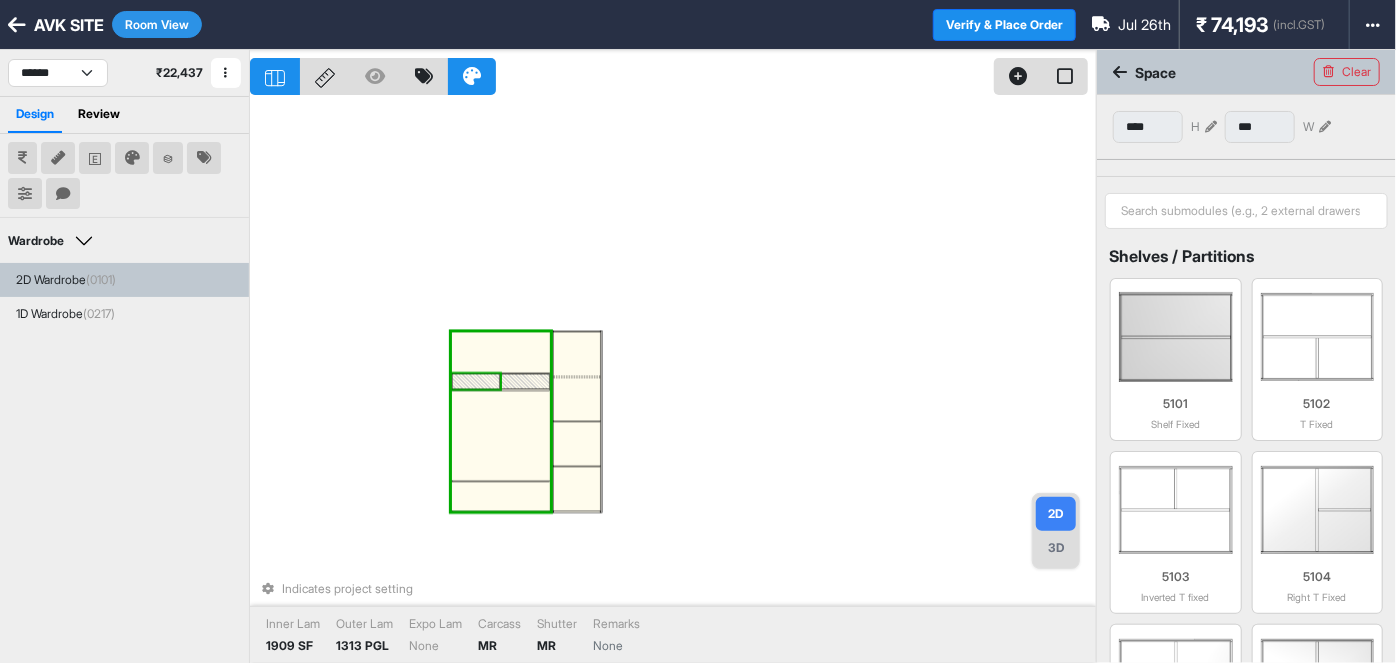 click at bounding box center (476, 381) 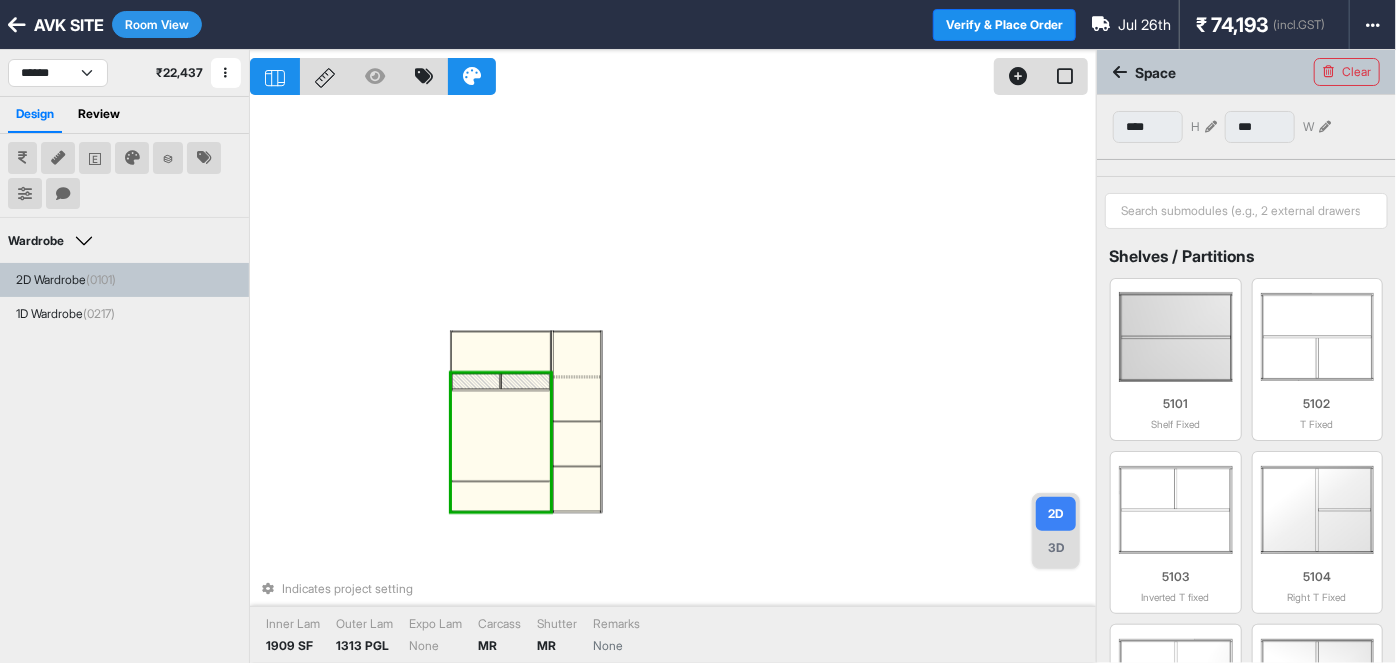 click at bounding box center (476, 381) 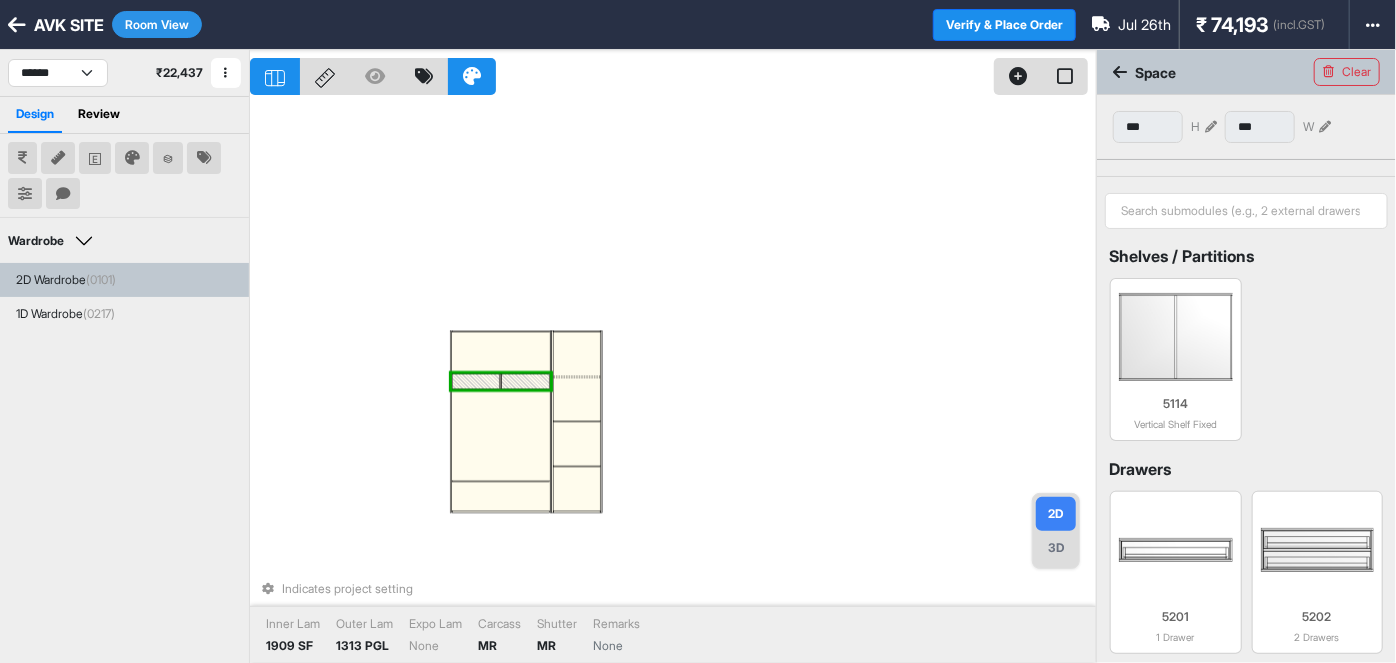 click at bounding box center [476, 381] 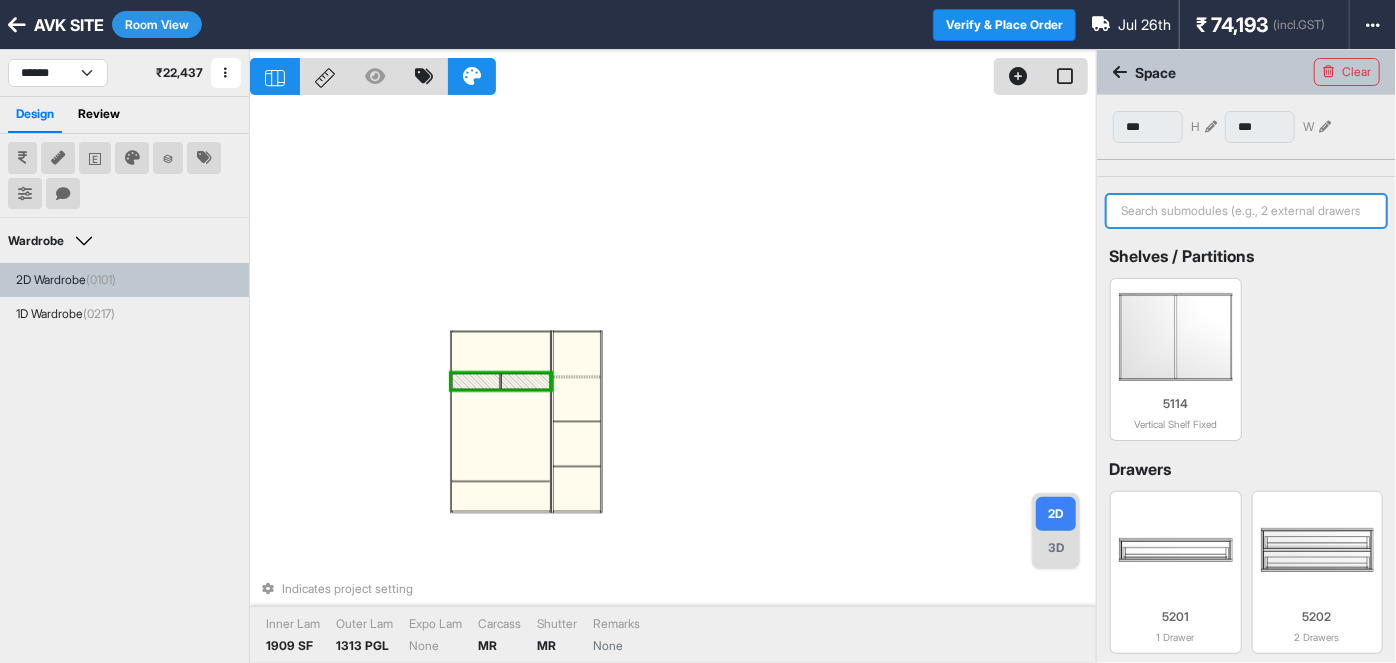 click at bounding box center (1246, 211) 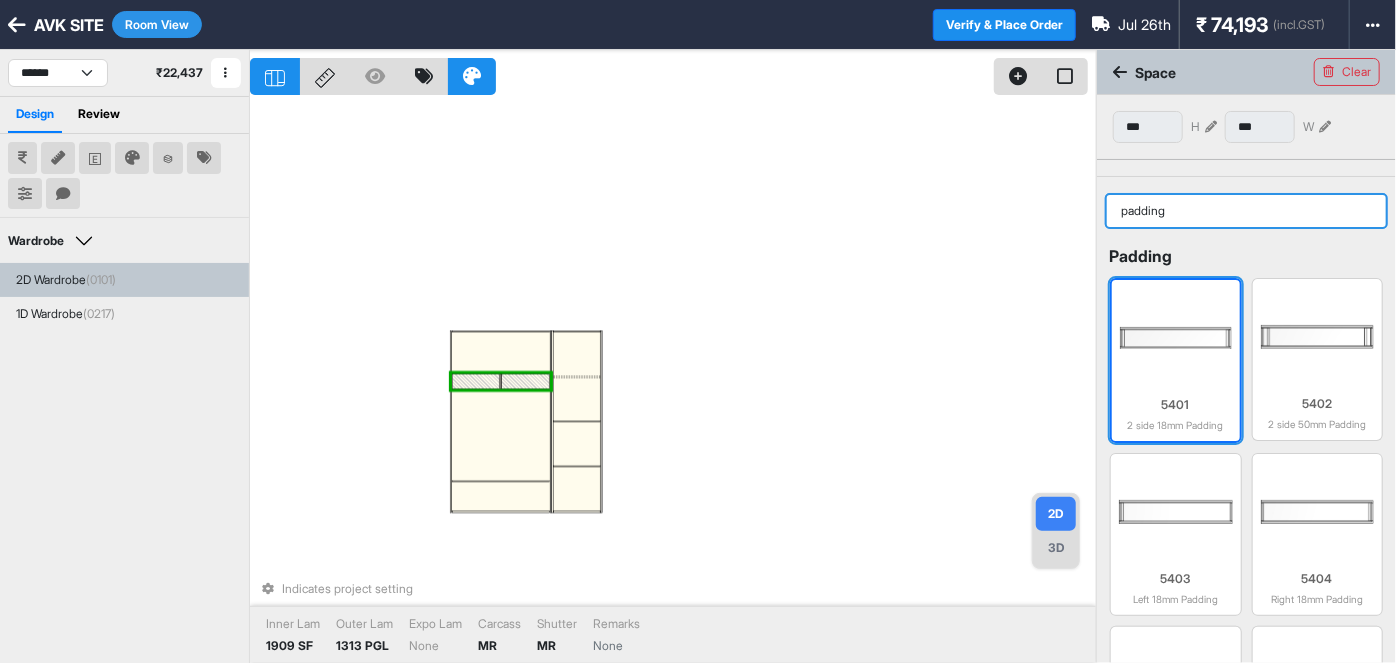 type on "padding" 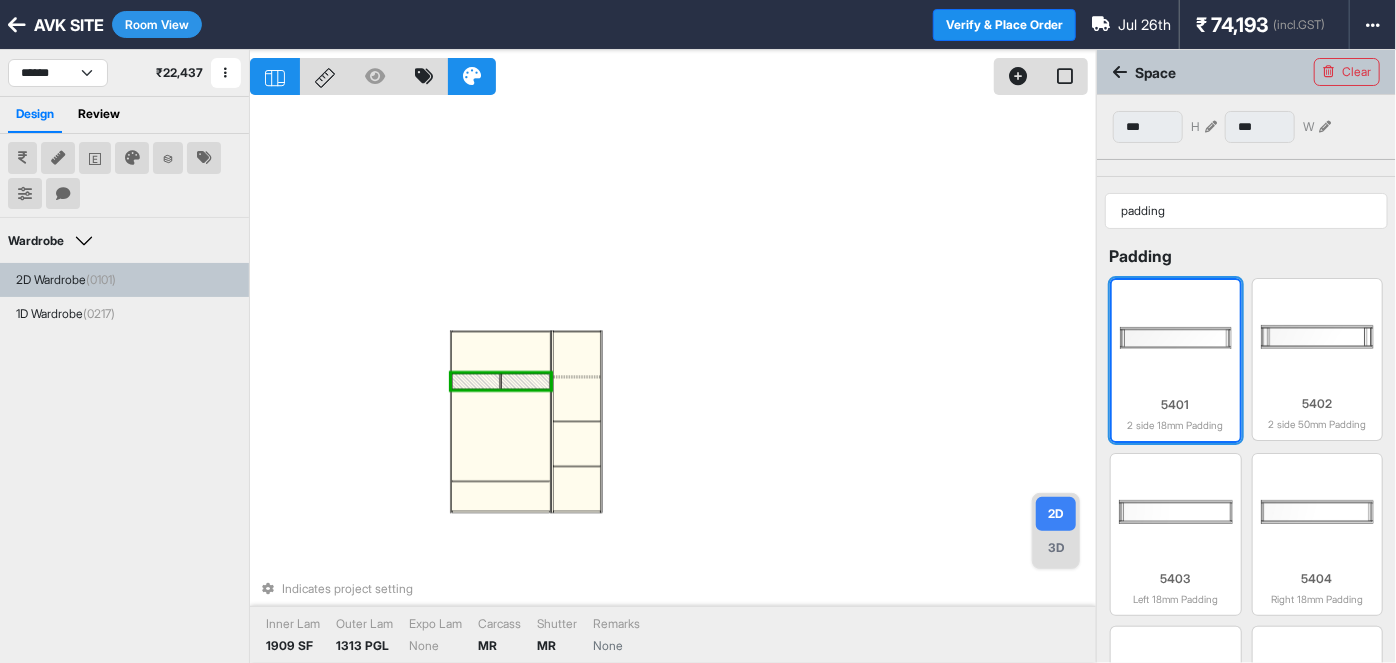 click at bounding box center (1176, 338) 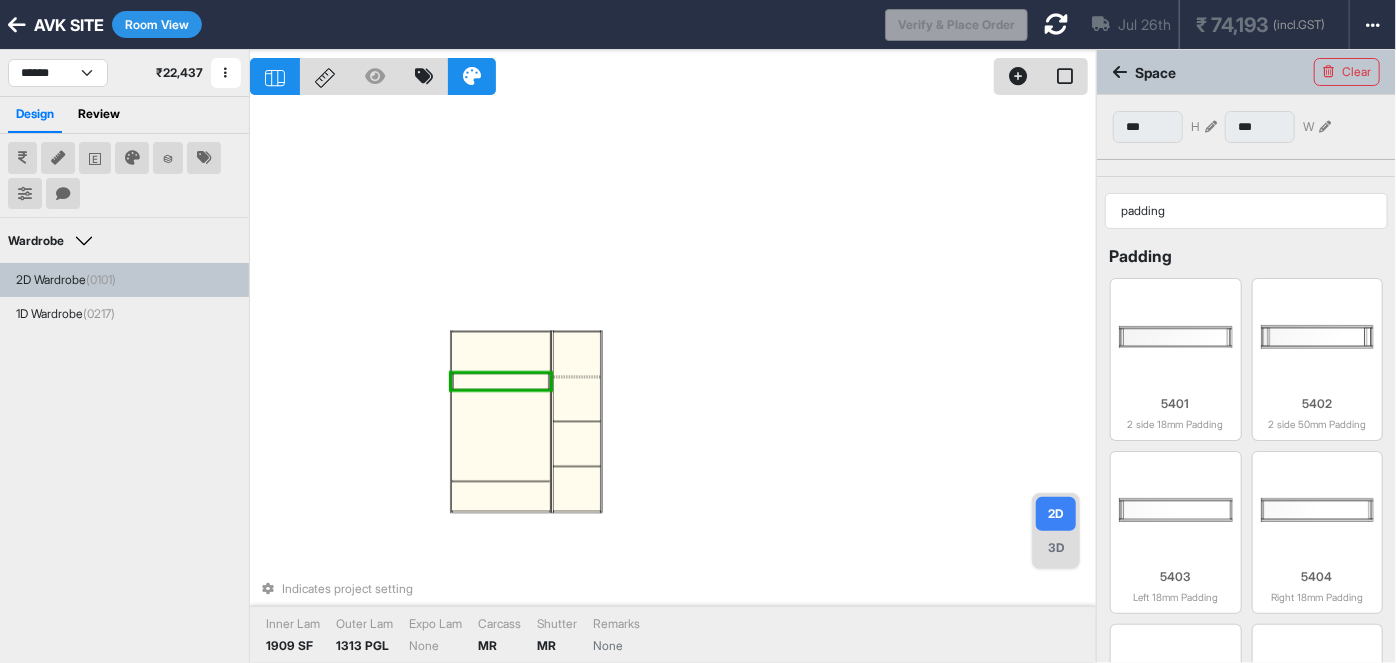 click at bounding box center [501, 381] 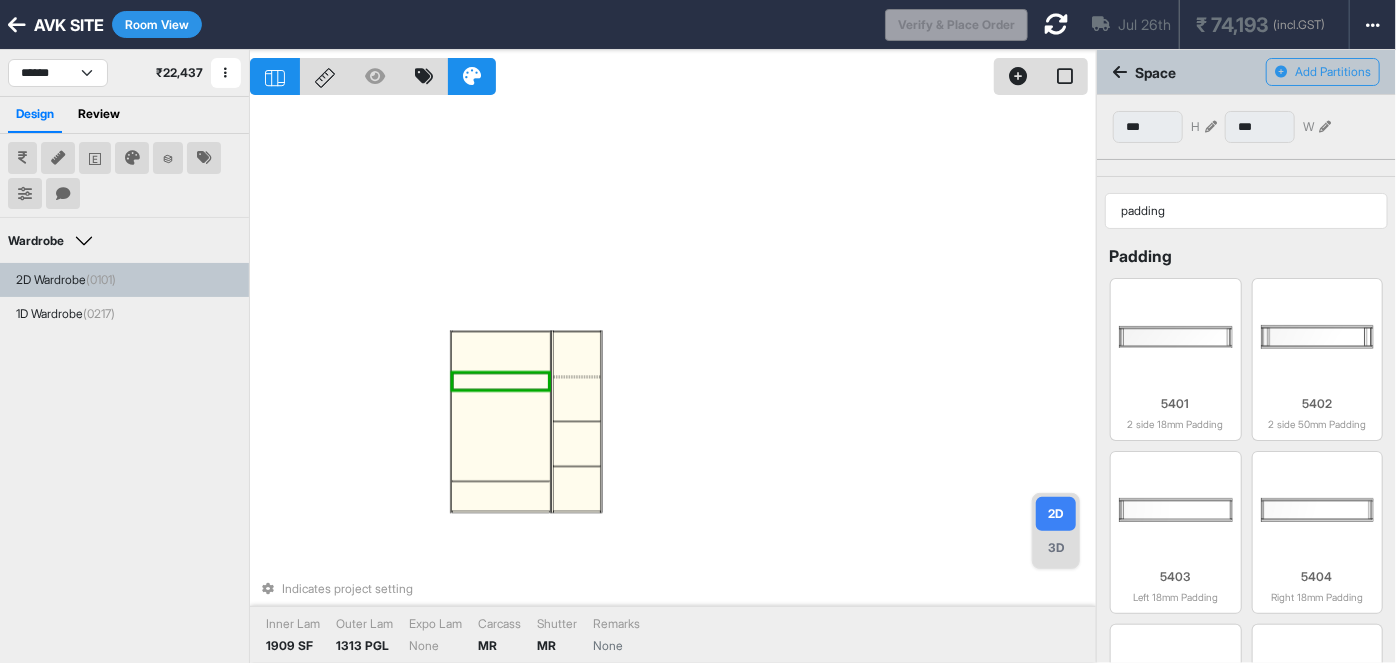 click at bounding box center [501, 381] 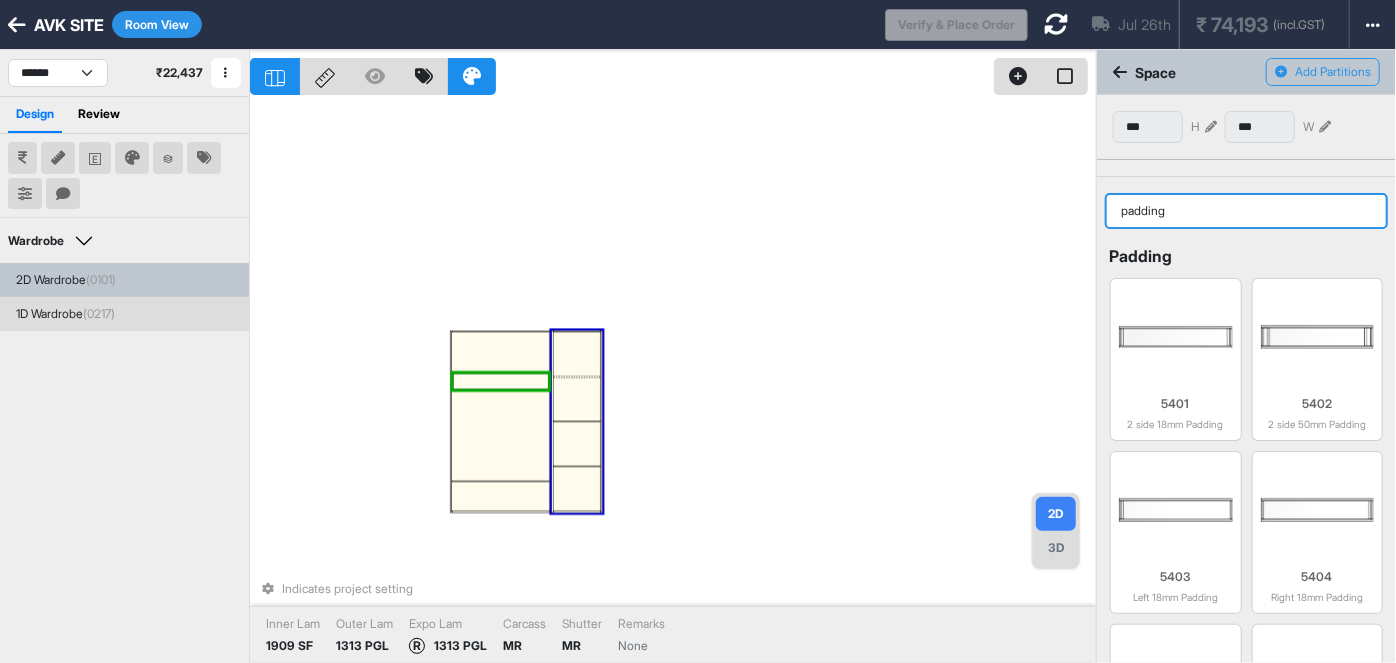 click on "padding" at bounding box center [1246, 211] 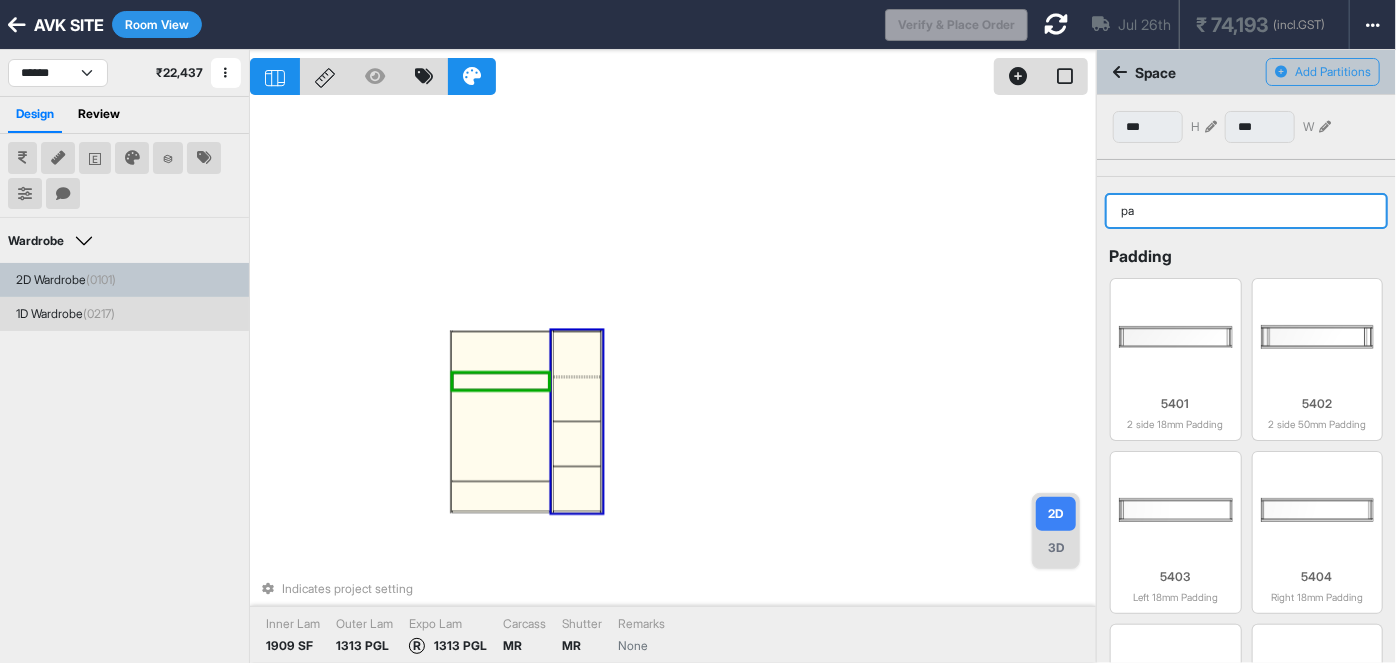 type on "p" 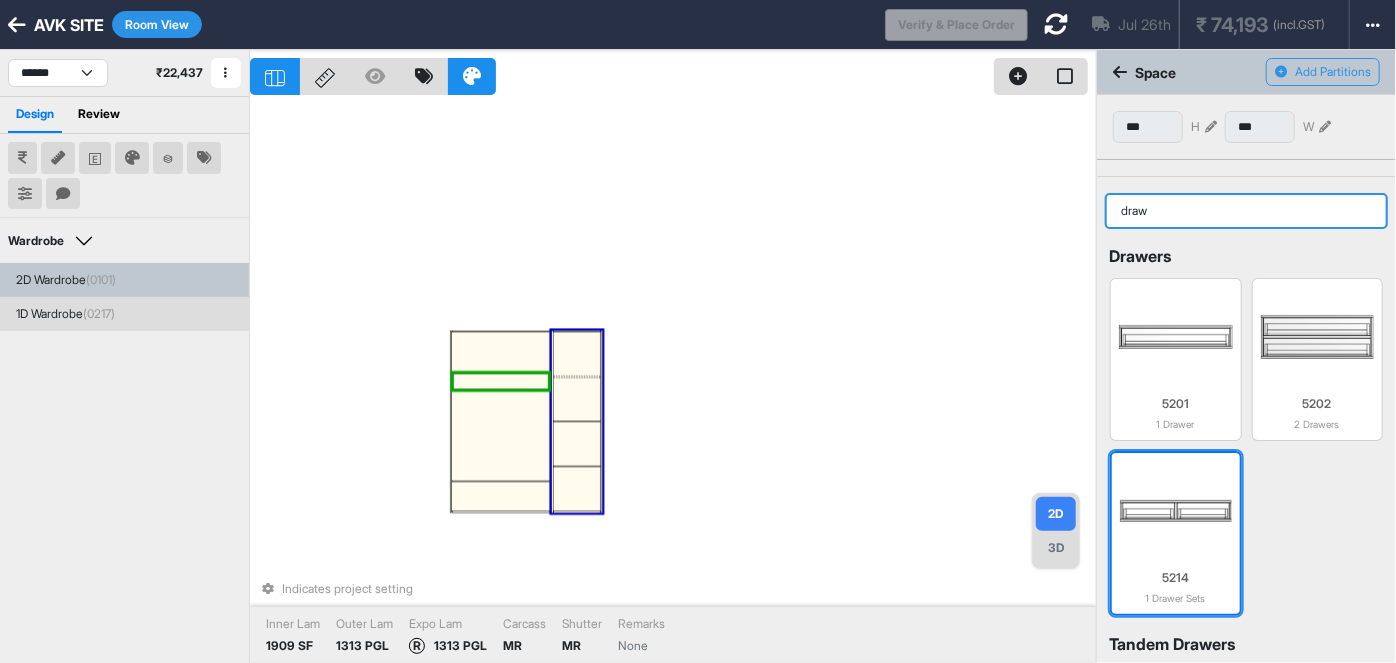 type on "draw" 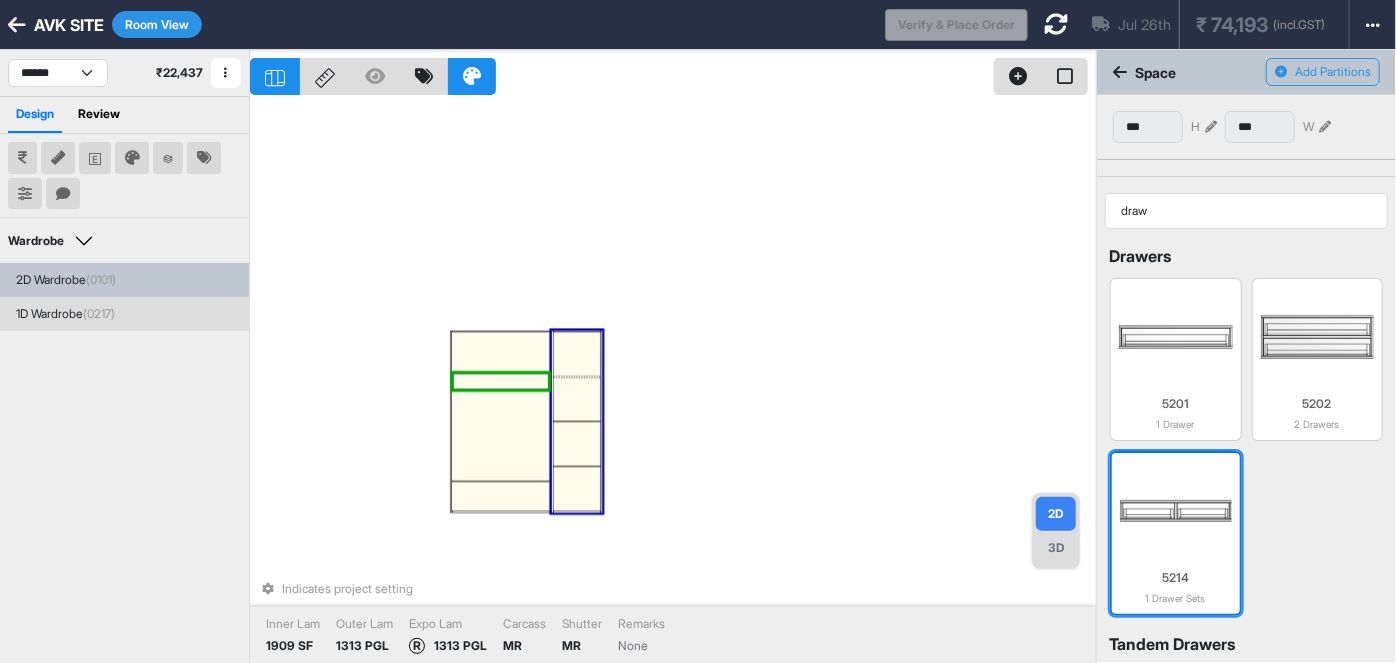 click at bounding box center (1176, 511) 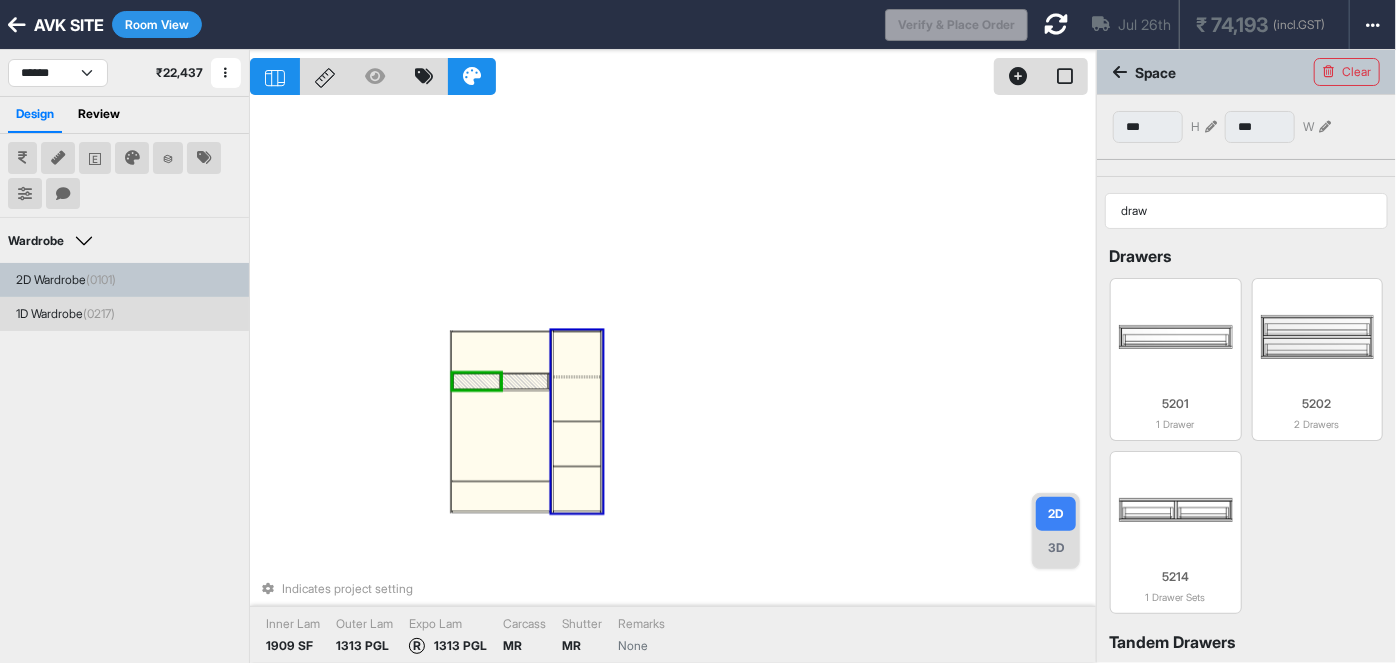 type on "***" 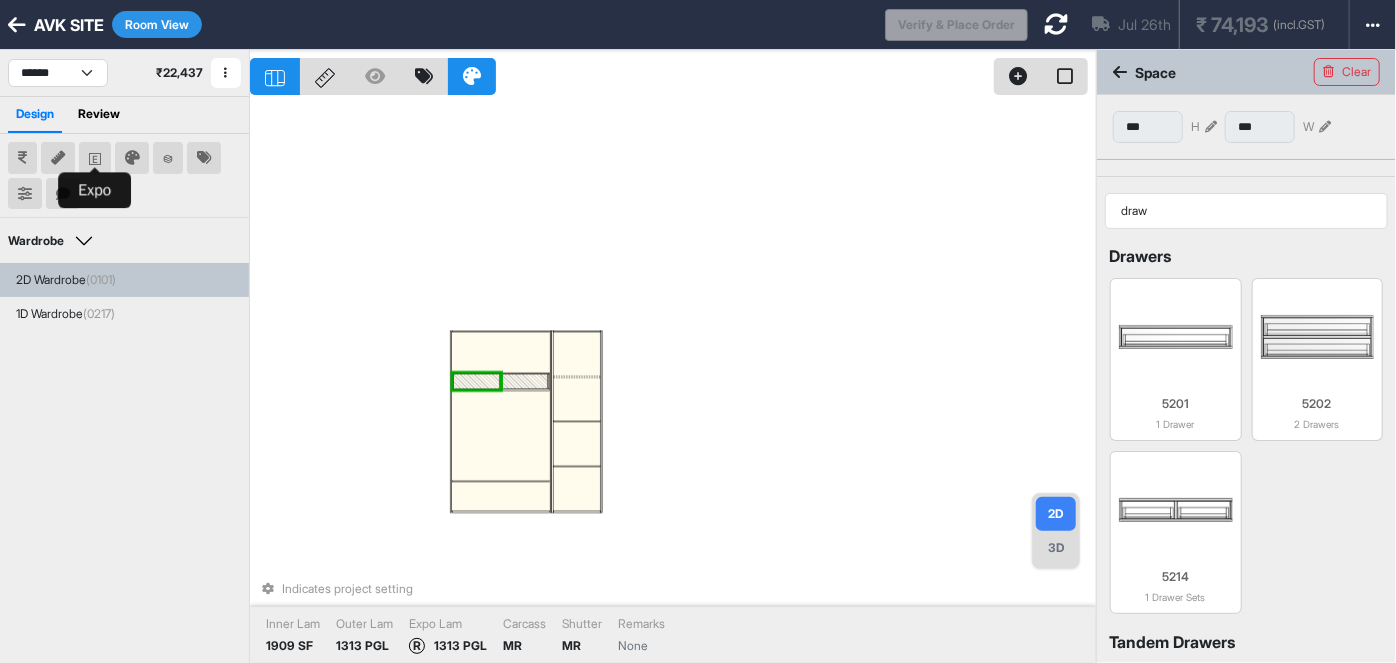 click at bounding box center (95, 158) 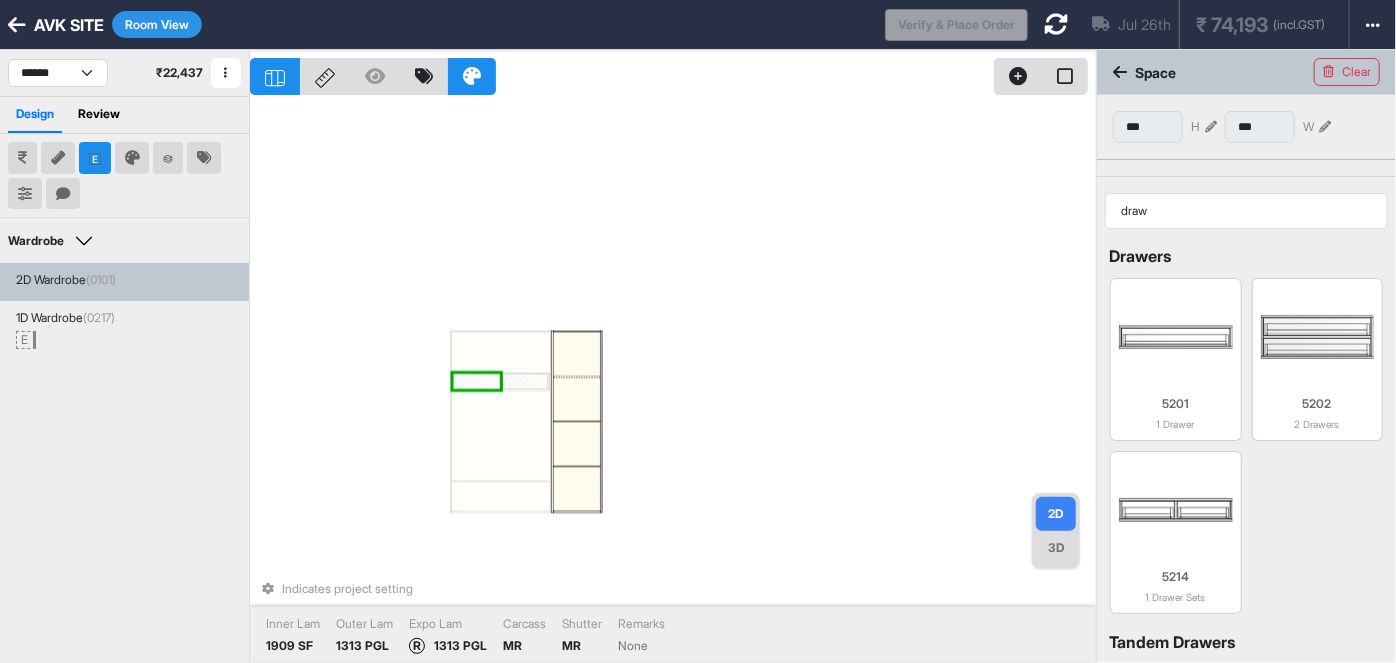 click on "Indicates project setting Inner Lam 1909 SF Outer Lam 1313 PGL Expo Lam R 1313 PGL Carcass MR Shutter MR Remarks None" at bounding box center [673, 381] 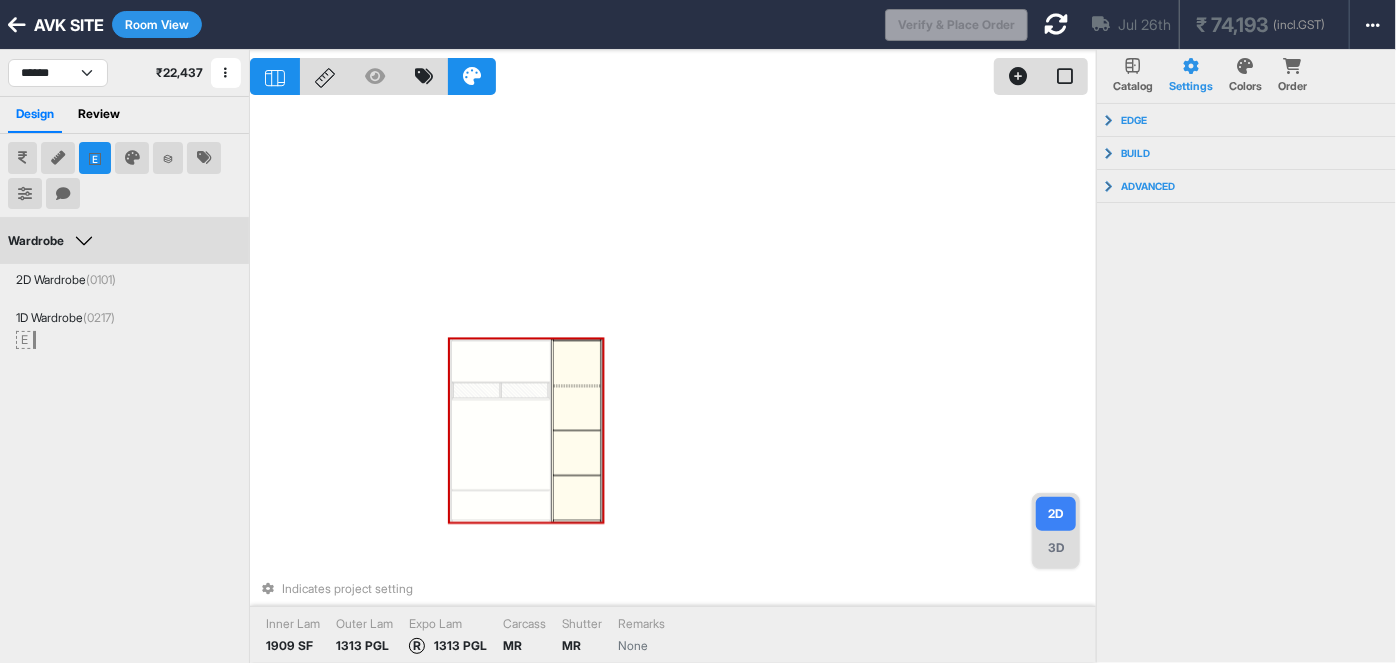 click on "3D" at bounding box center [1056, 548] 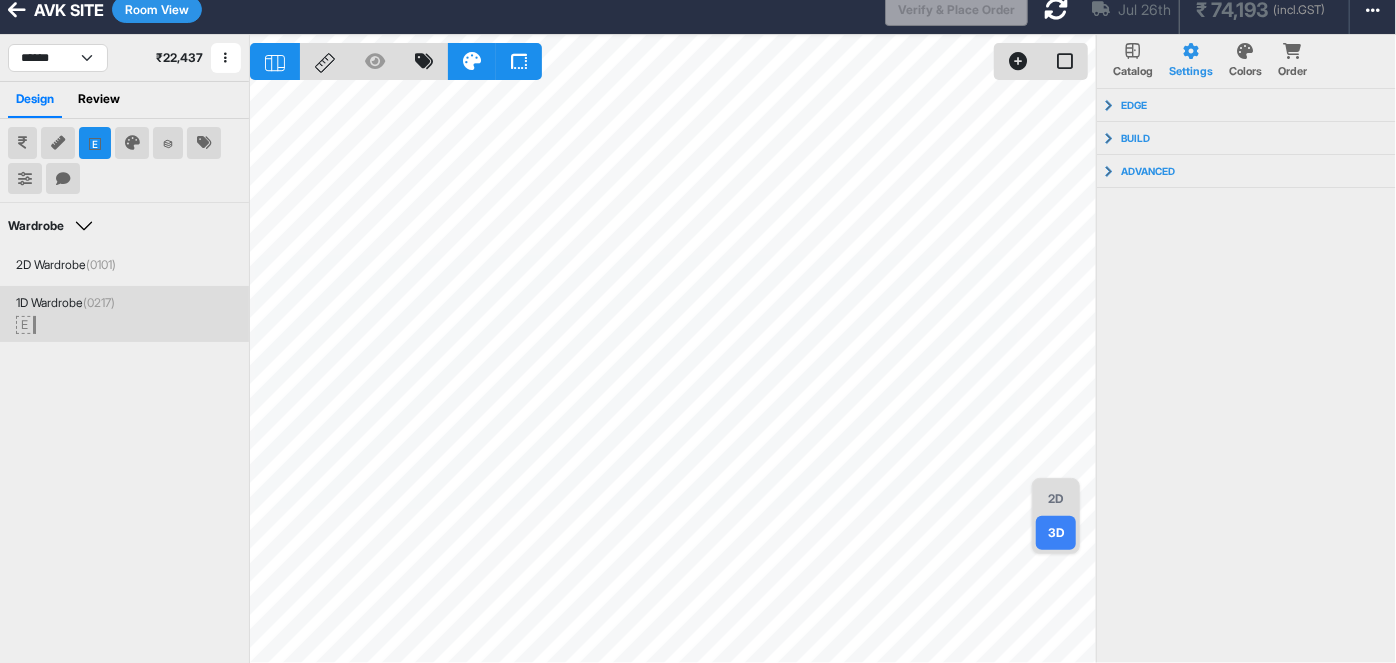 scroll, scrollTop: 40, scrollLeft: 0, axis: vertical 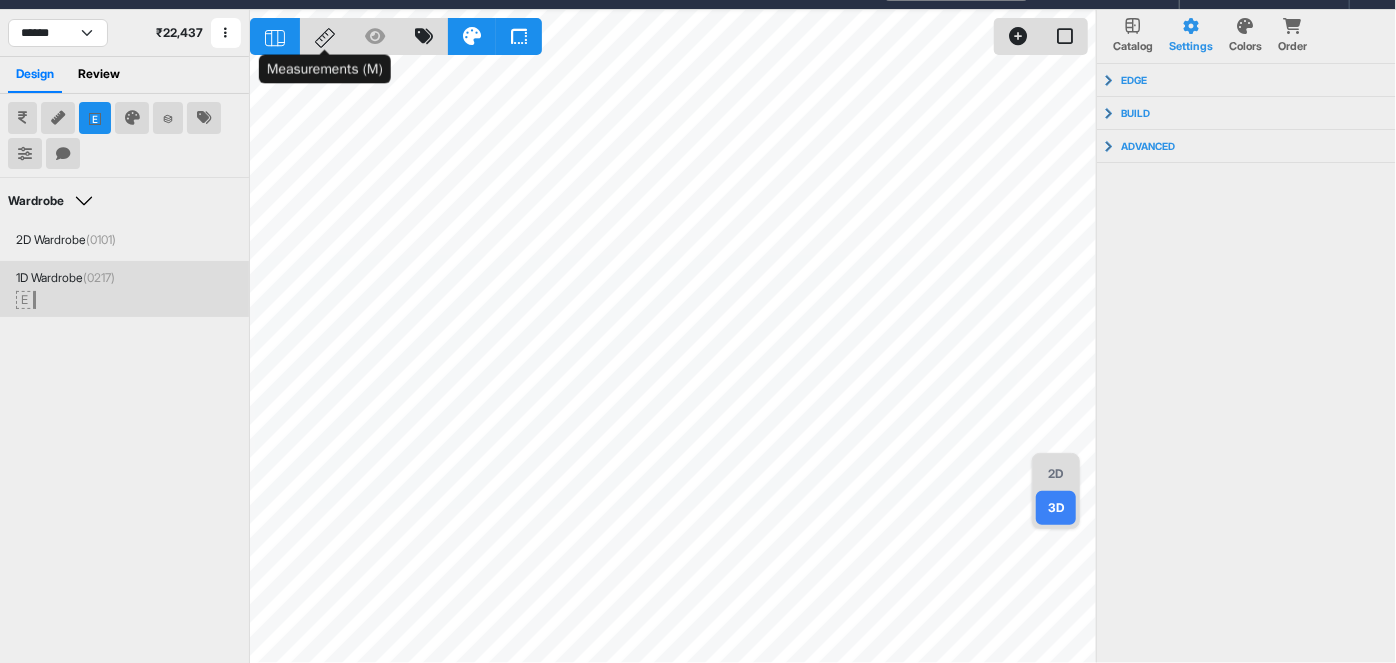click 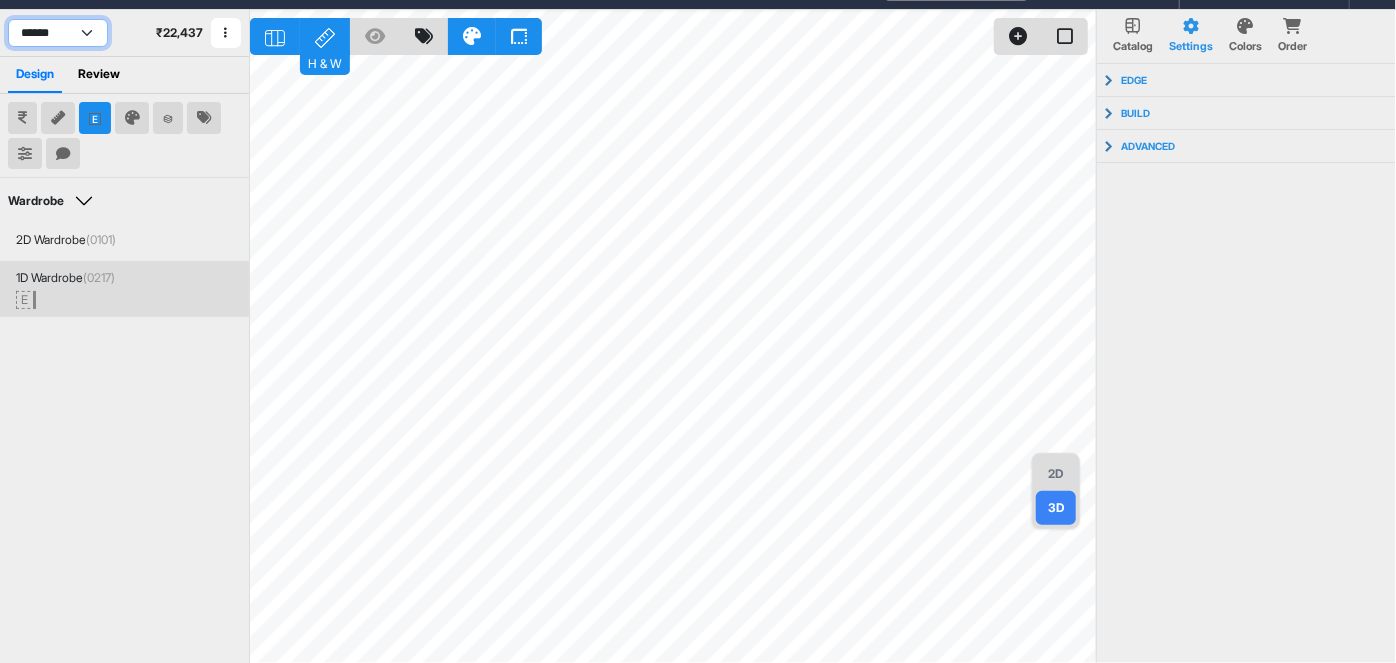 click on "****** *****" at bounding box center [58, 33] 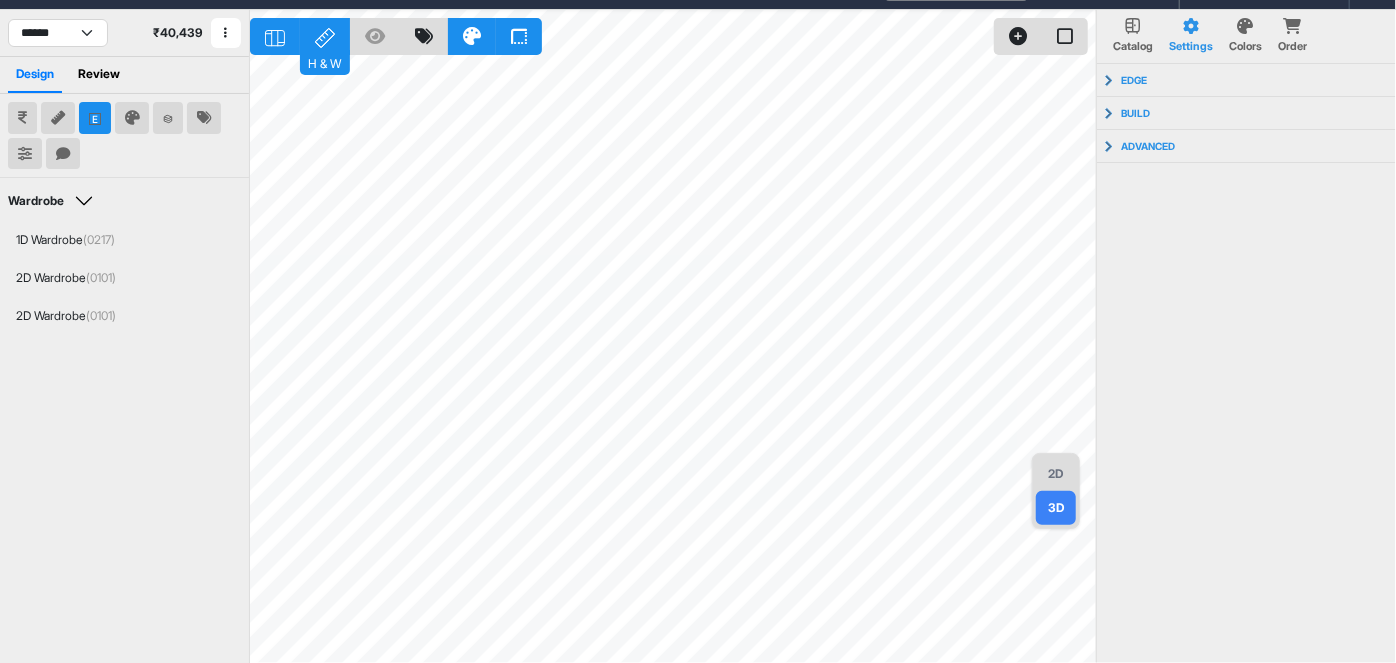 click on "2D" at bounding box center (1056, 474) 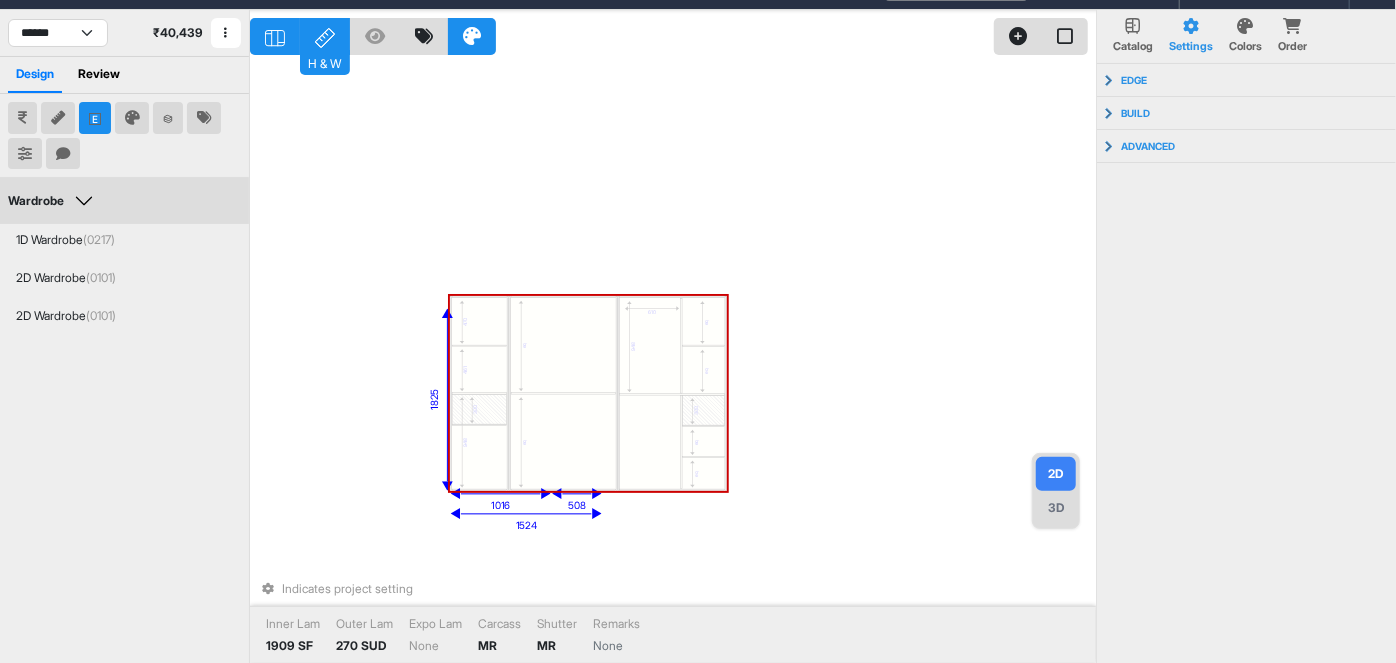 click on "470 461 300 948 eq eq 610 eq eq 948 300 eq eq 1524 1825 1016 508 Indicates project setting Inner Lam 1909 SF Outer Lam 270 SUD Expo Lam None Carcass MR Shutter MR Remarks None" at bounding box center (673, 341) 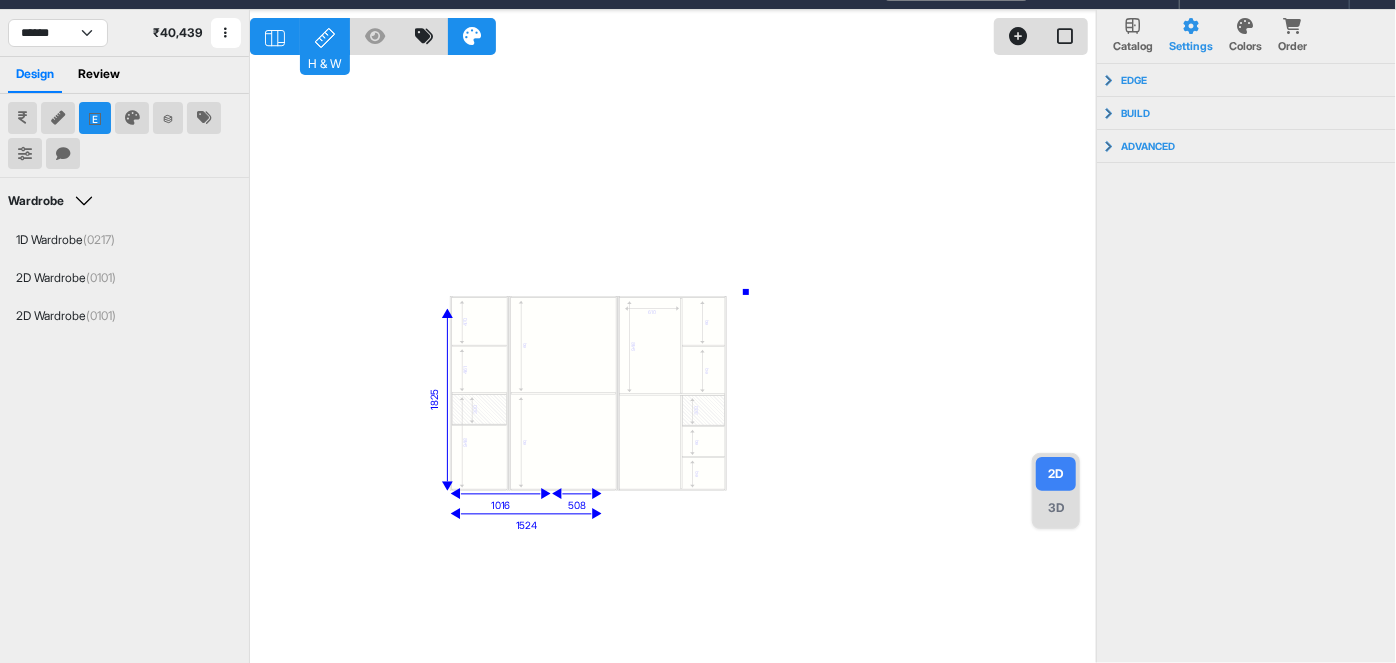 click on "470 461 300 948 eq eq 610 eq eq 948 300 eq eq 1524 1825 1016 508" at bounding box center (673, 341) 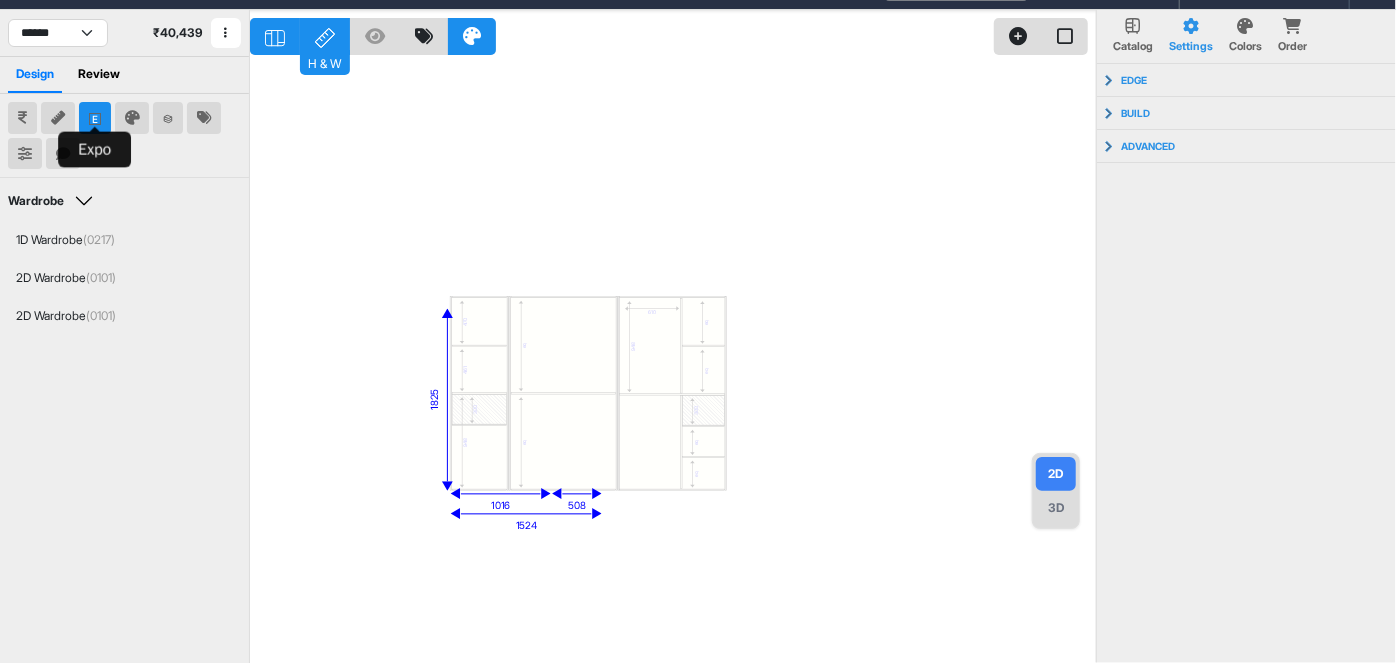 click at bounding box center (95, 118) 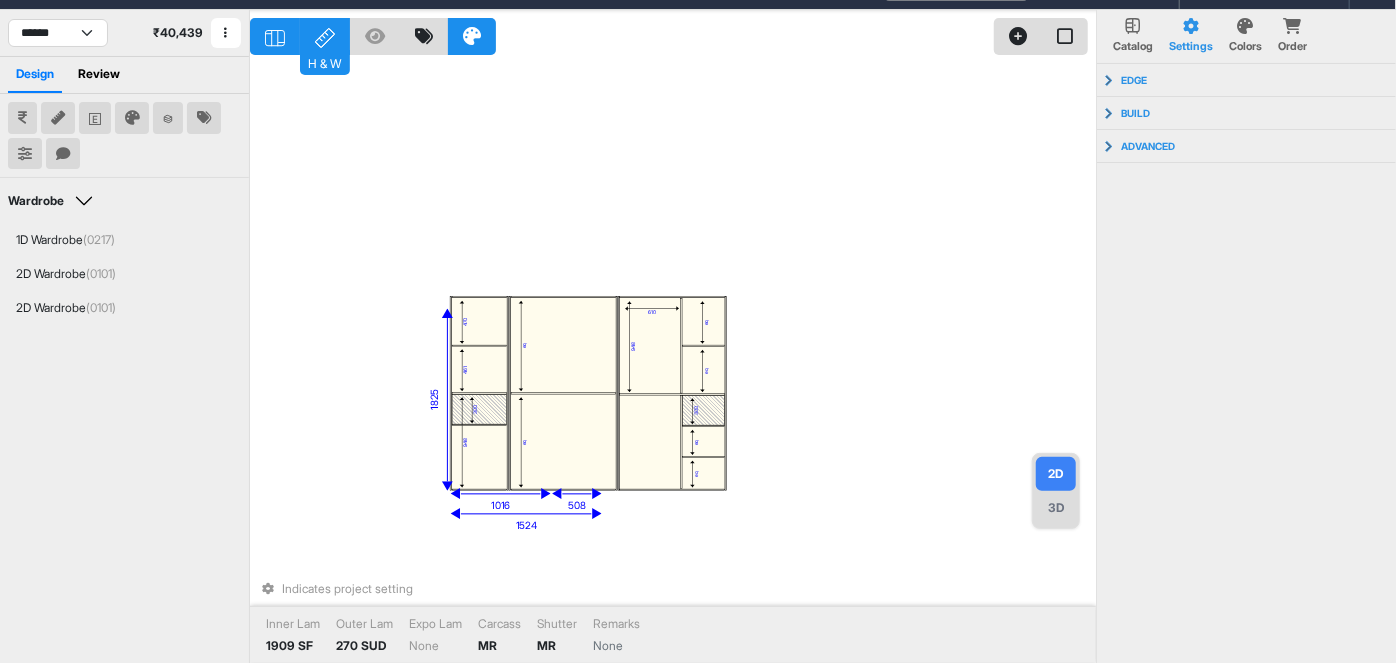 click on "470 461 300 948 eq eq 610 eq eq 948 300 eq eq 1524 1825 1016 508 Indicates project setting Inner Lam 1909 SF Outer Lam 270 SUD Expo Lam None Carcass MR Shutter MR Remarks None" at bounding box center [673, 341] 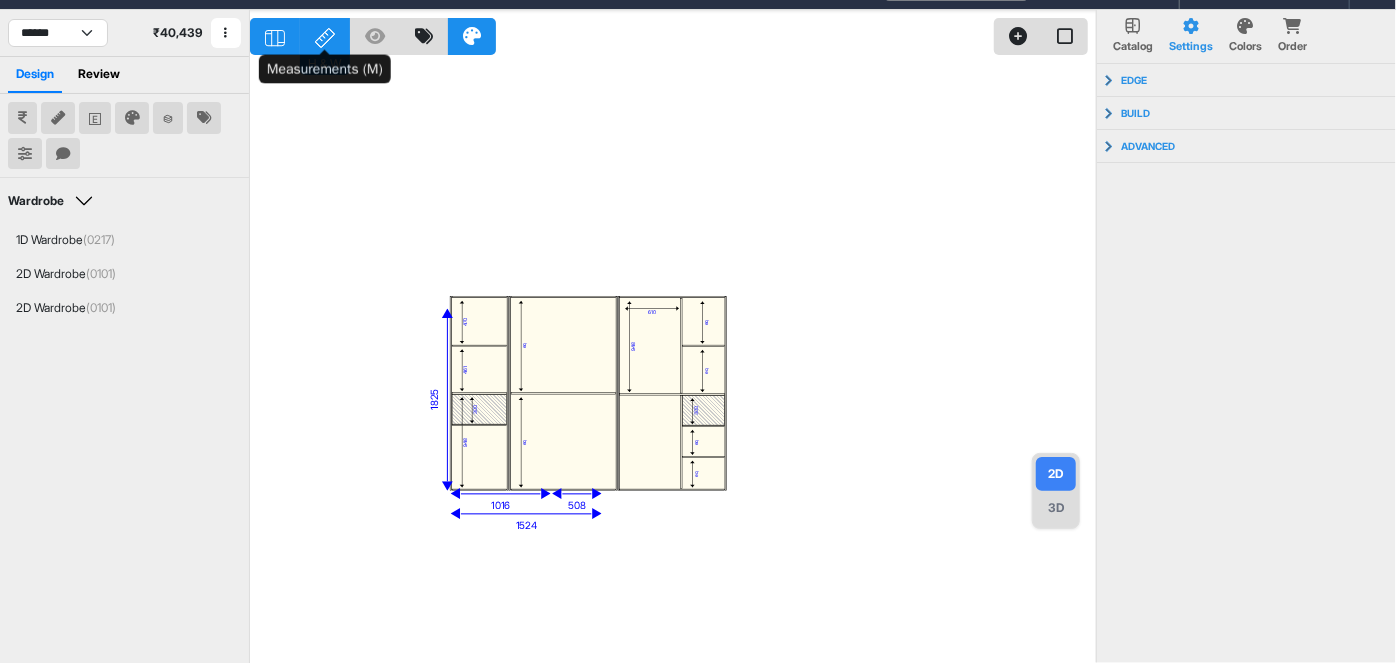 click 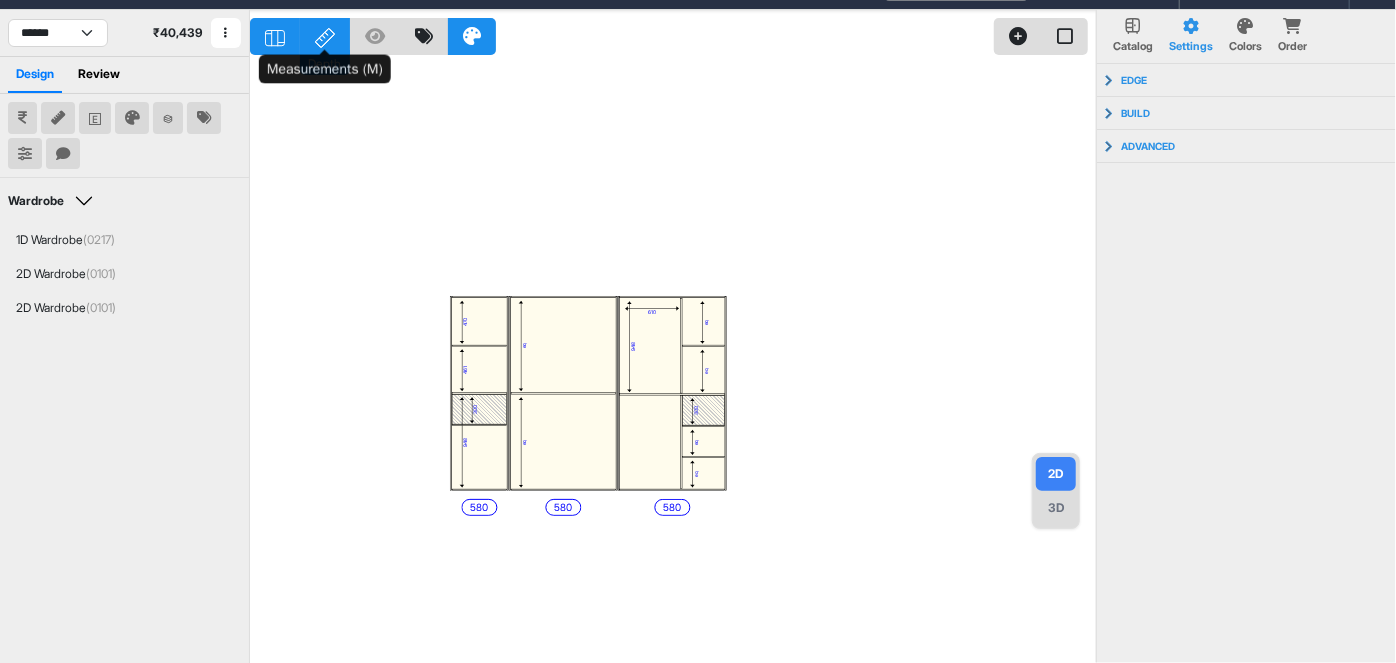 click on "Depth" at bounding box center [325, 62] 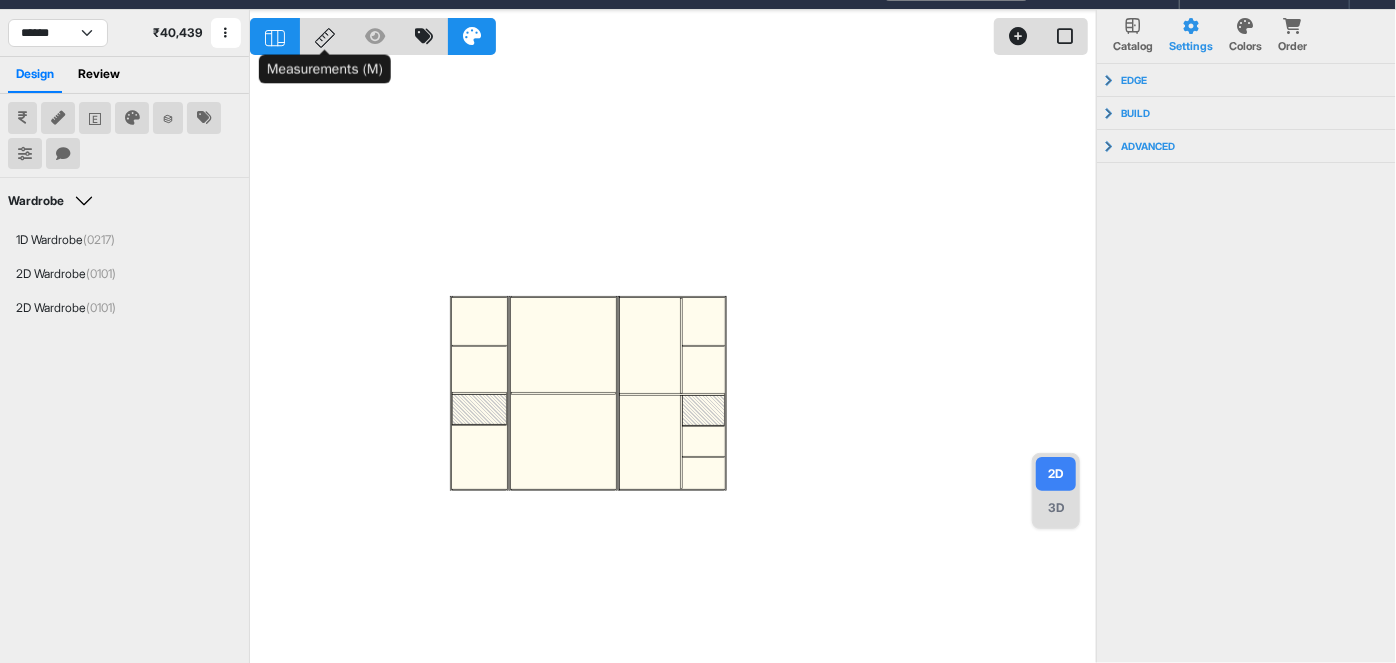 click at bounding box center (673, 341) 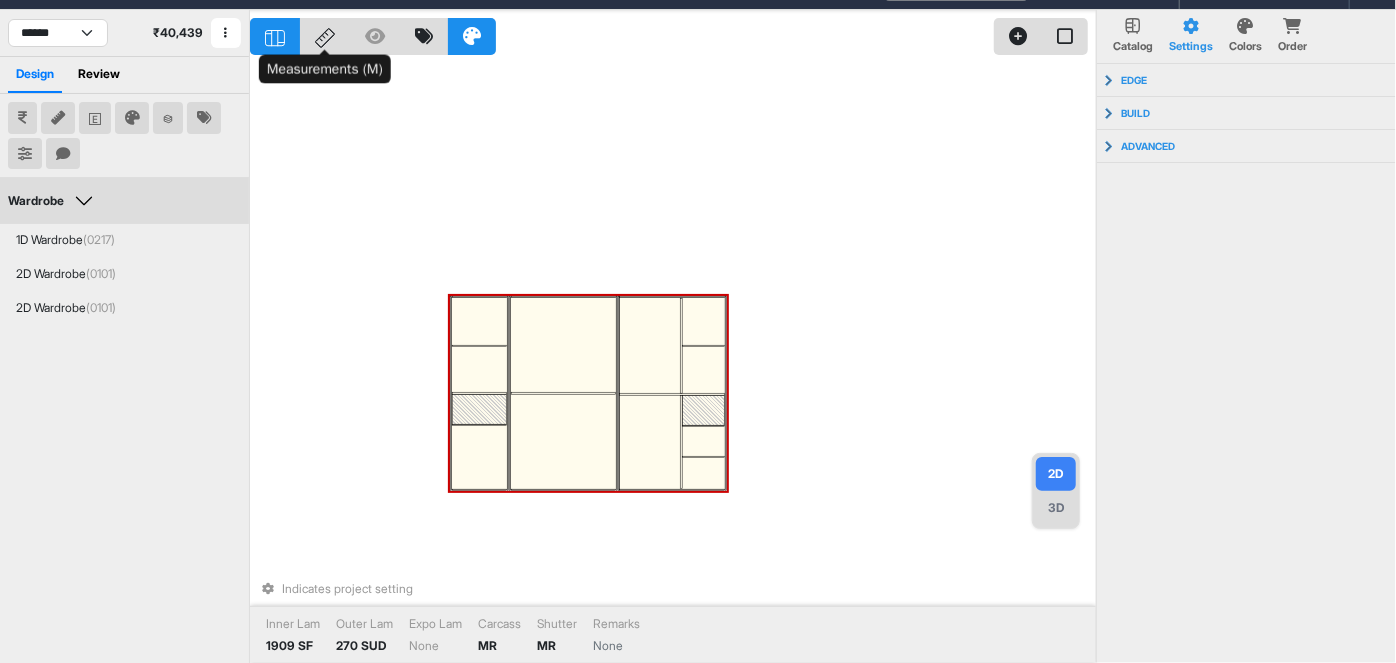 click at bounding box center (479, 410) 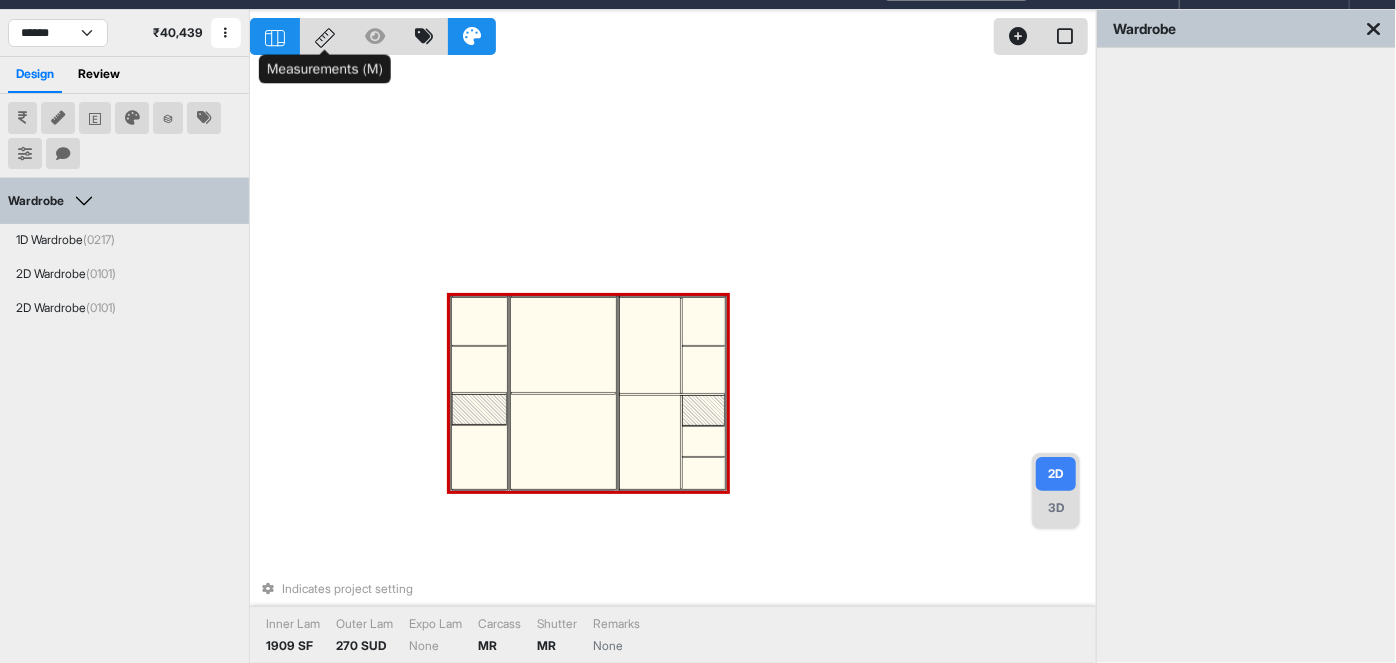 click at bounding box center [479, 410] 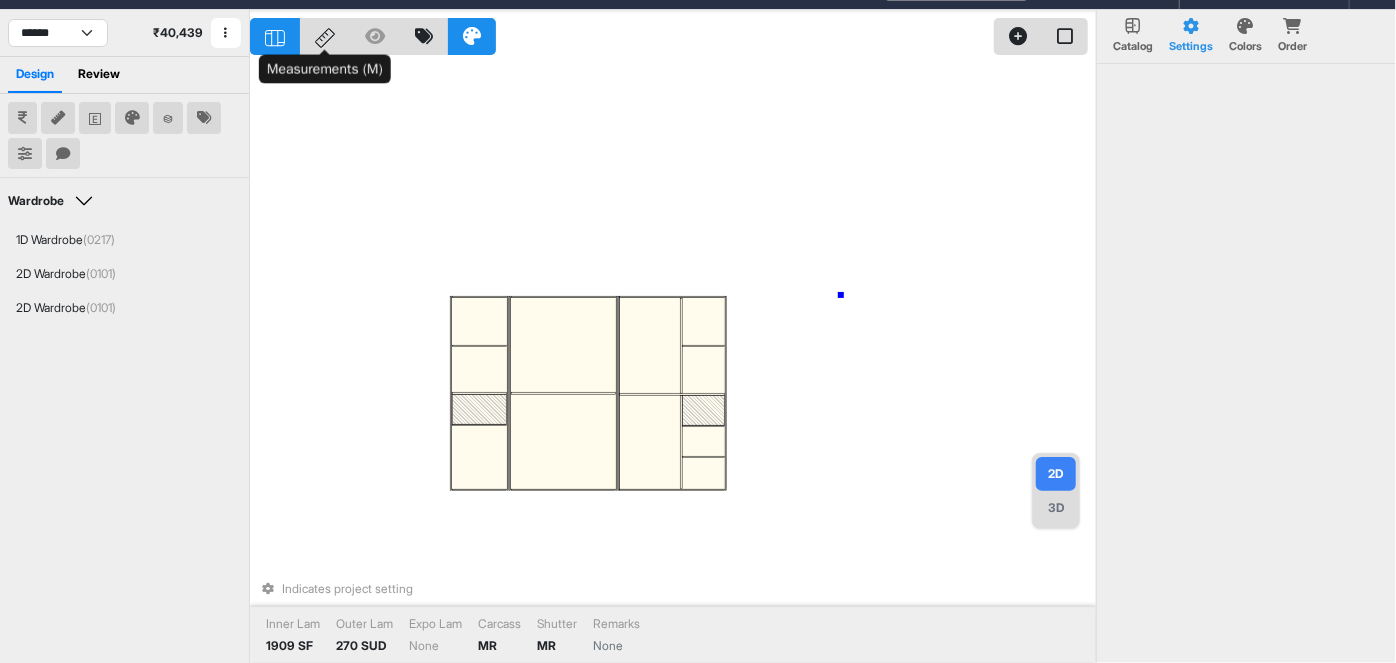 click on "Indicates project setting Inner Lam 1909 SF Outer Lam 270 SUD Expo Lam None Carcass MR Shutter MR Remarks None" at bounding box center (673, 341) 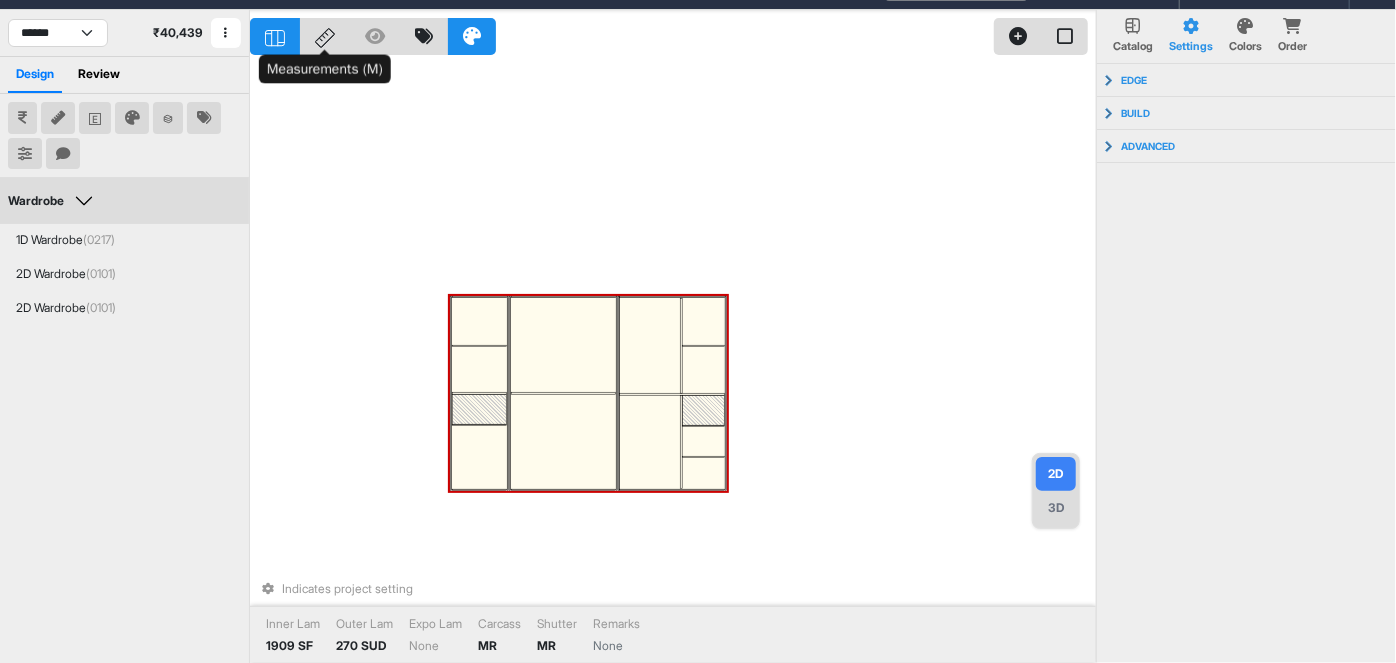 click at bounding box center [479, 410] 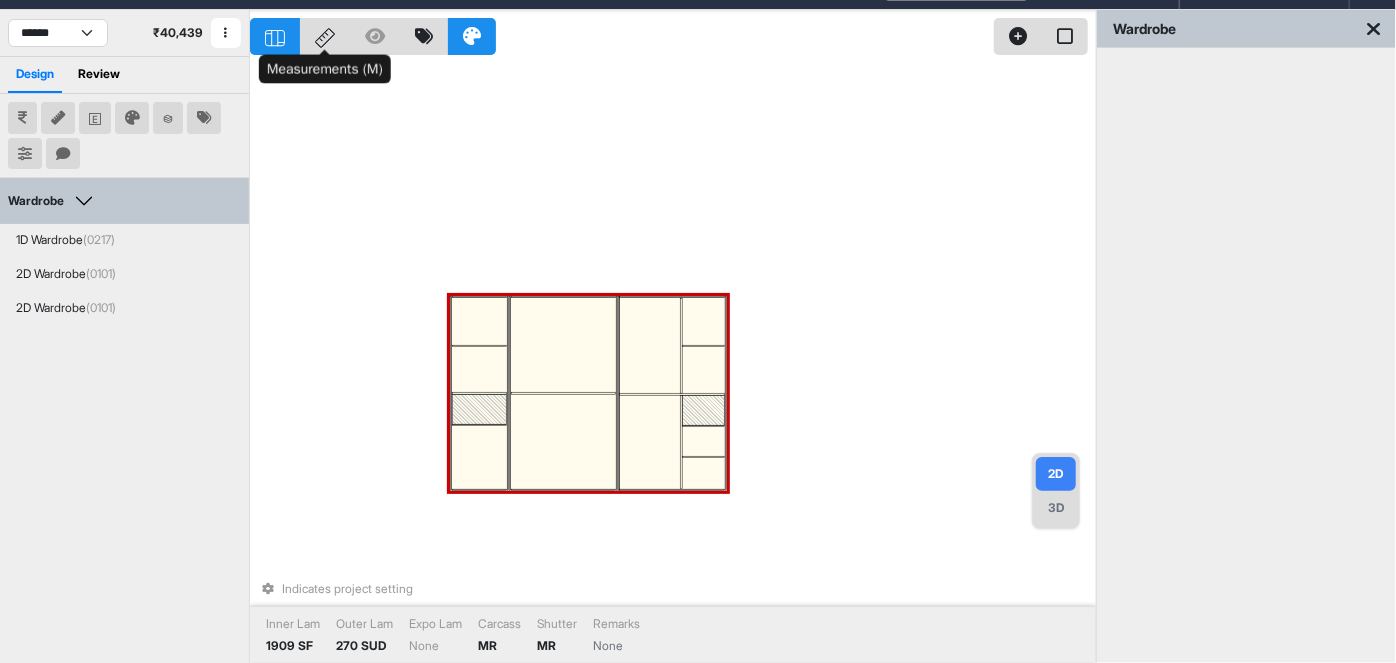 click at bounding box center (479, 410) 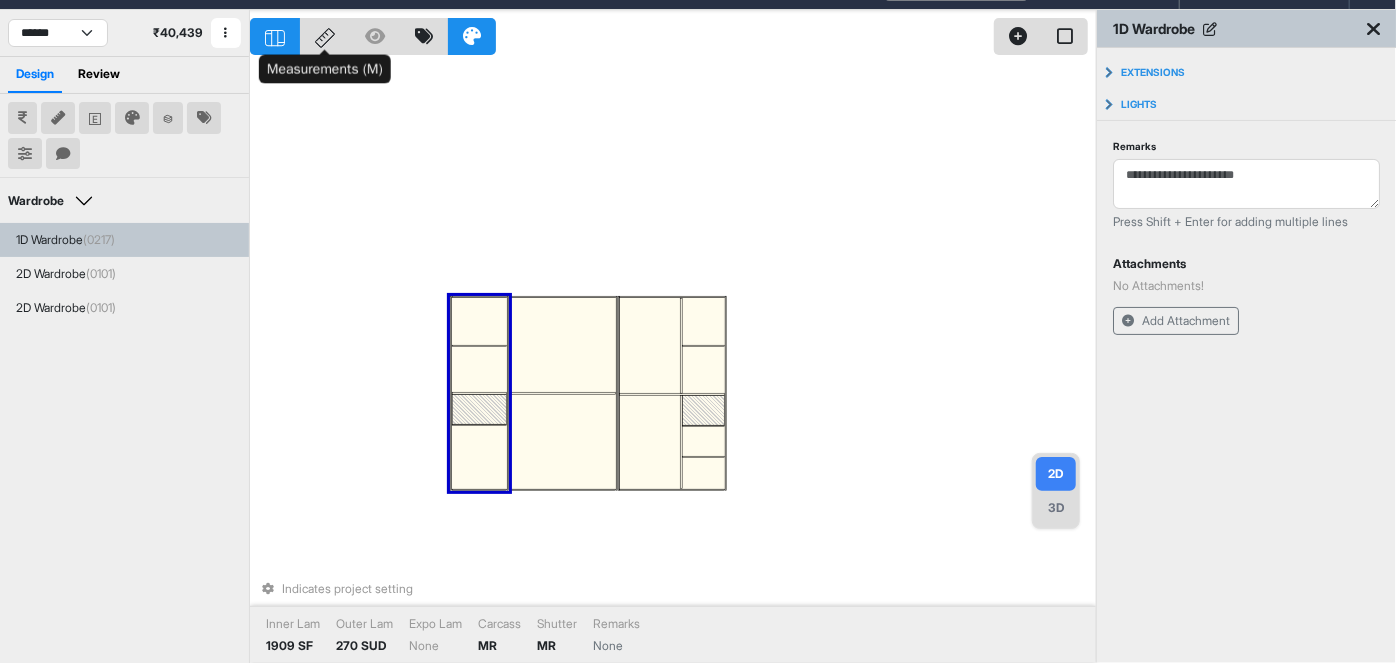 click at bounding box center (479, 410) 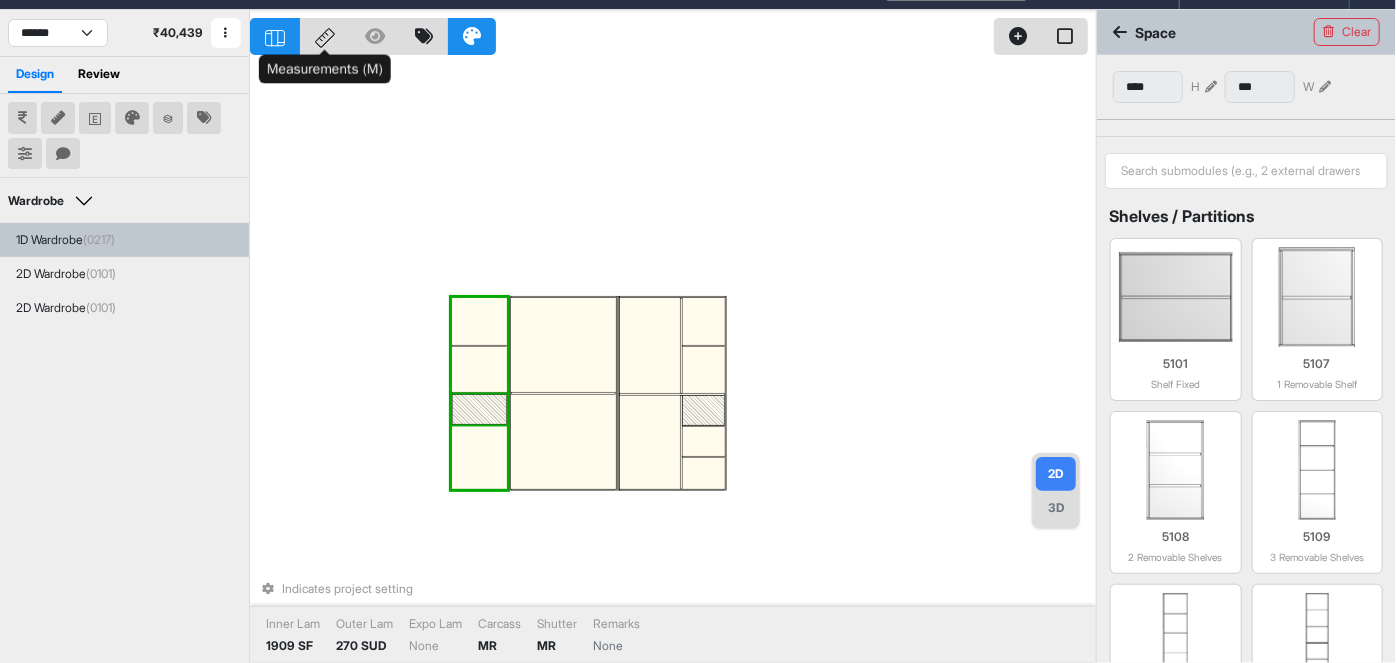 click at bounding box center [479, 410] 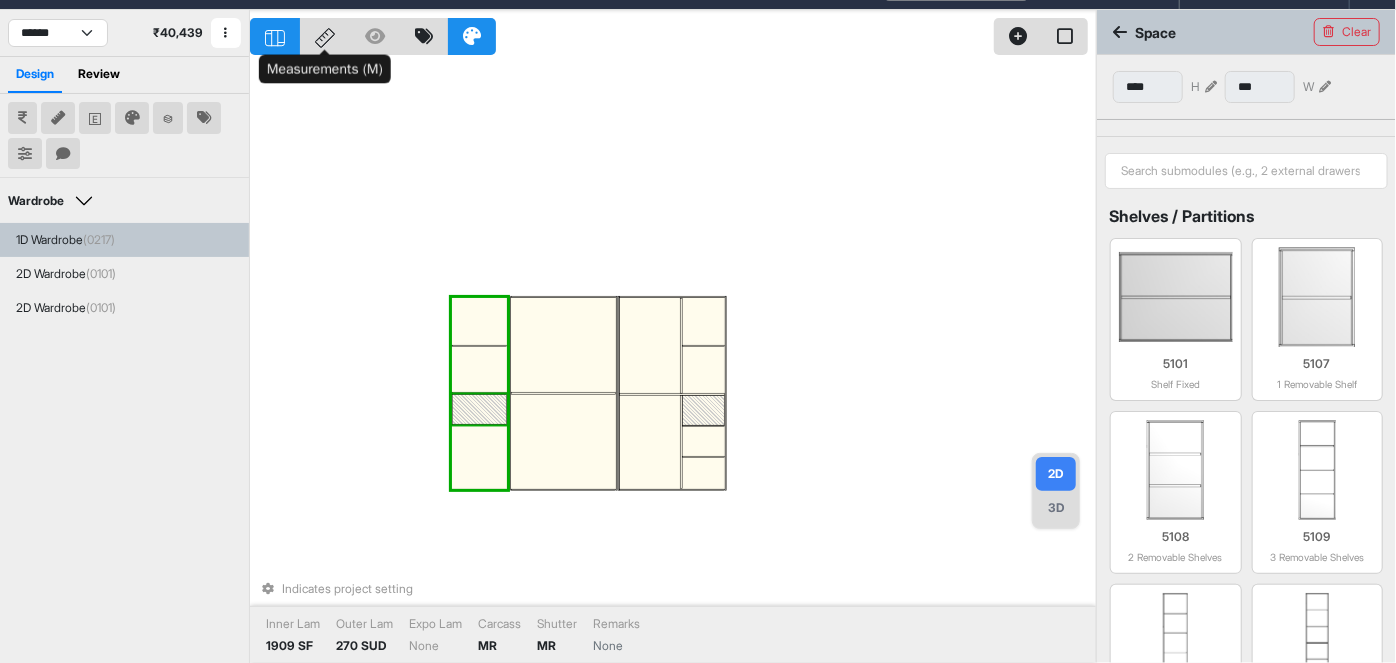 click at bounding box center (479, 410) 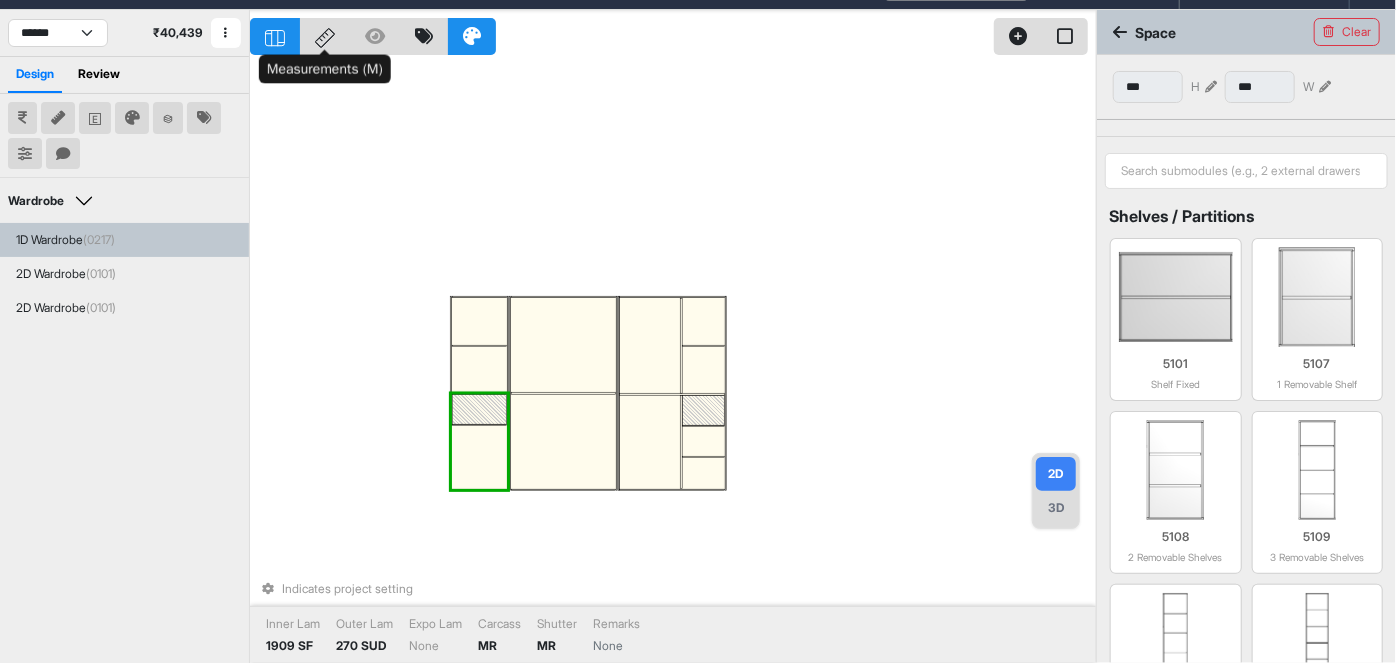 click at bounding box center (479, 410) 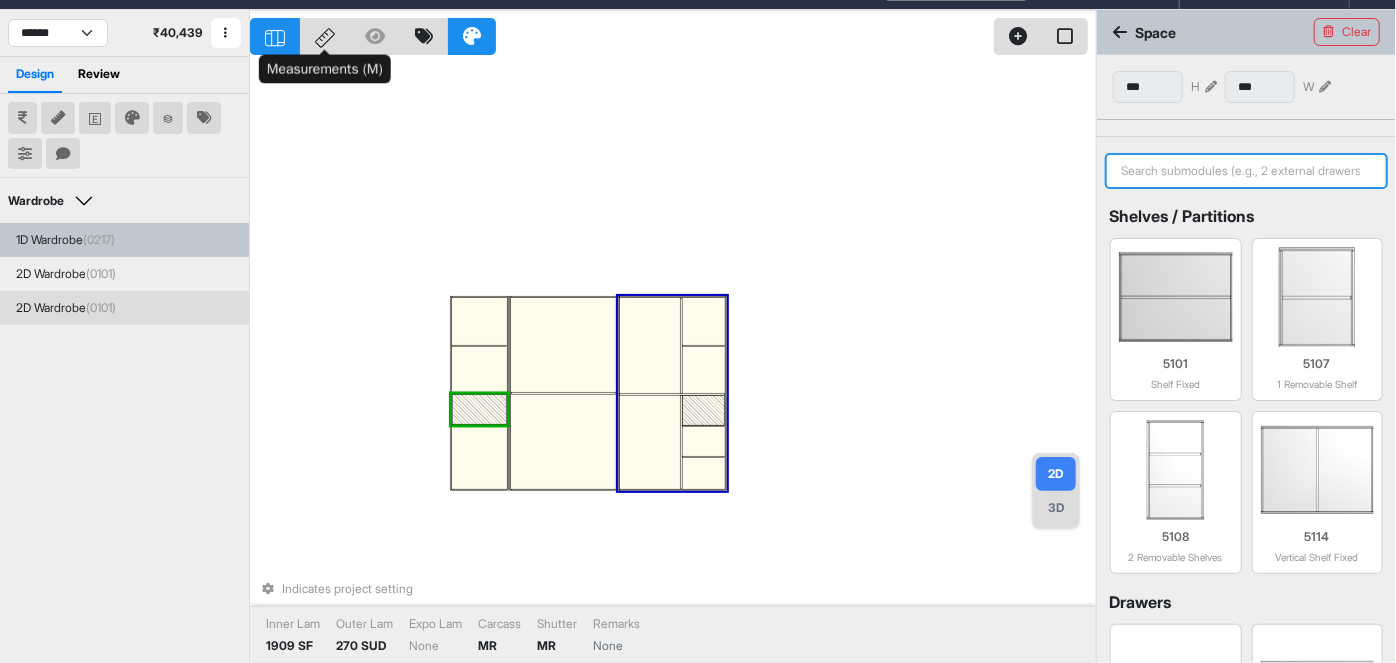 click at bounding box center [1246, 171] 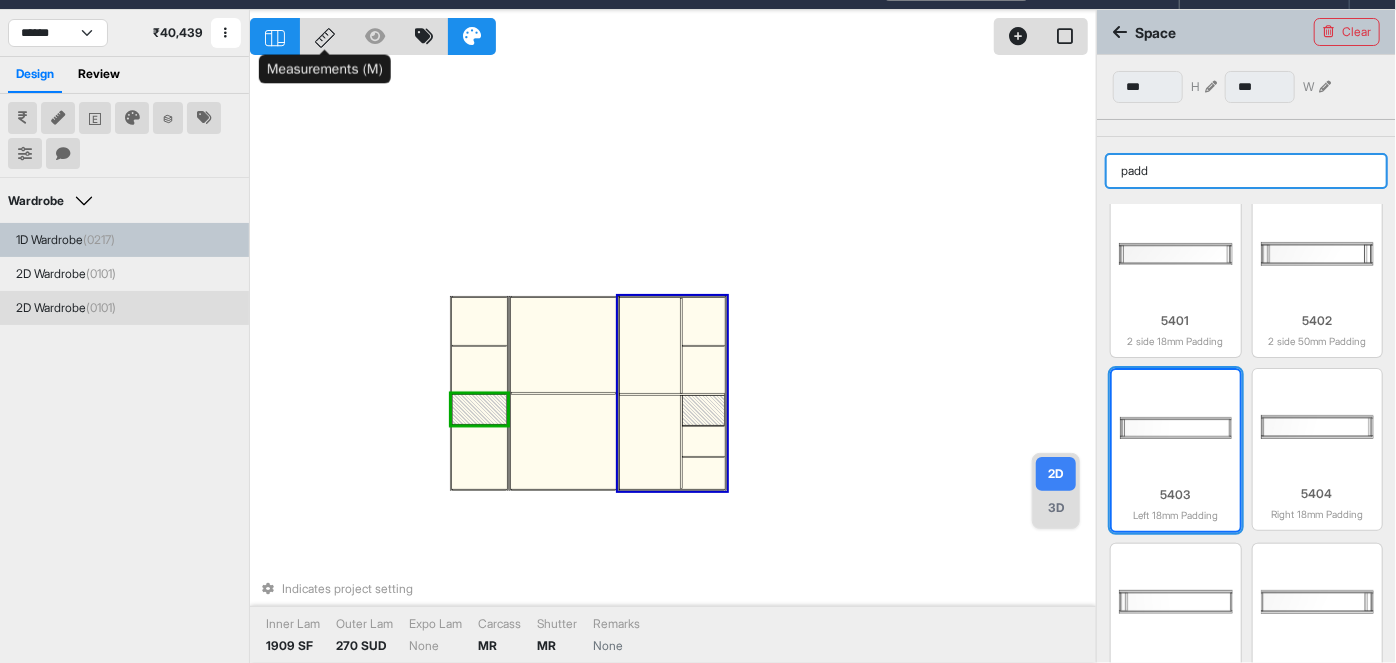 scroll, scrollTop: 45, scrollLeft: 0, axis: vertical 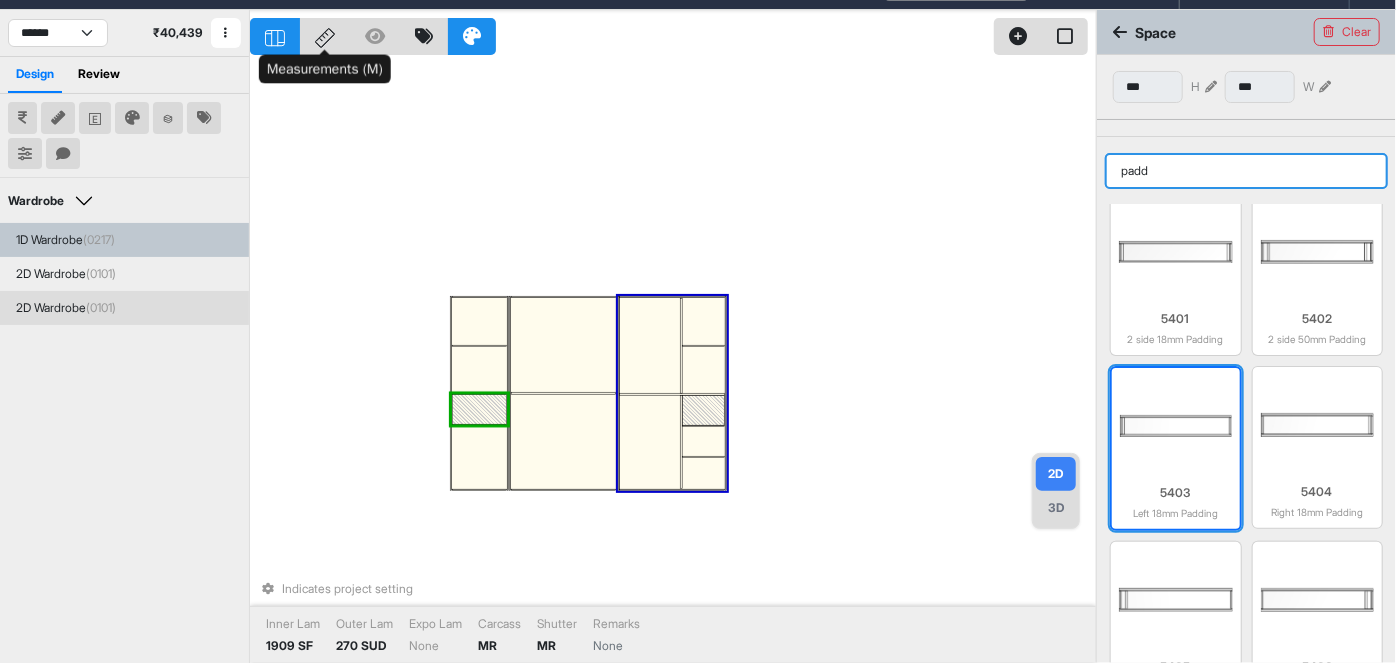 type on "padd" 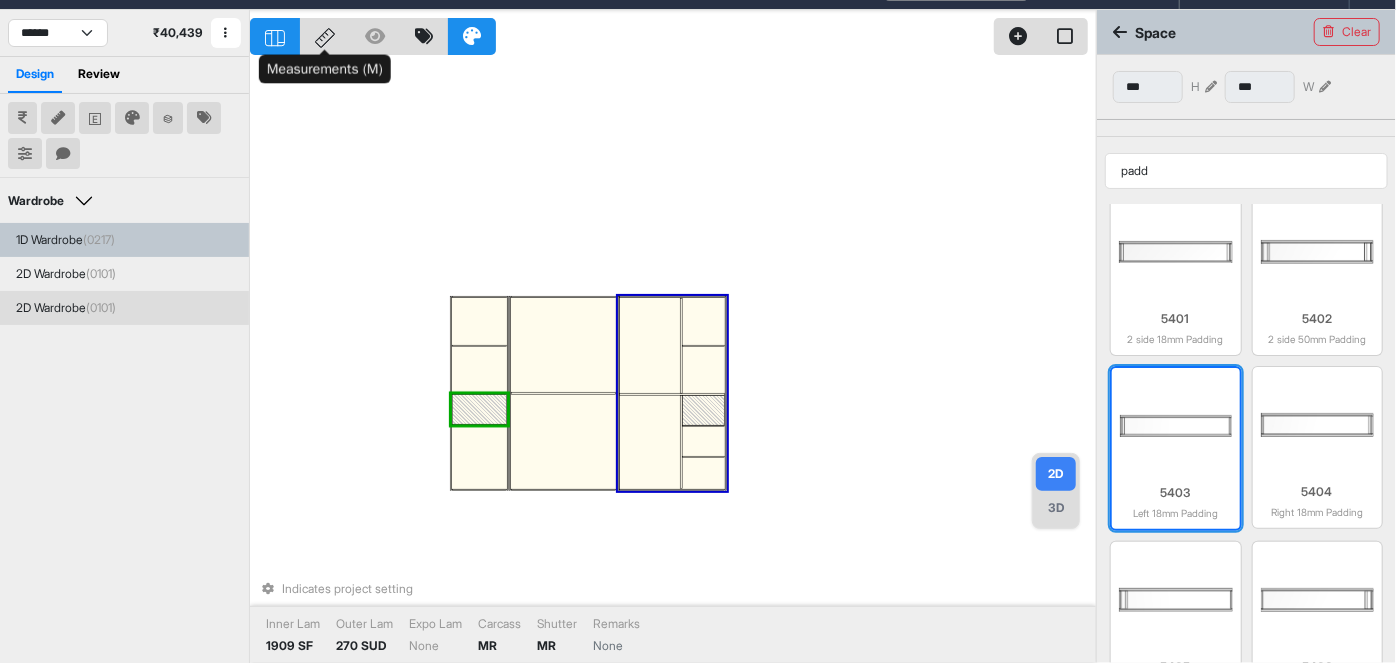 click at bounding box center [1176, 426] 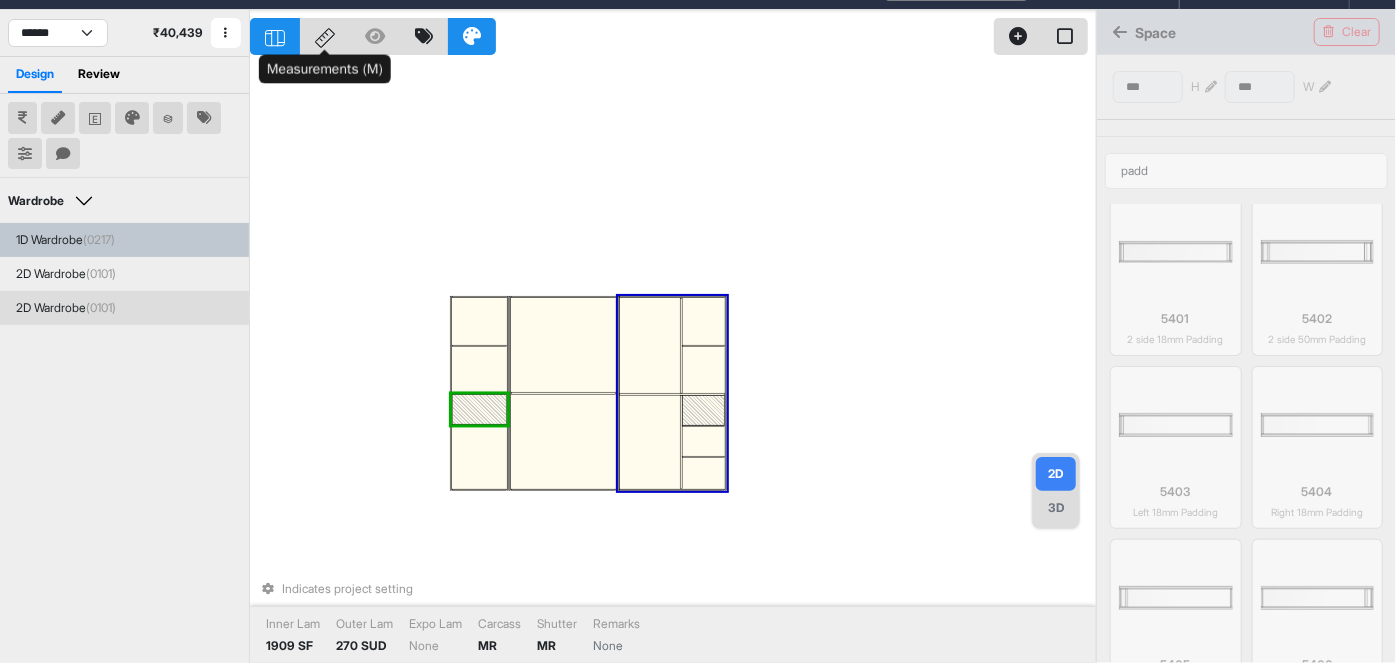 scroll, scrollTop: 43, scrollLeft: 0, axis: vertical 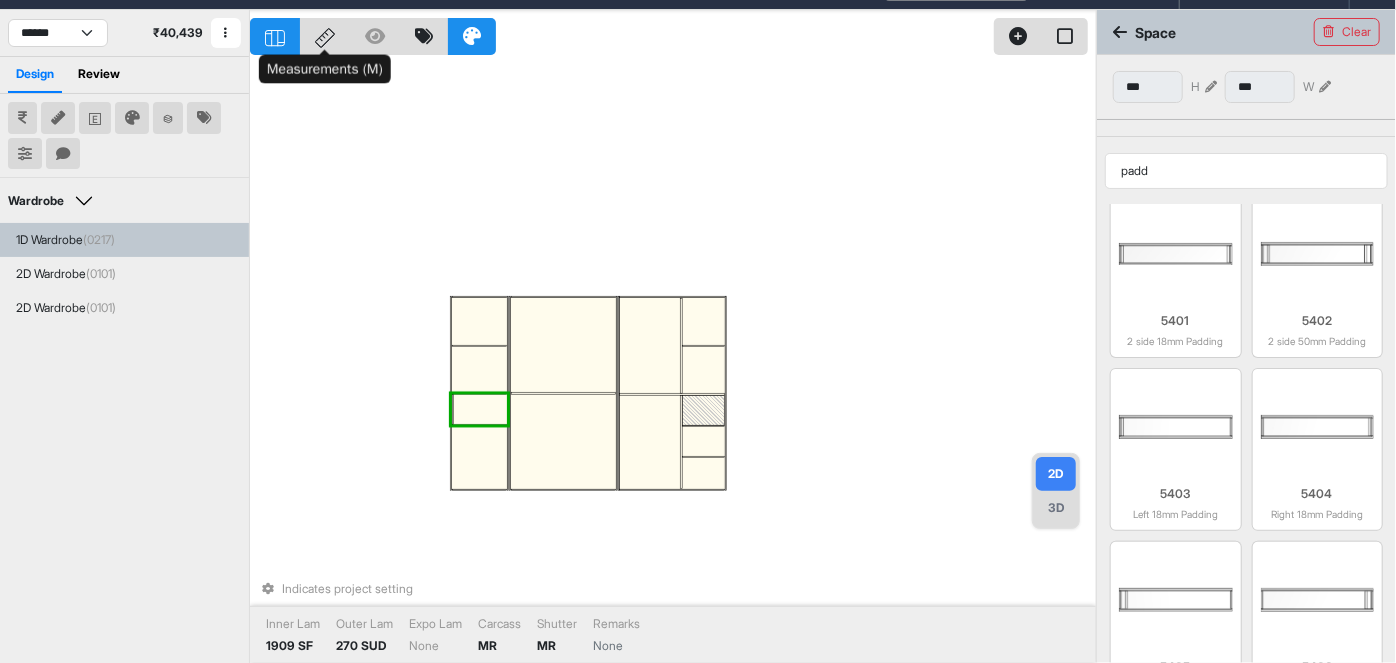 click at bounding box center [481, 410] 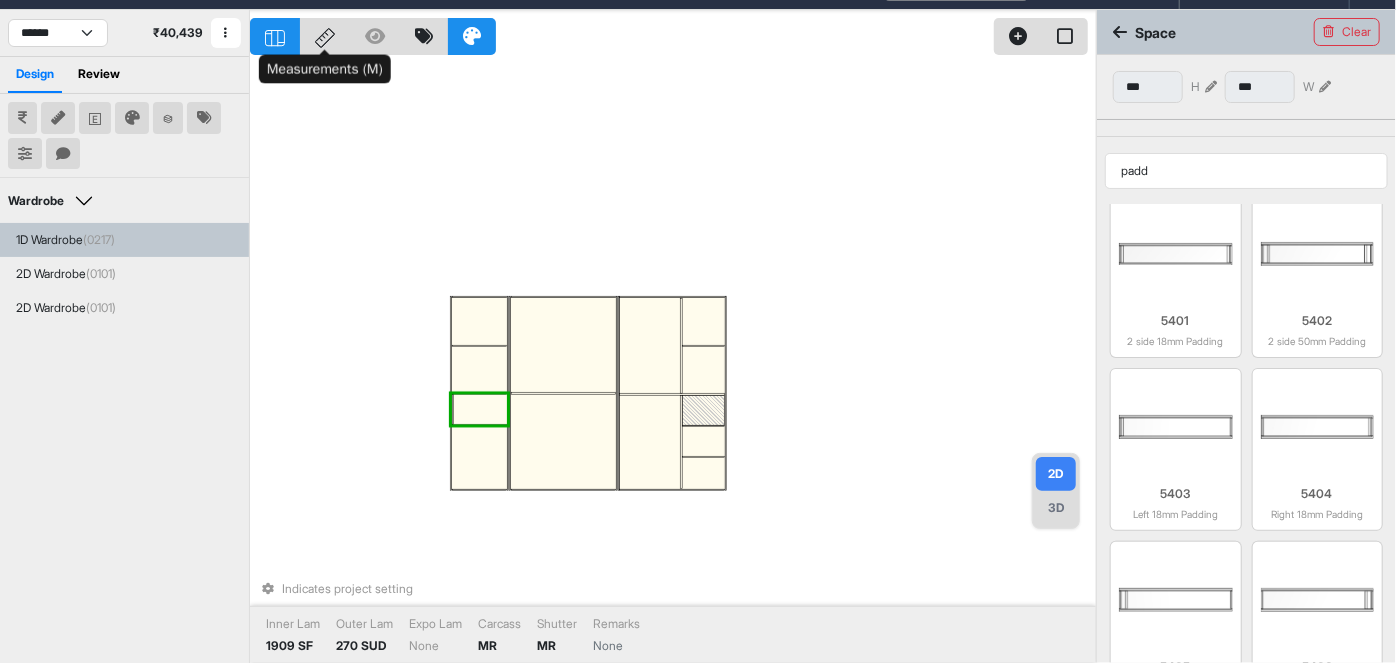 click at bounding box center (481, 410) 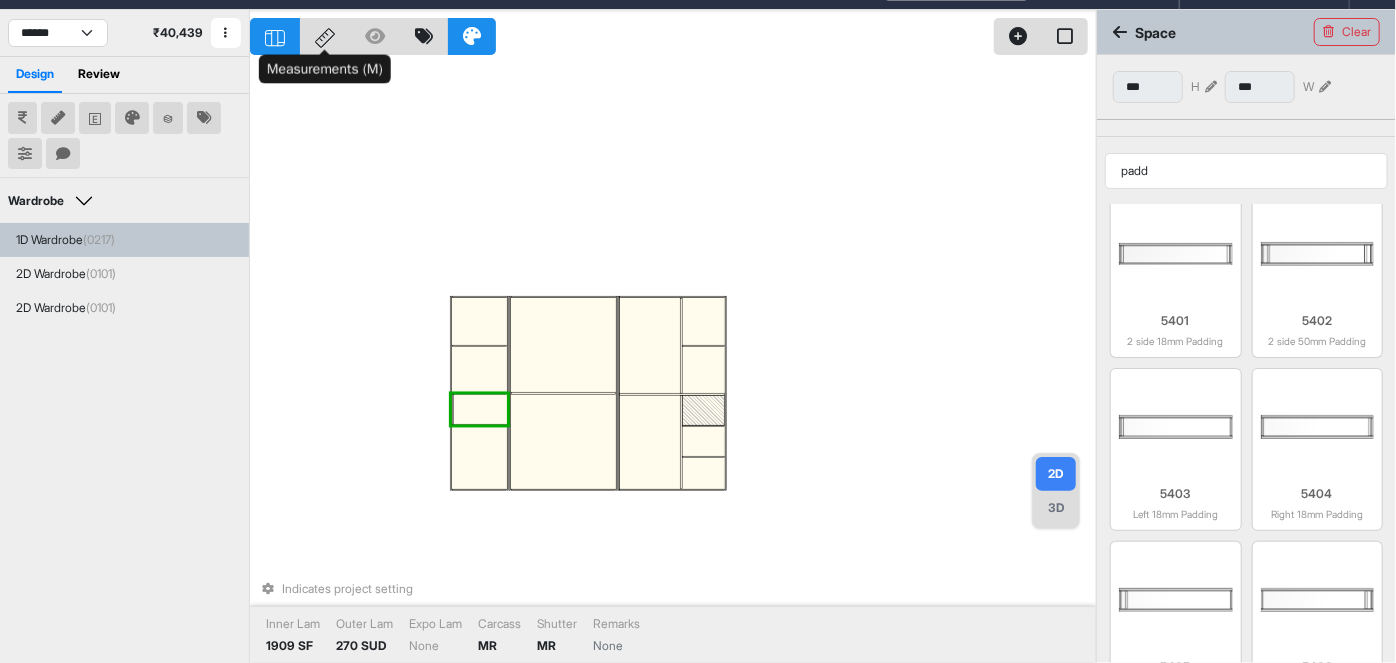 type on "***" 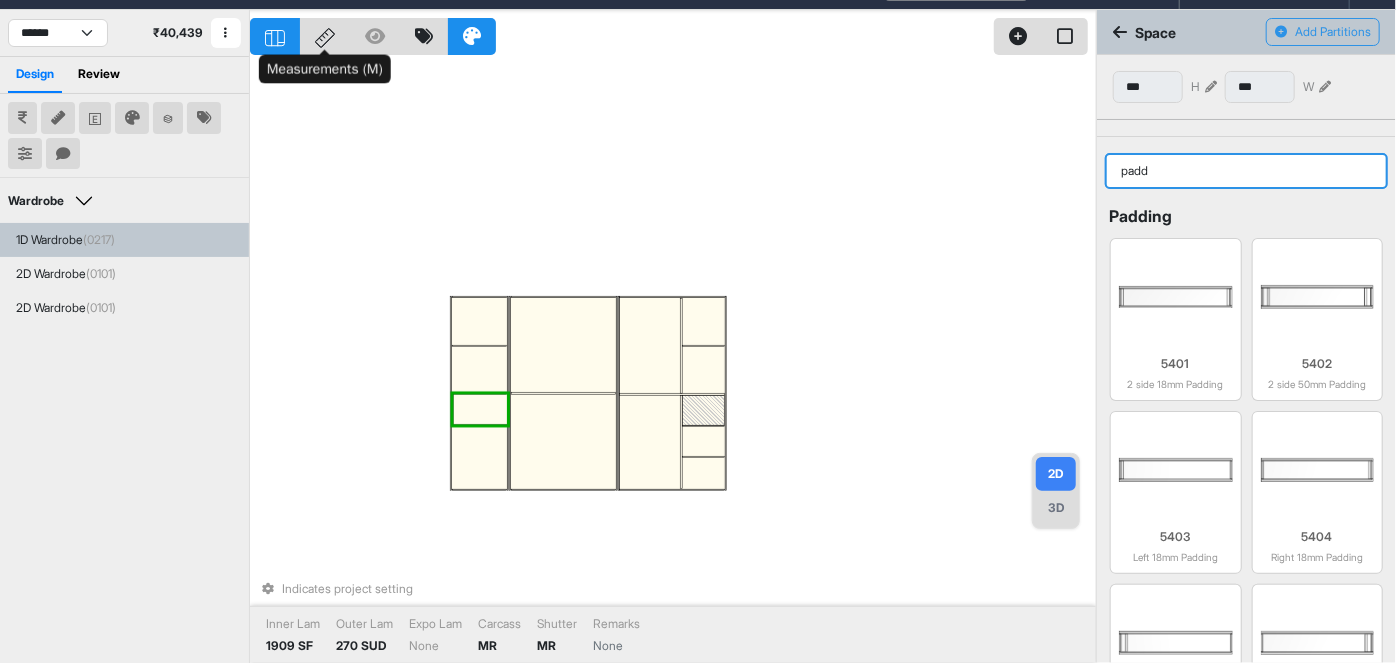 click on "padd" at bounding box center [1246, 171] 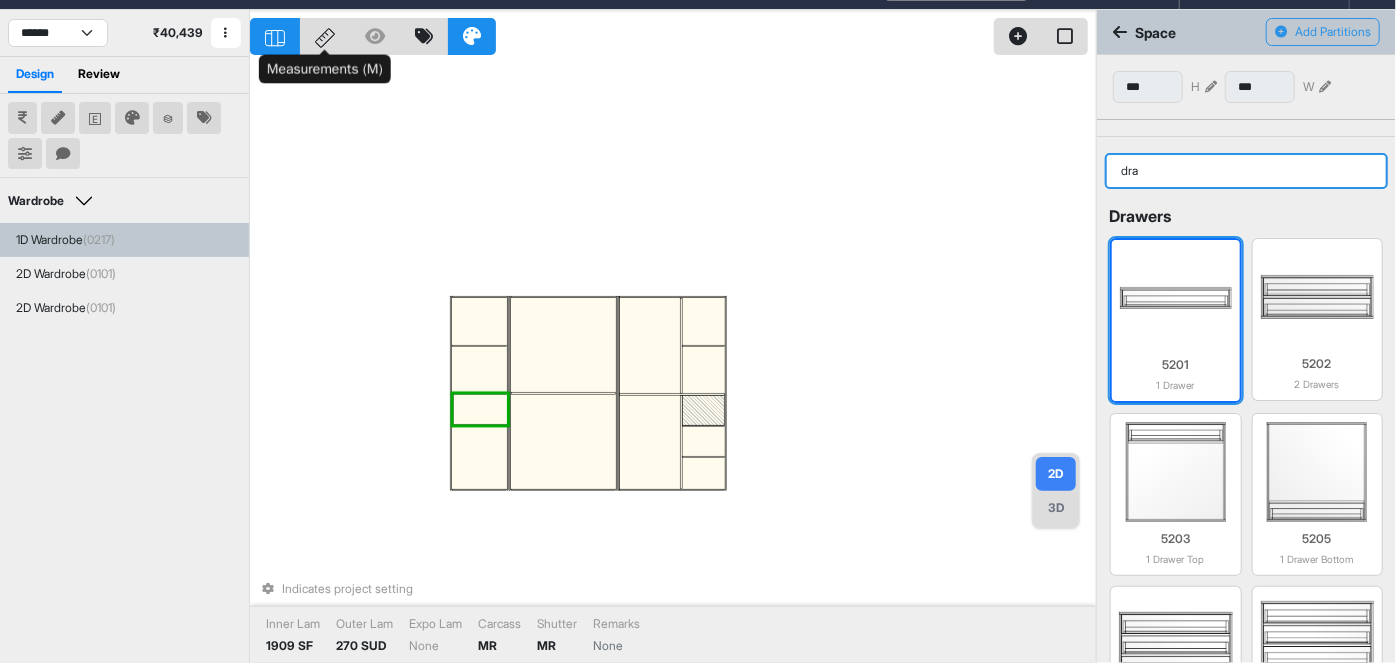 type on "dra" 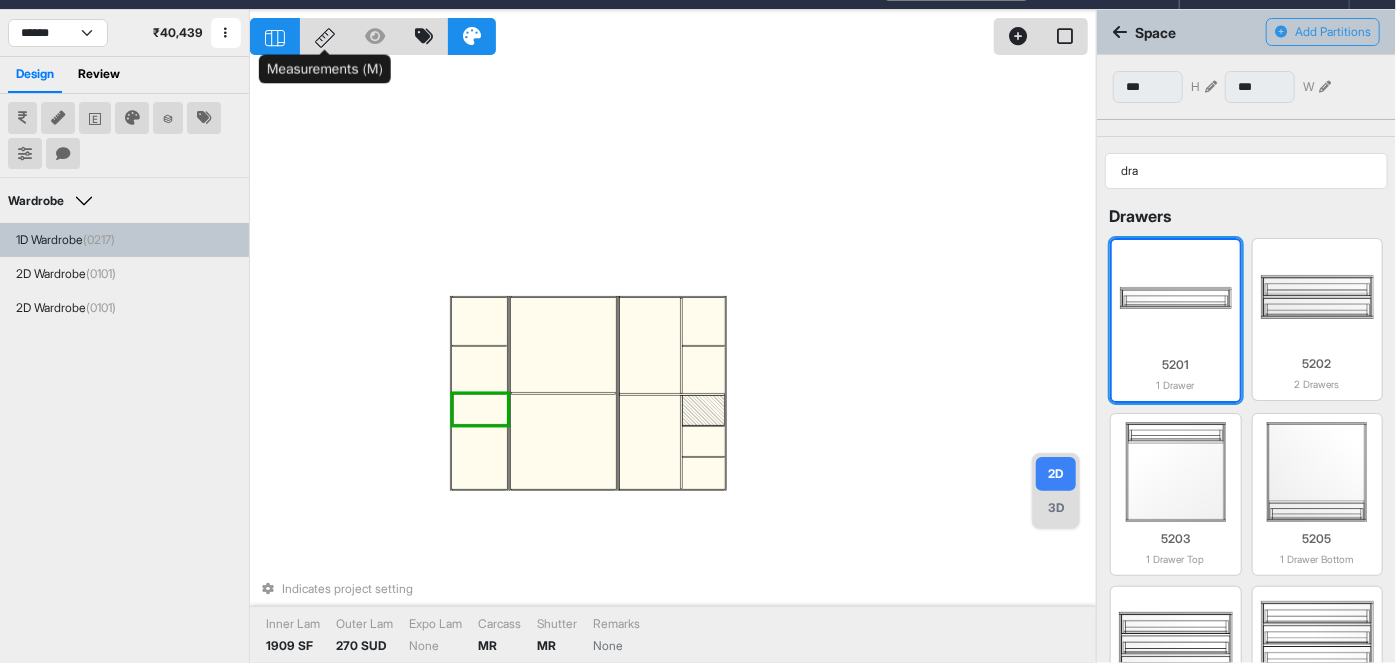 click on "5201 1 Drawer" at bounding box center [1176, 370] 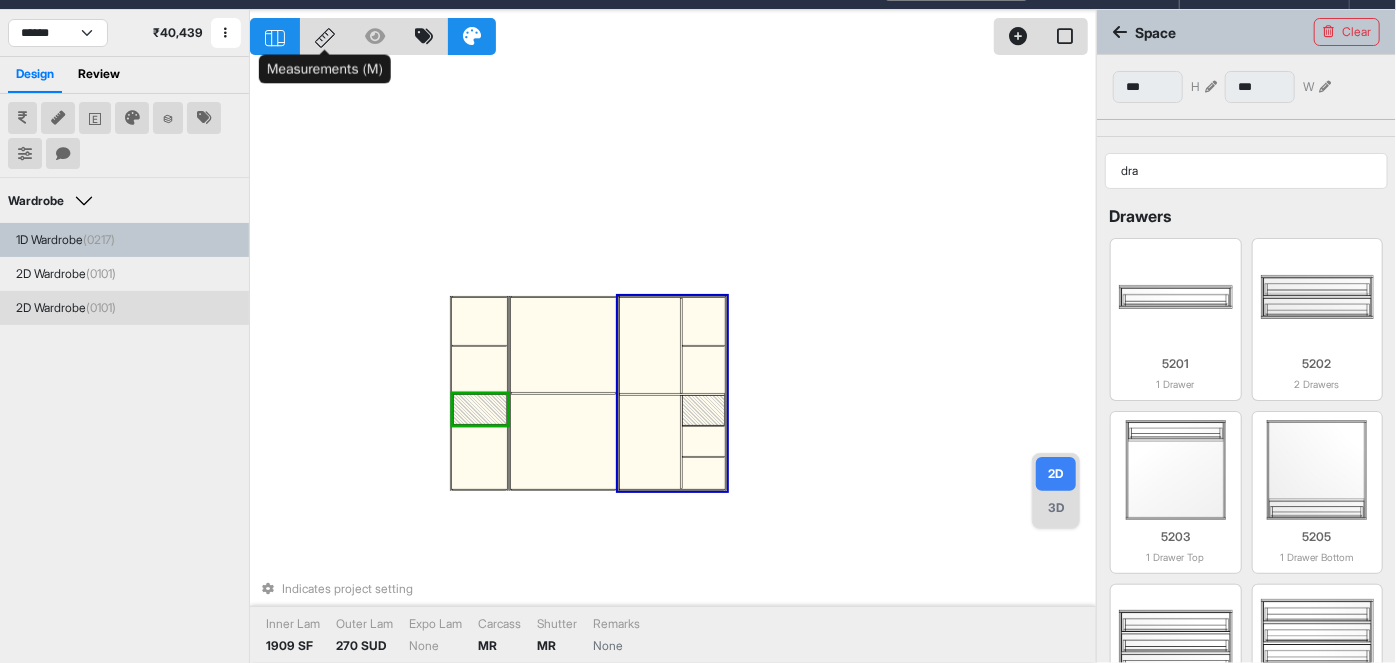 click at bounding box center [703, 410] 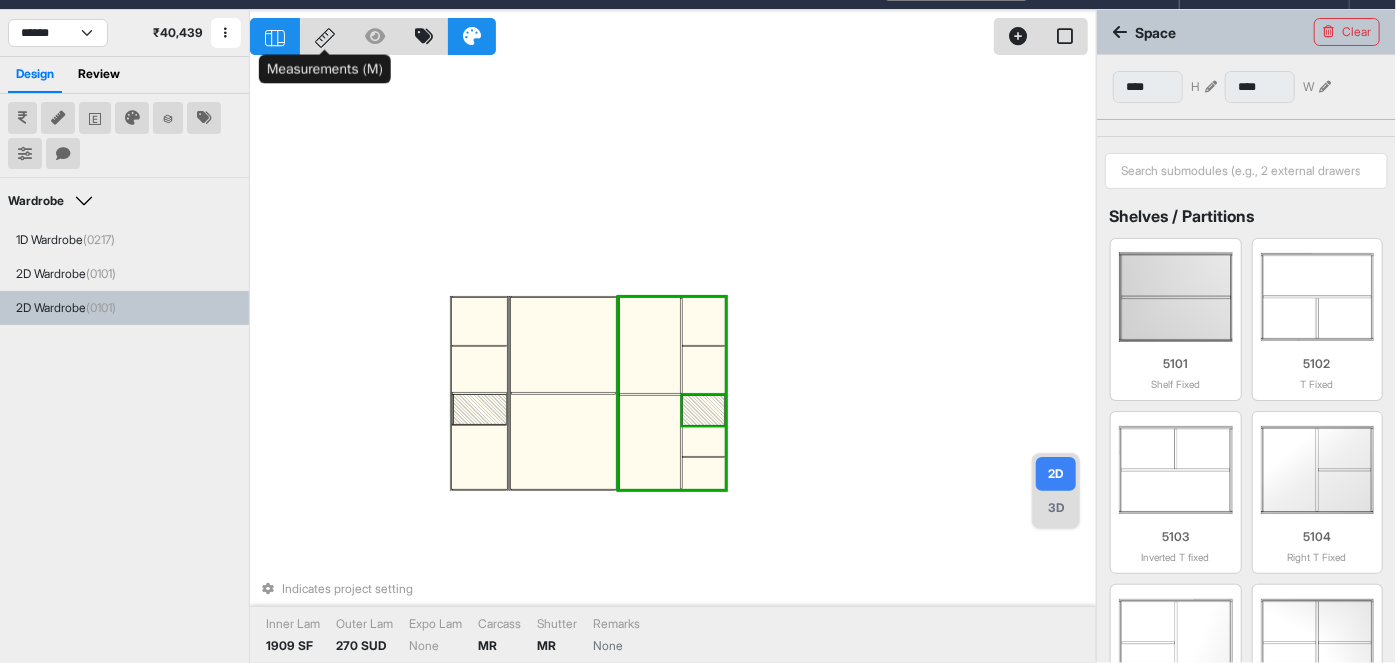 click at bounding box center [703, 410] 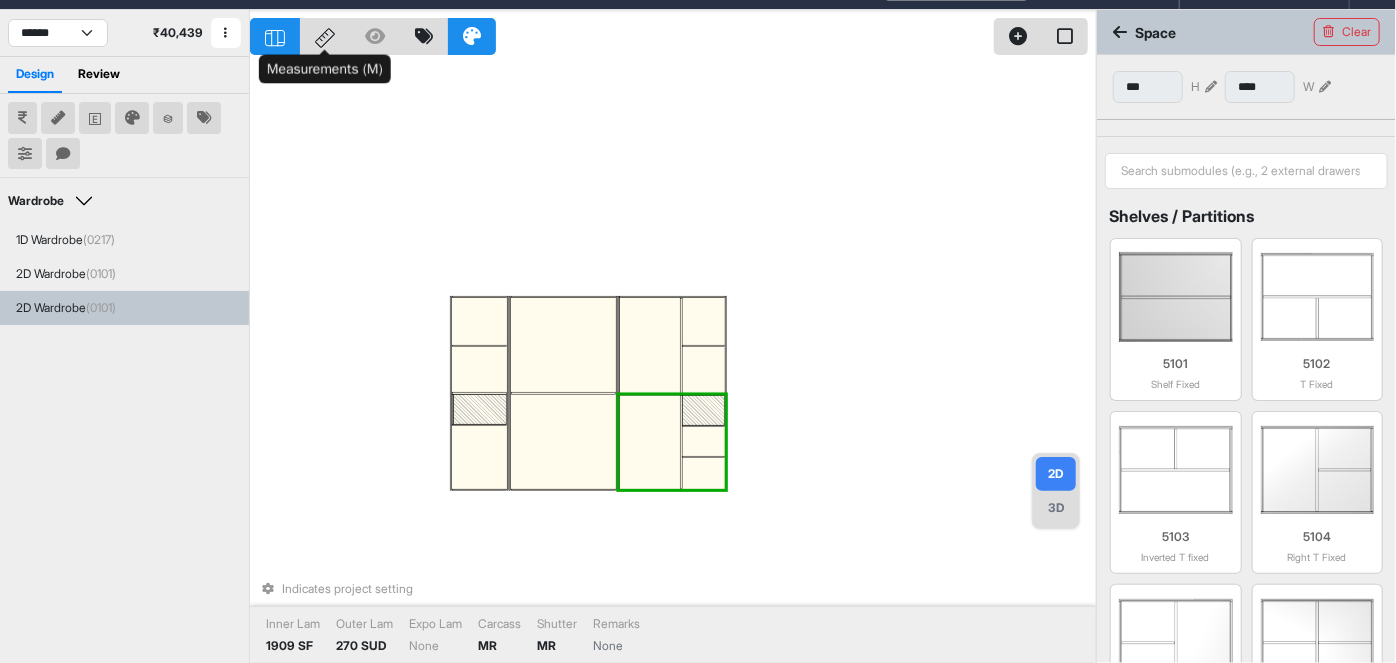click at bounding box center [703, 410] 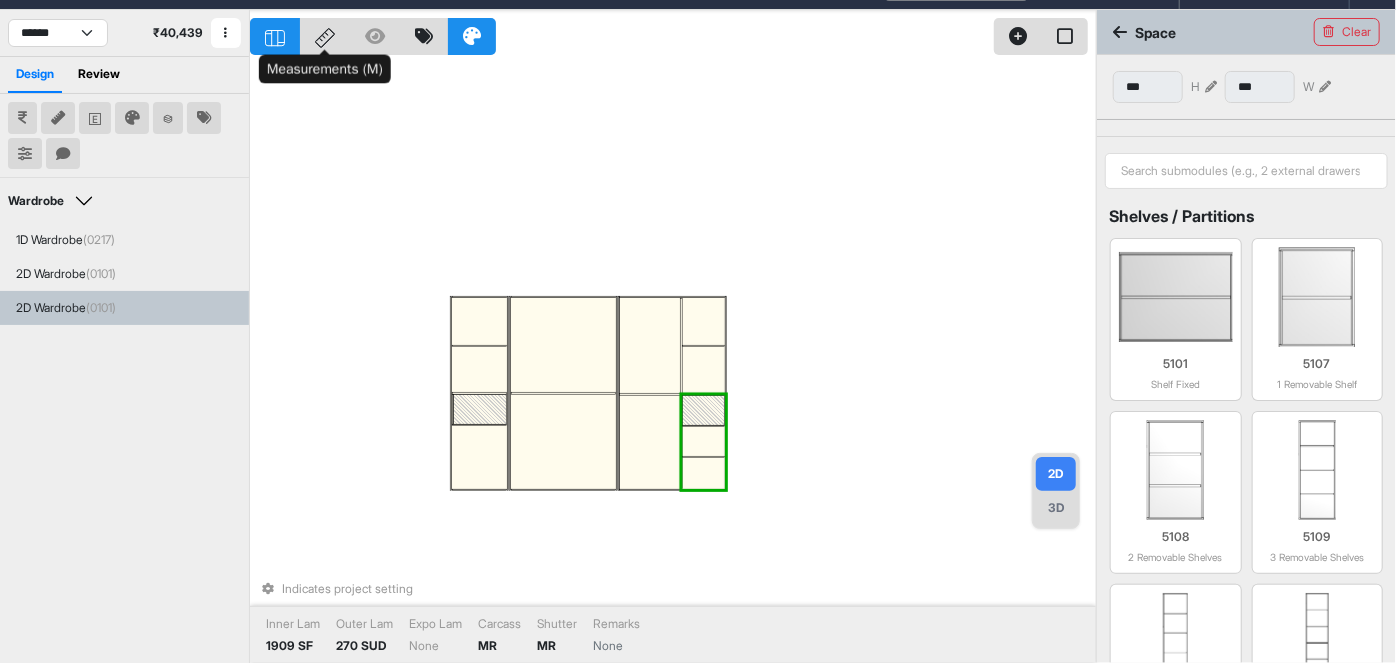 click at bounding box center (703, 410) 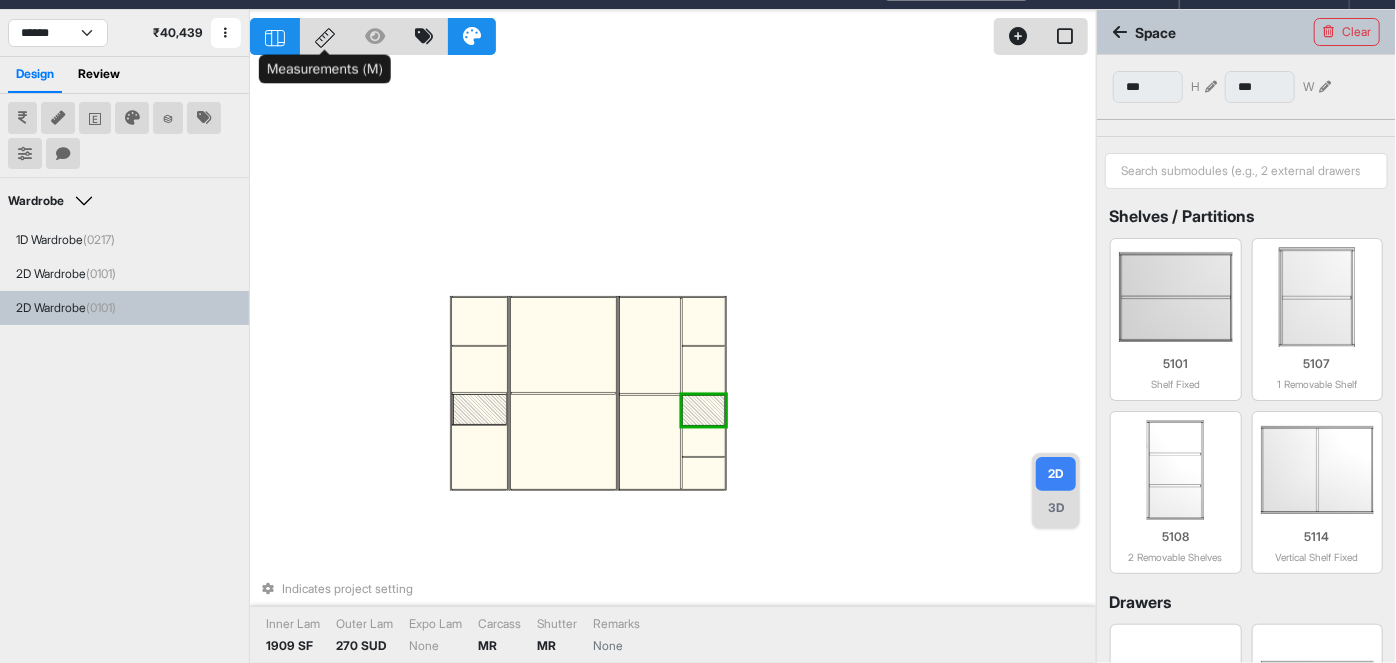 click at bounding box center [703, 410] 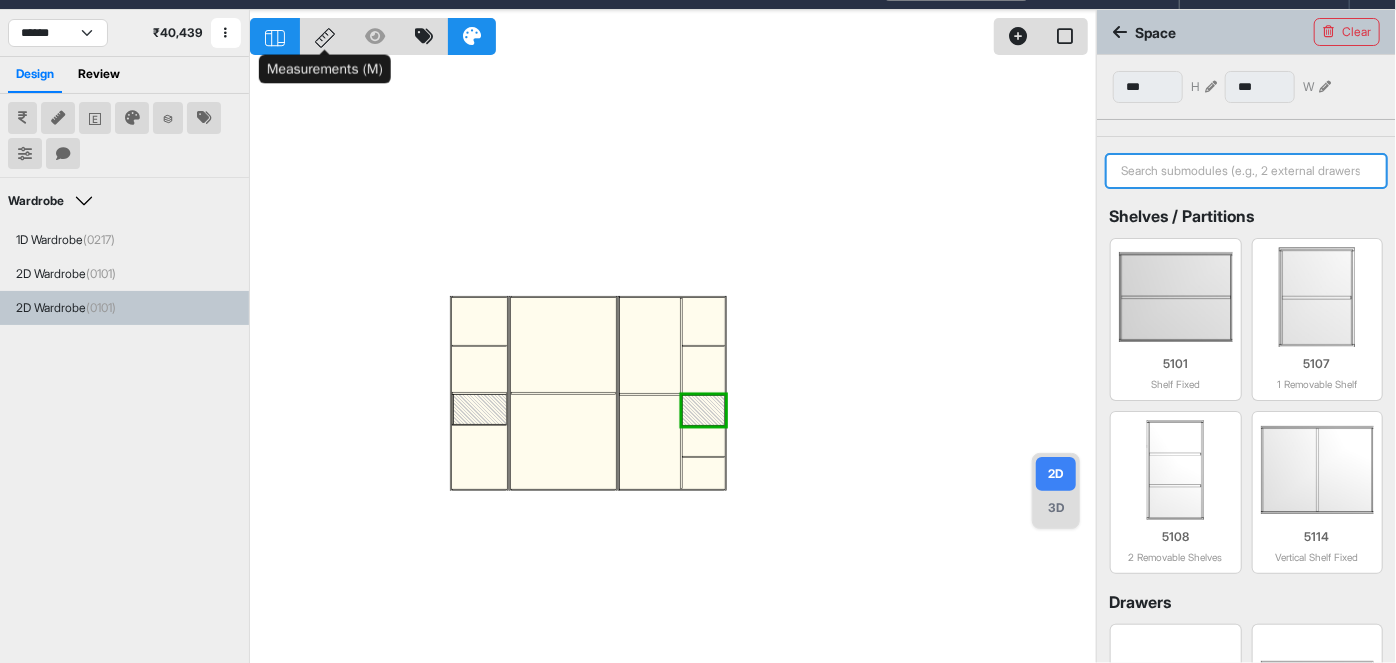 click at bounding box center [1246, 171] 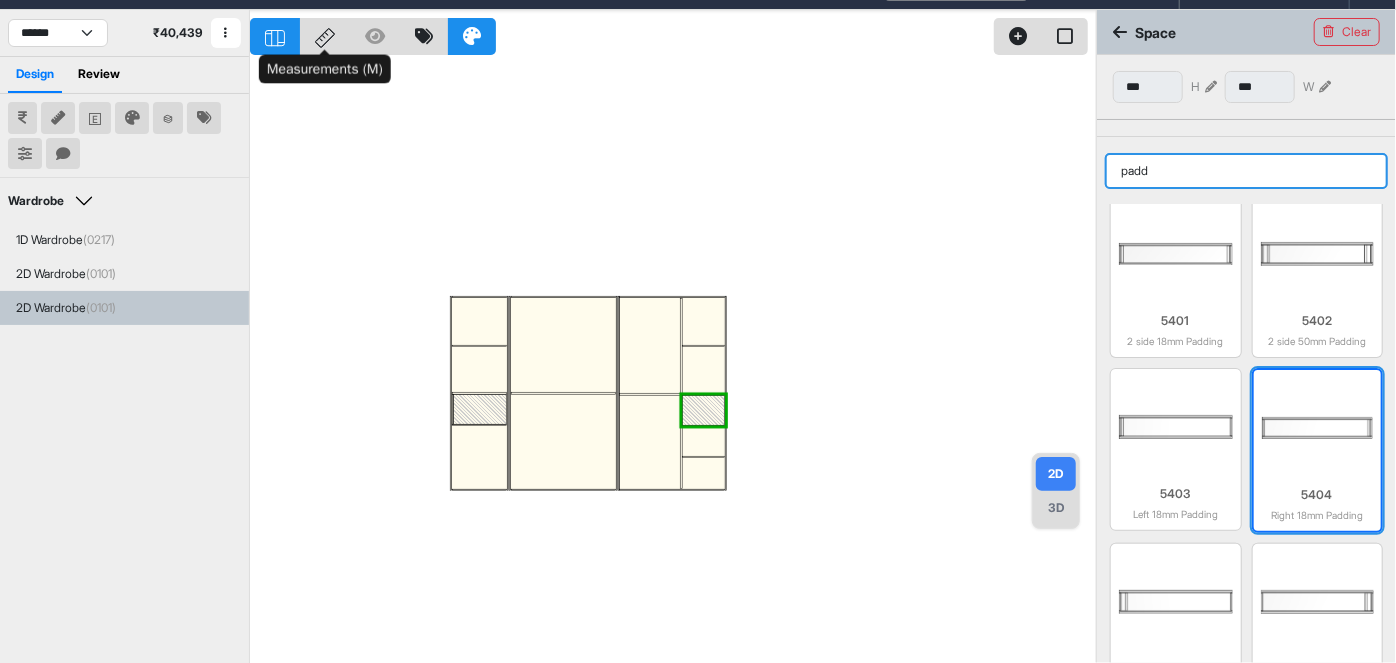 scroll, scrollTop: 45, scrollLeft: 0, axis: vertical 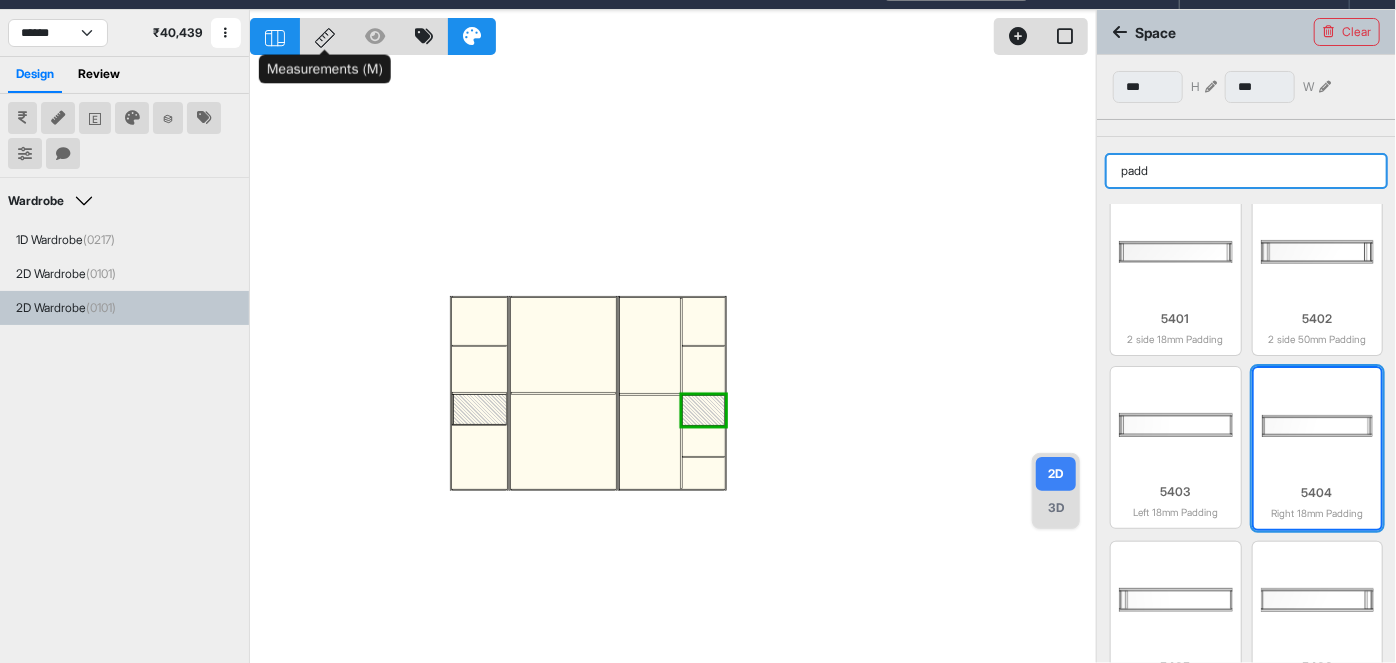 type on "padd" 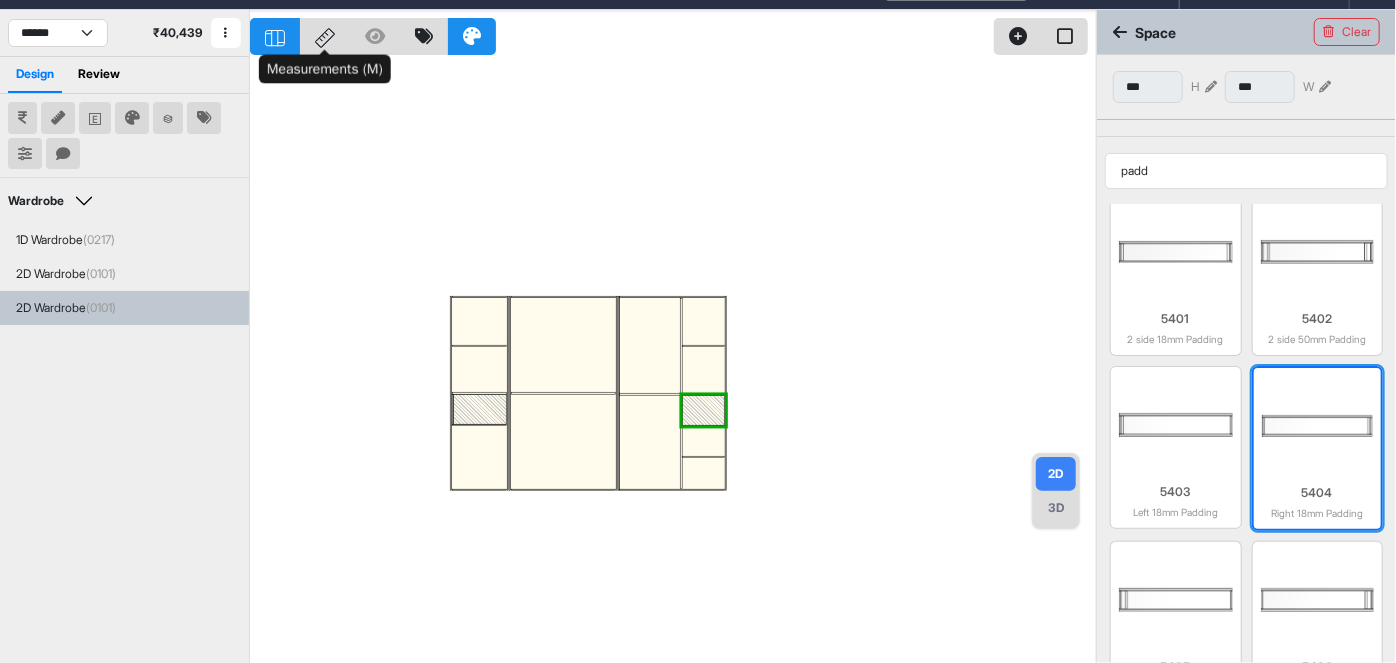 click at bounding box center (1318, 426) 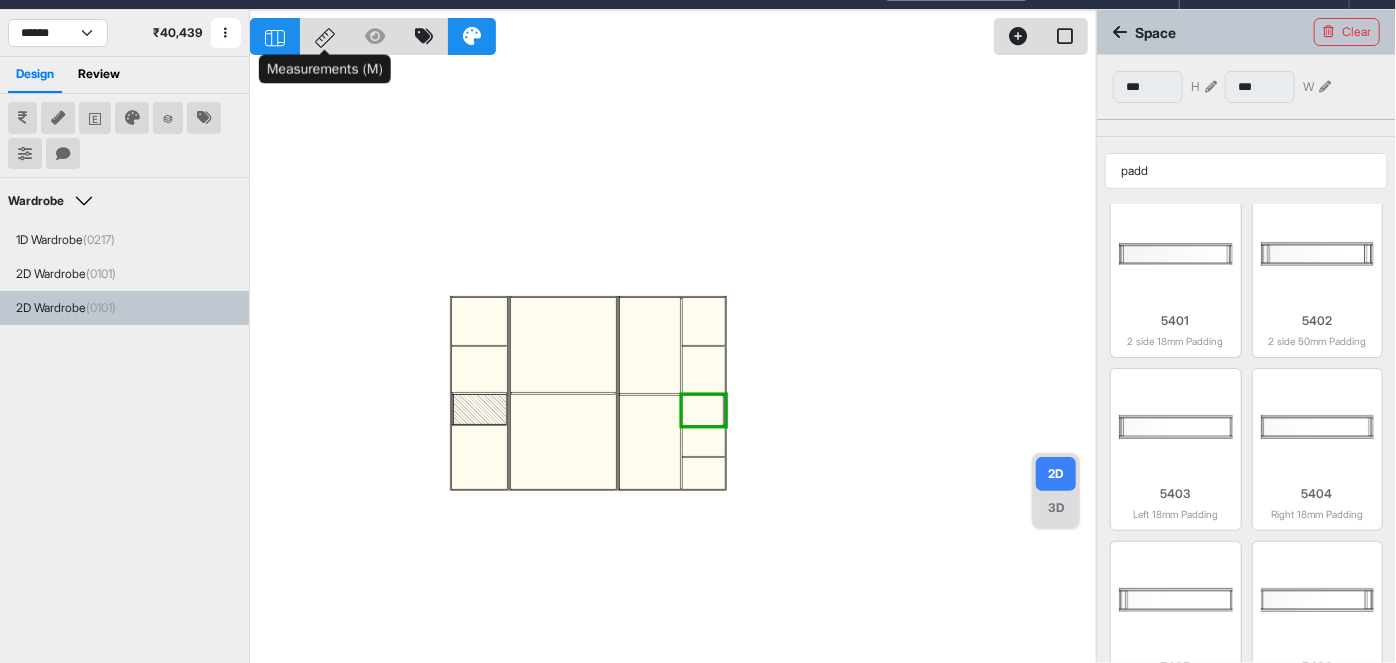 scroll, scrollTop: 43, scrollLeft: 0, axis: vertical 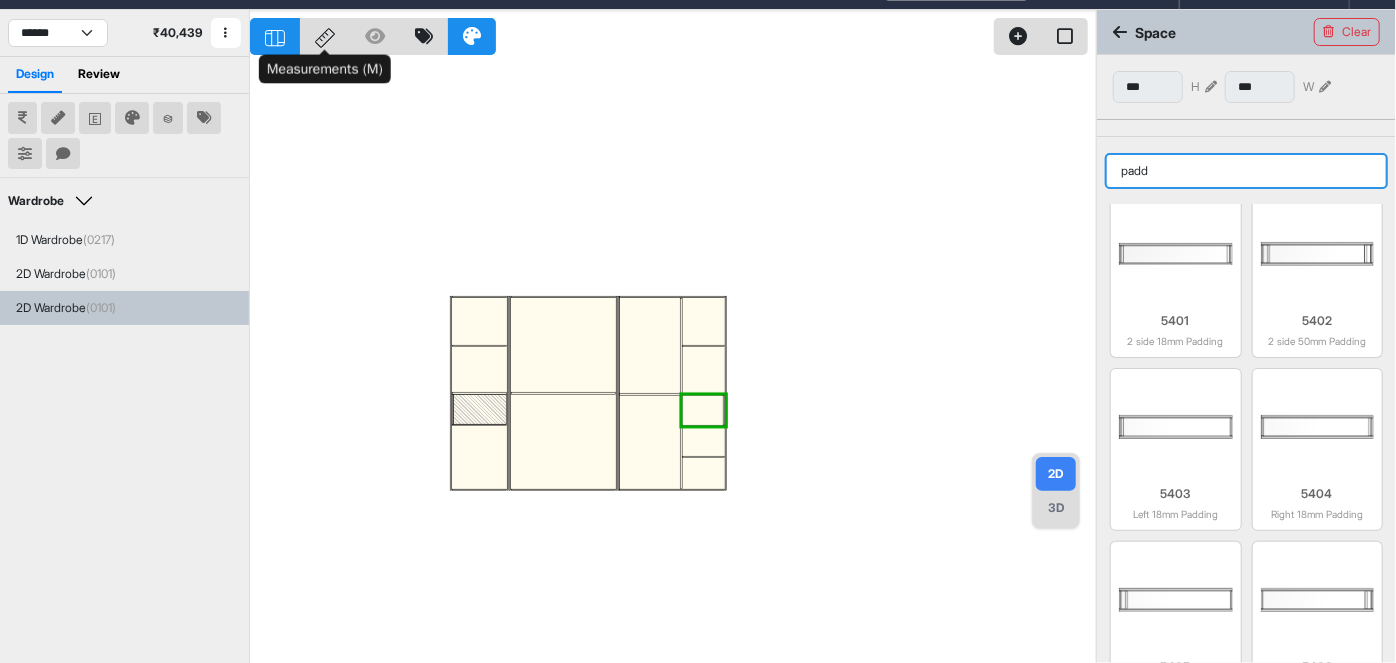 click on "padd" at bounding box center [1246, 171] 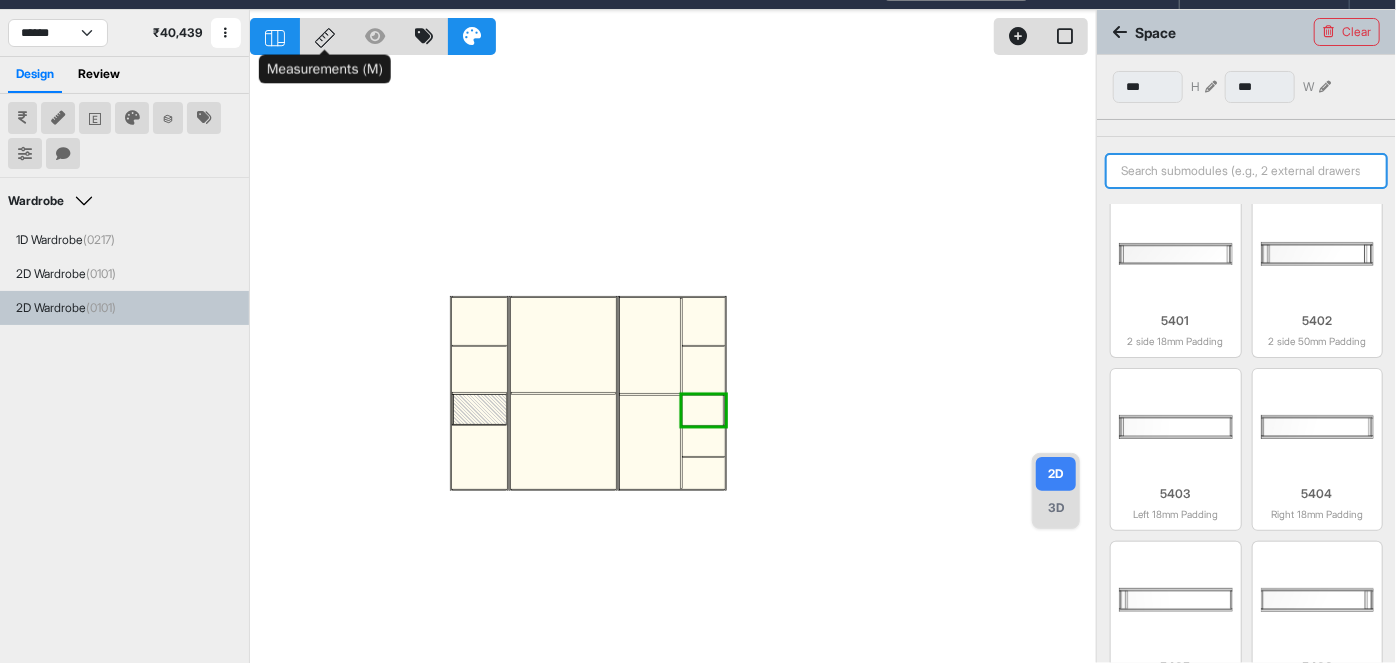 click at bounding box center [1246, 171] 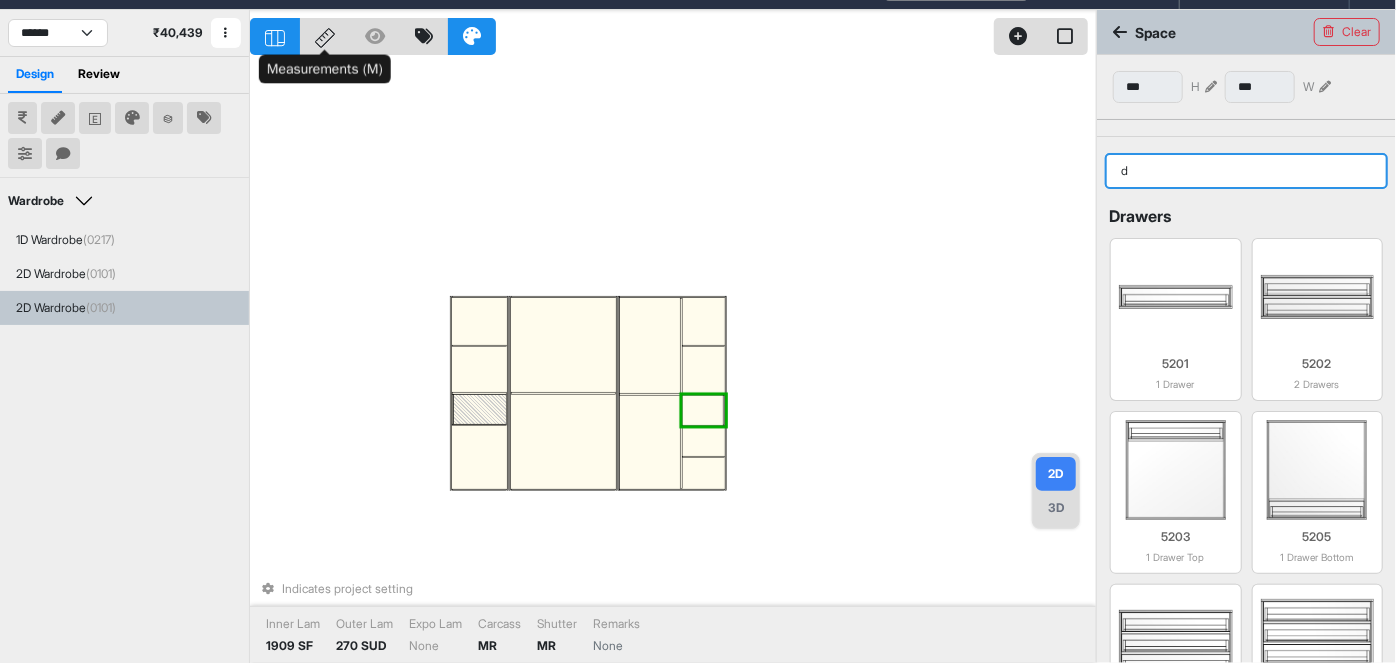 type on "d" 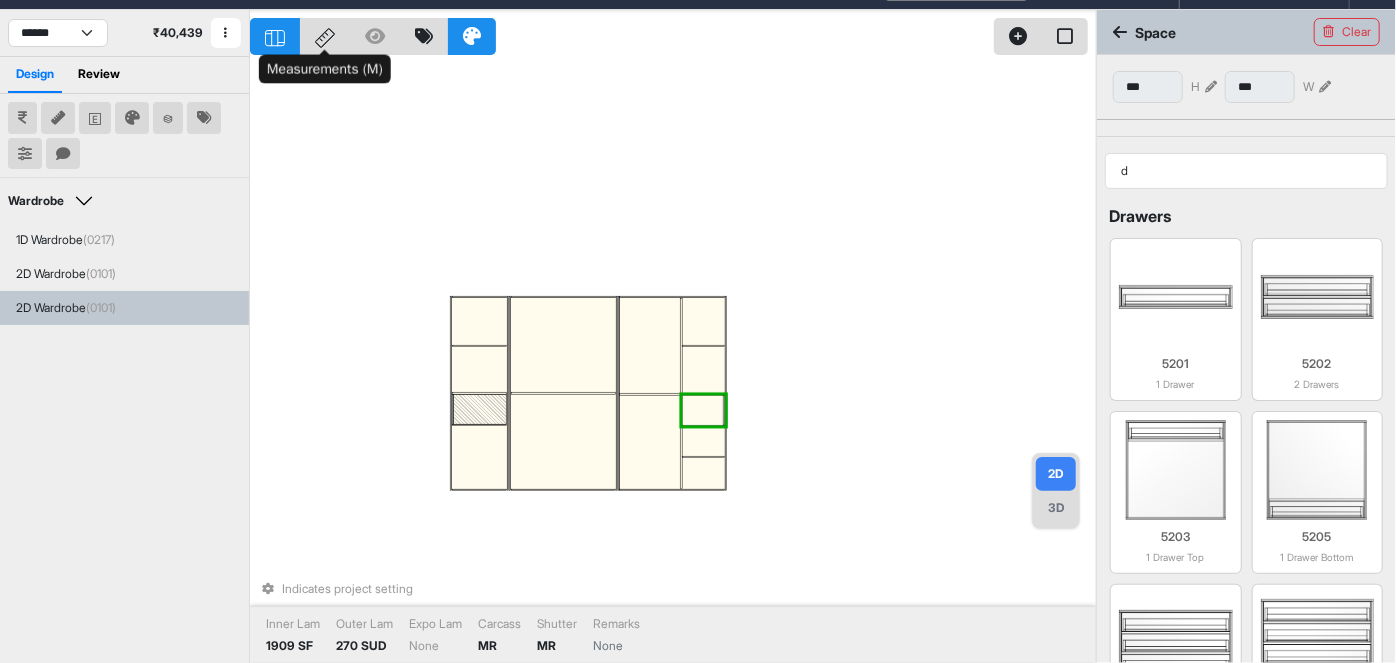 click at bounding box center (702, 410) 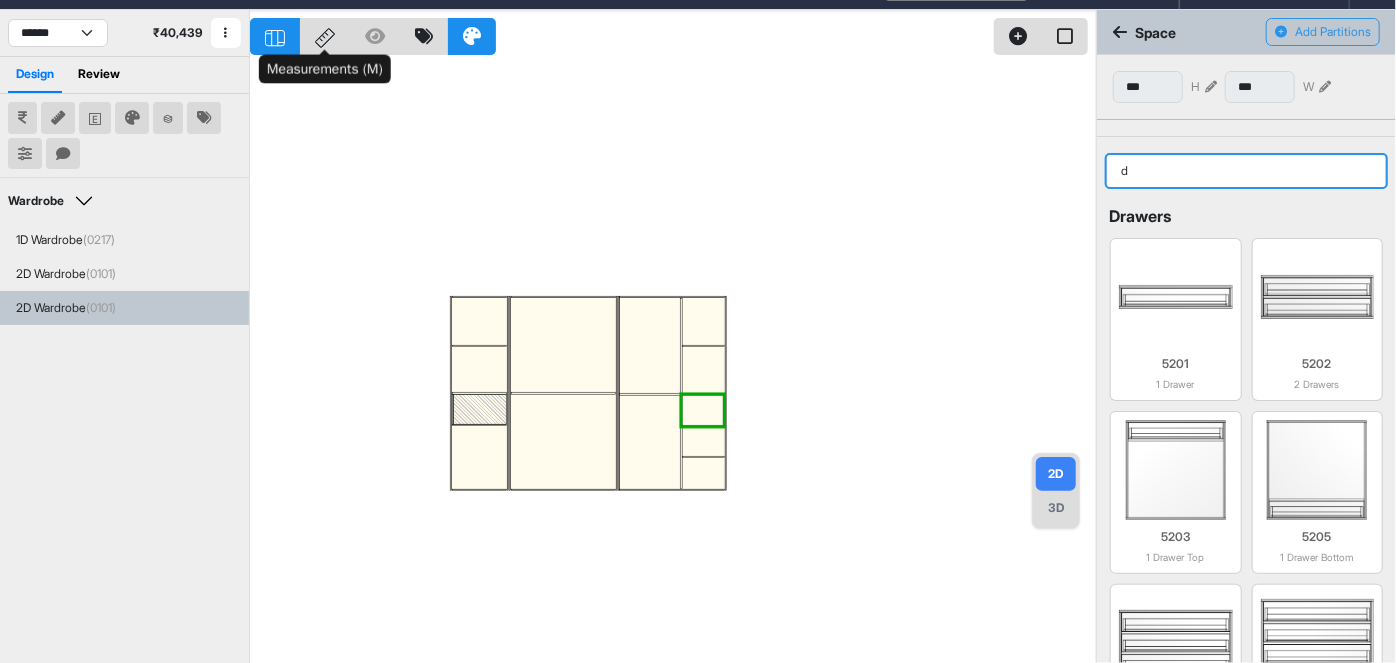 click on "d" at bounding box center [1246, 171] 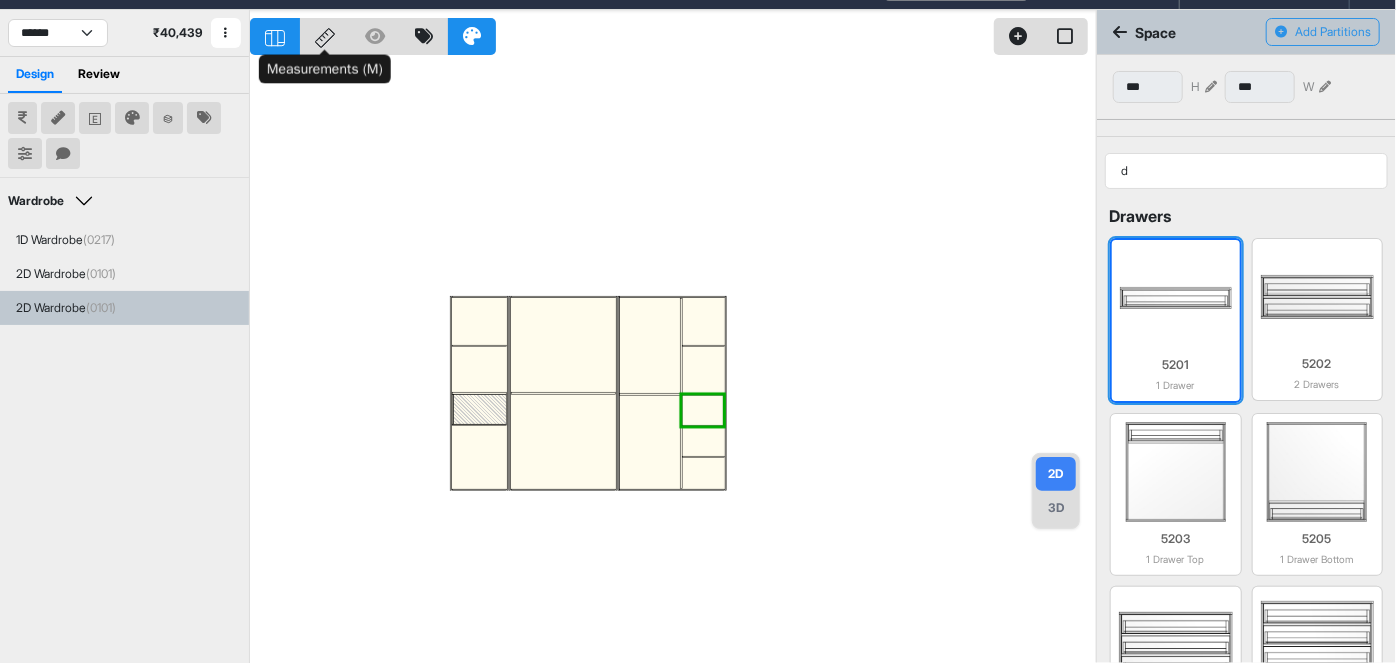 click at bounding box center (1176, 298) 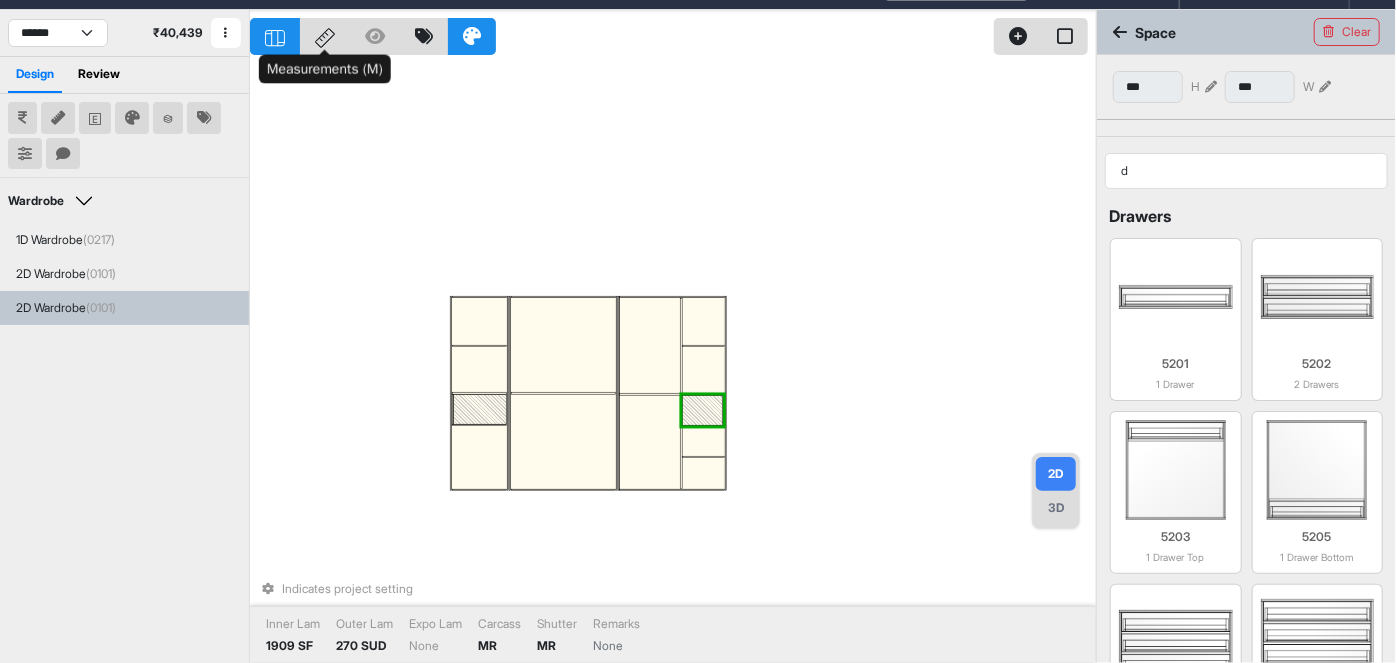 click on "Indicates project setting Inner Lam 1909 SF Outer Lam 270 SUD Expo Lam None Carcass MR Shutter MR Remarks None" at bounding box center [673, 341] 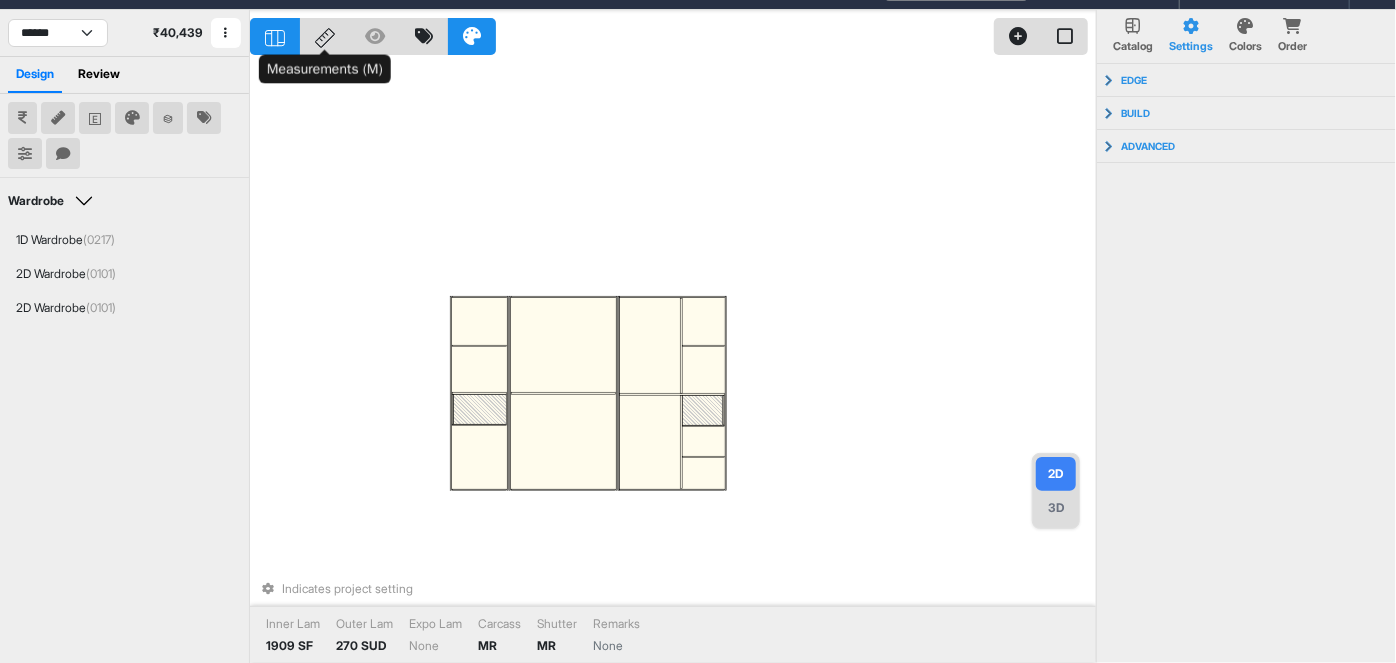 click on "3D" at bounding box center [1056, 508] 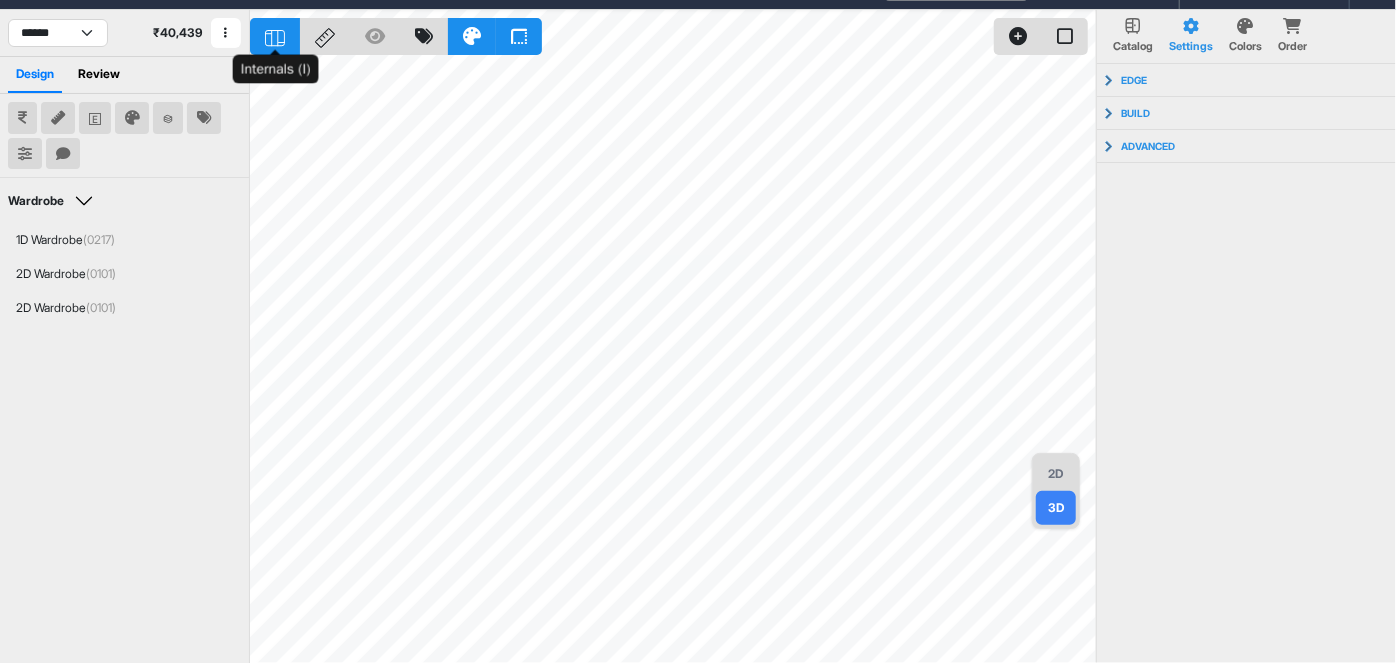click 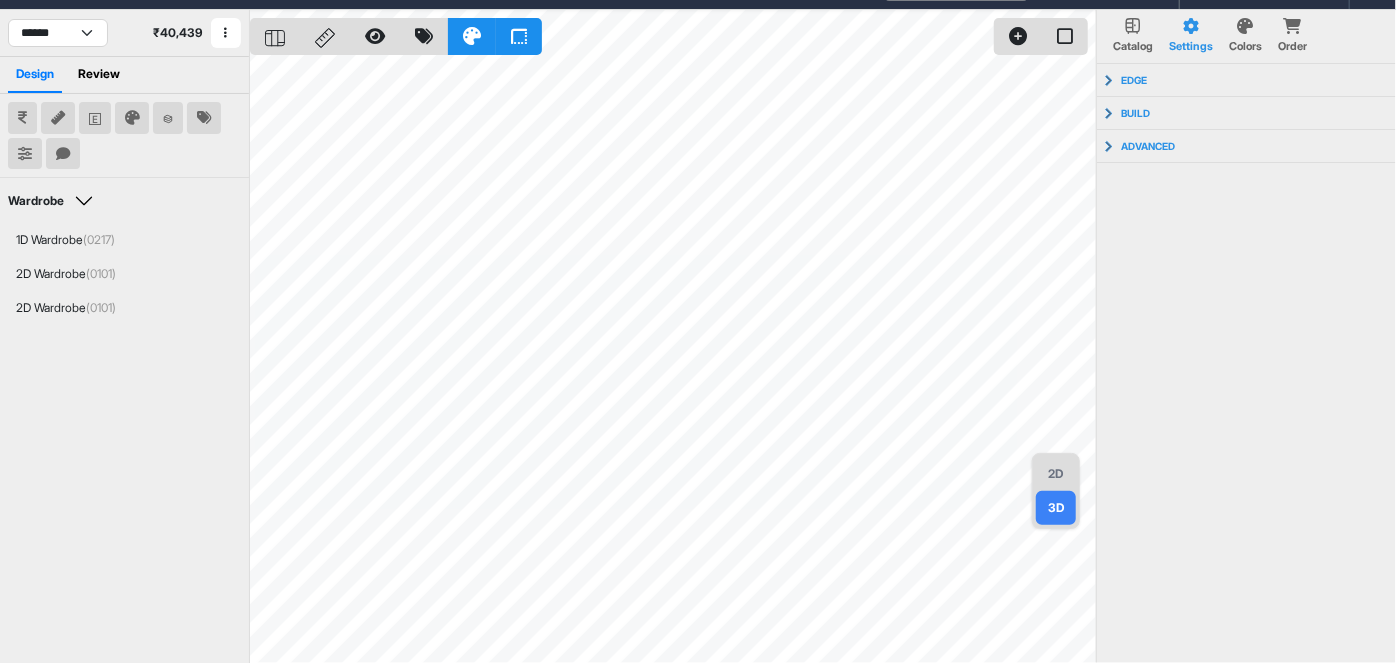 click on "2D" at bounding box center (1056, 474) 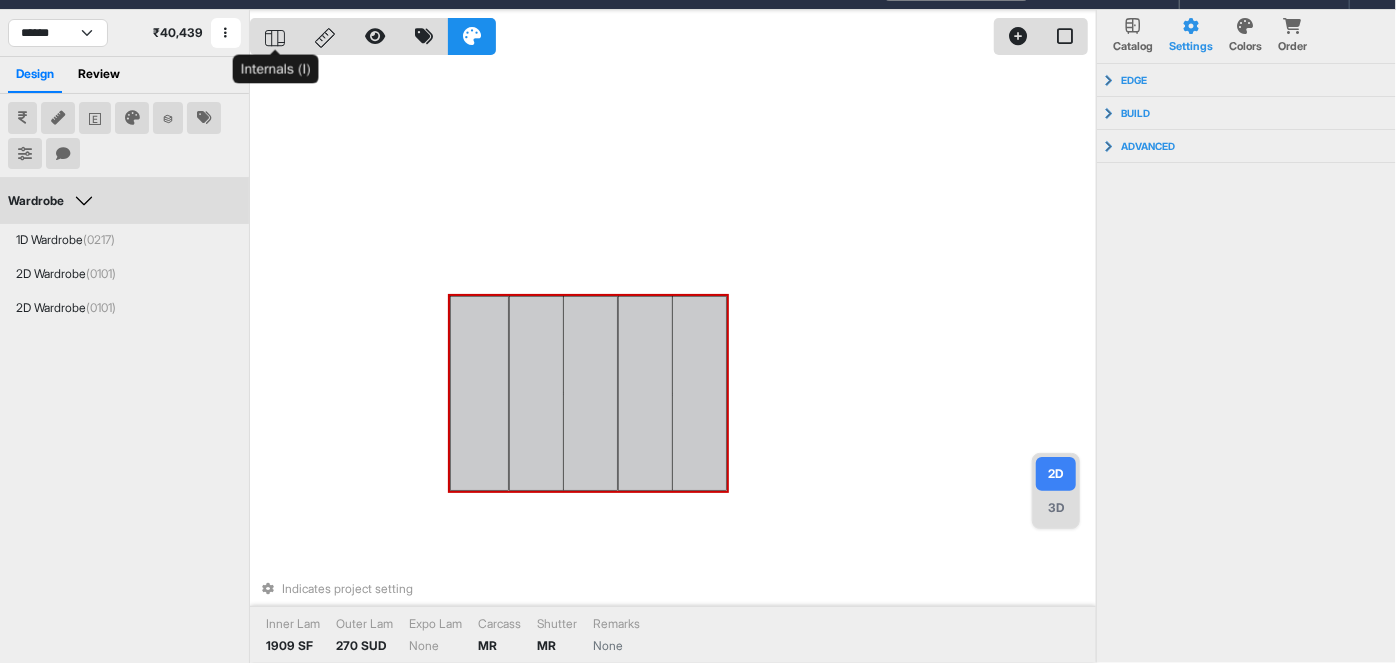 click 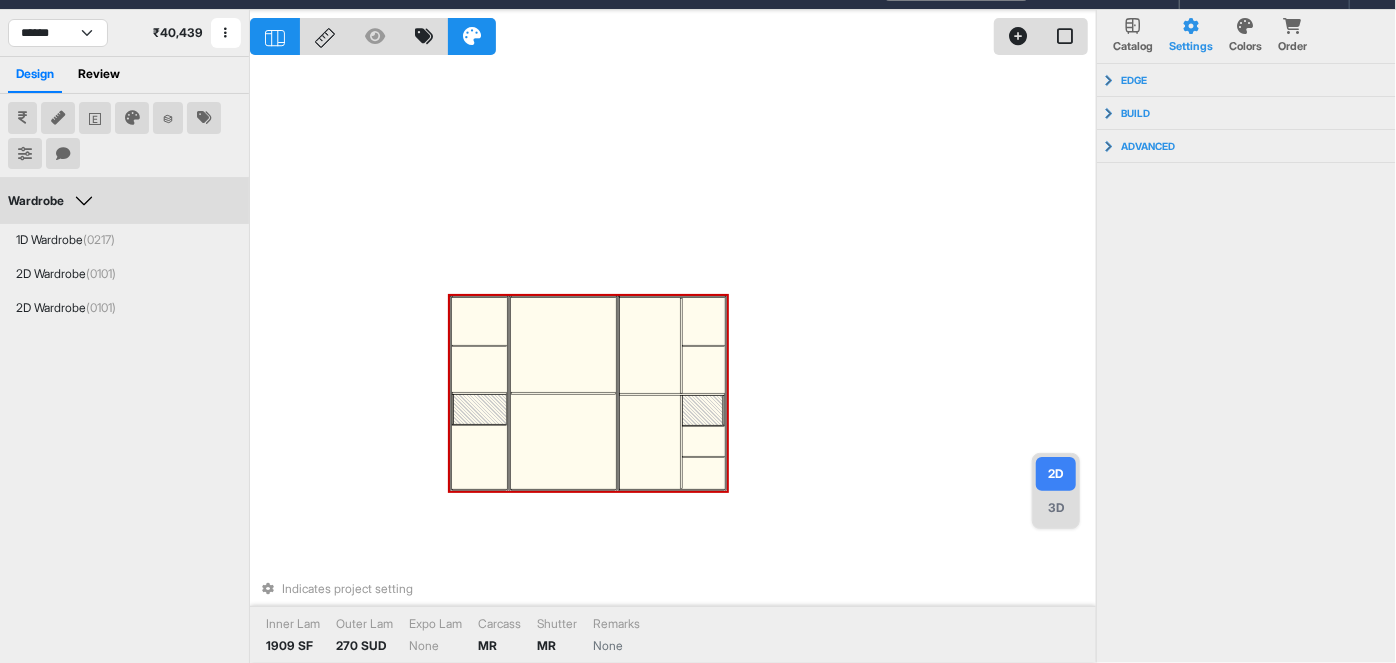 click on "Indicates project setting Inner Lam 1909 SF Outer Lam 270 SUD Expo Lam None Carcass MR Shutter MR Remarks None" at bounding box center [673, 341] 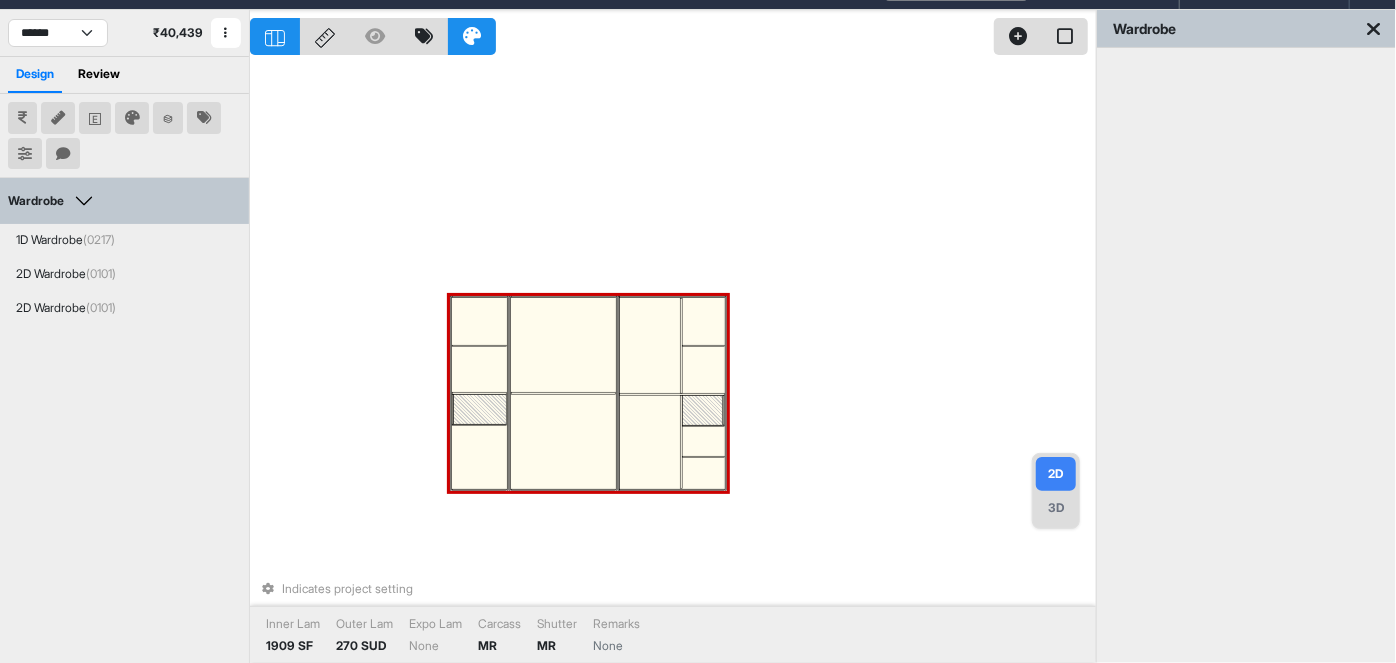 click at bounding box center (650, 346) 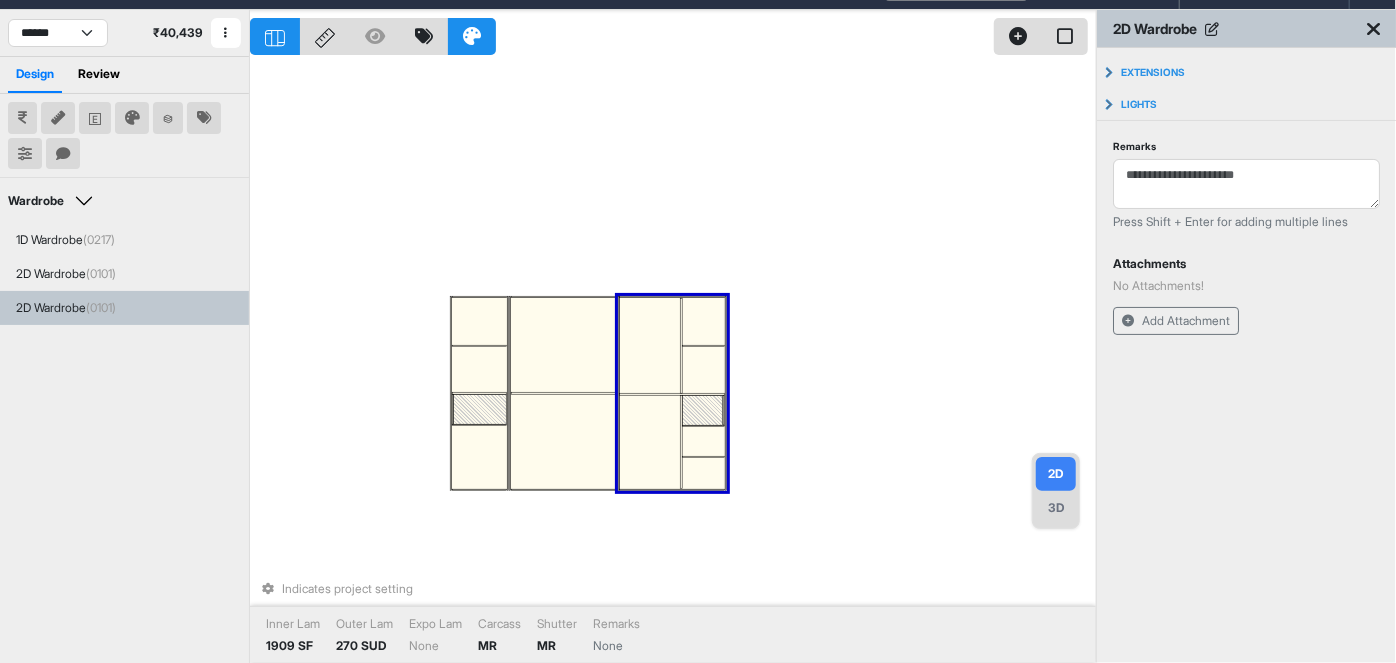 click at bounding box center [650, 346] 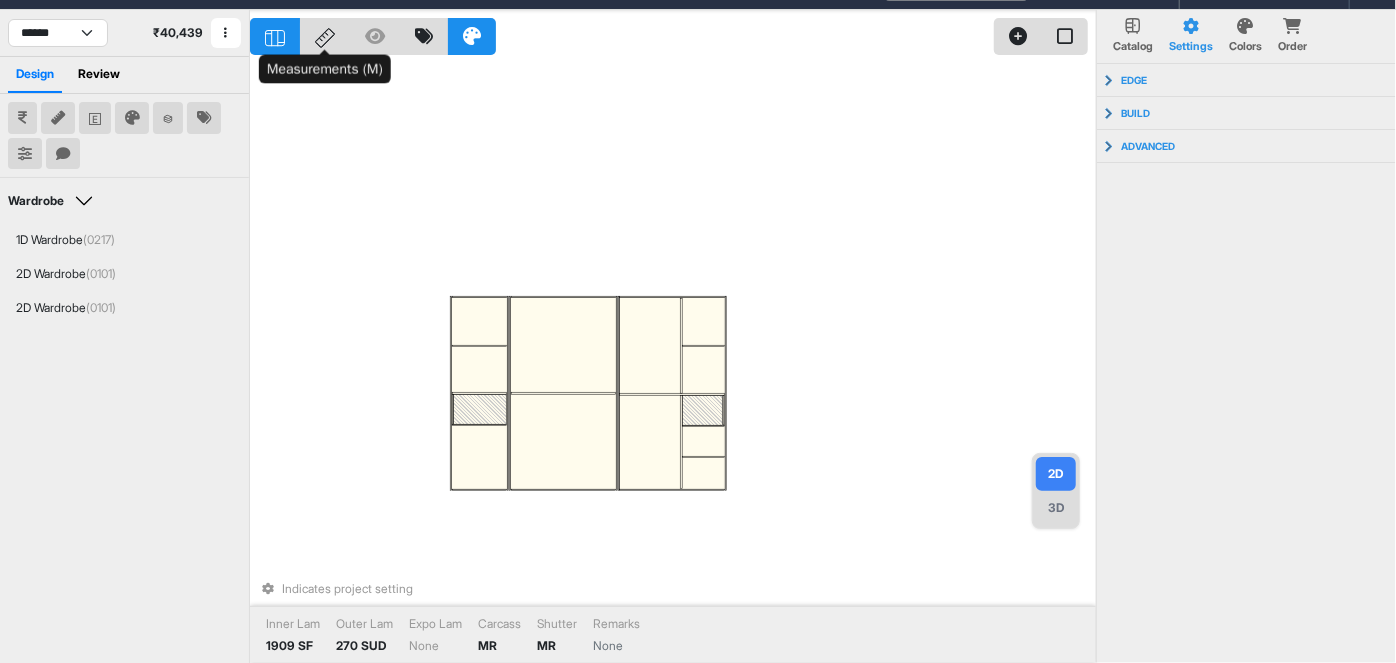 click 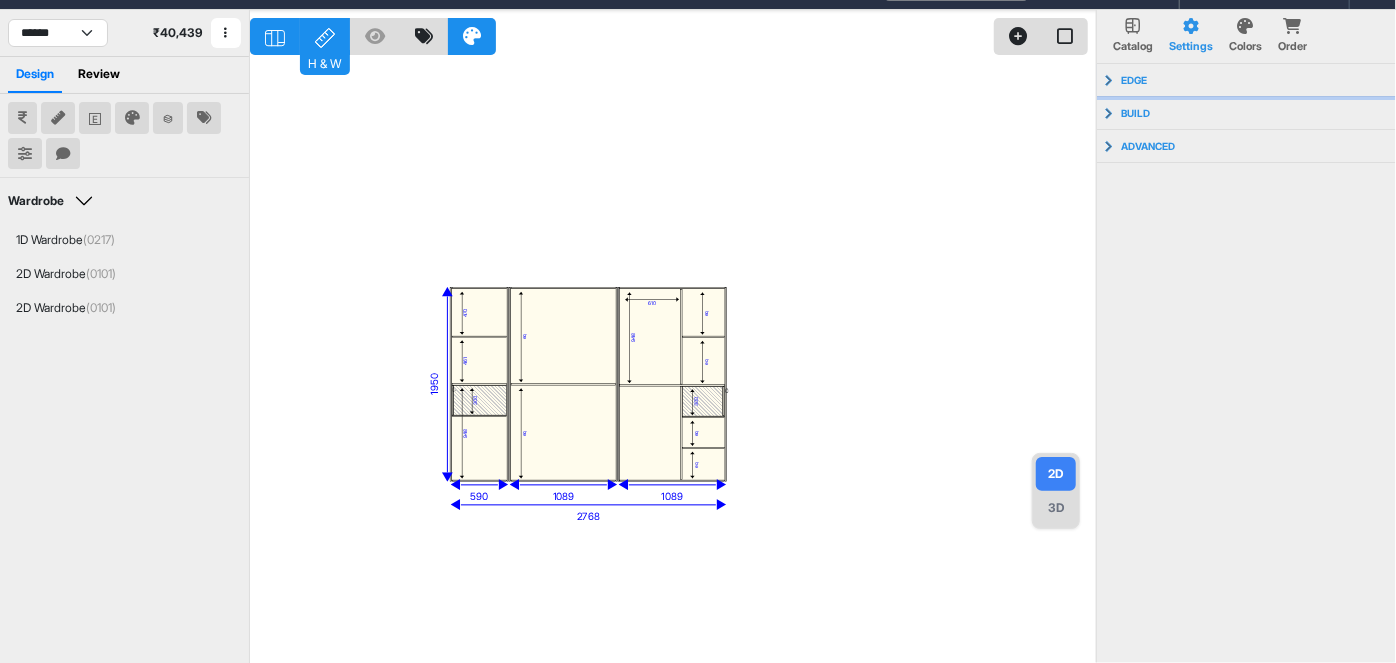 click on "edge" at bounding box center [1247, 80] 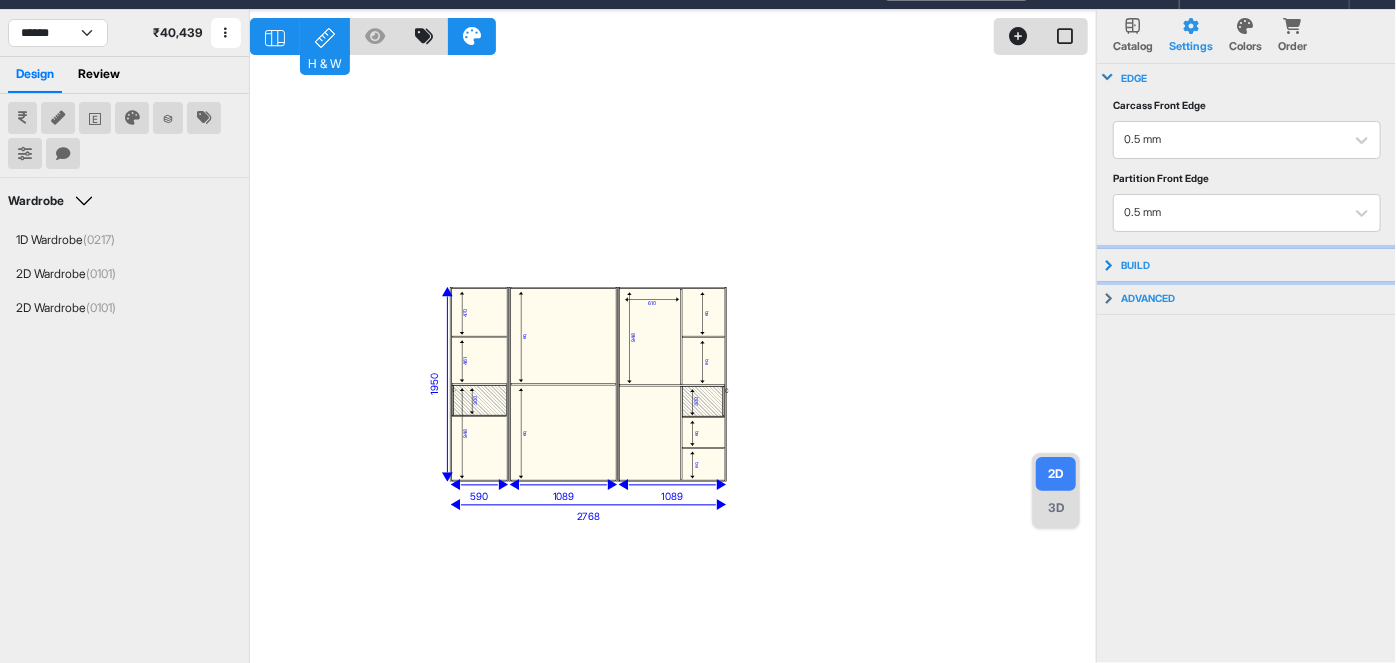 click on "build" at bounding box center (1247, 265) 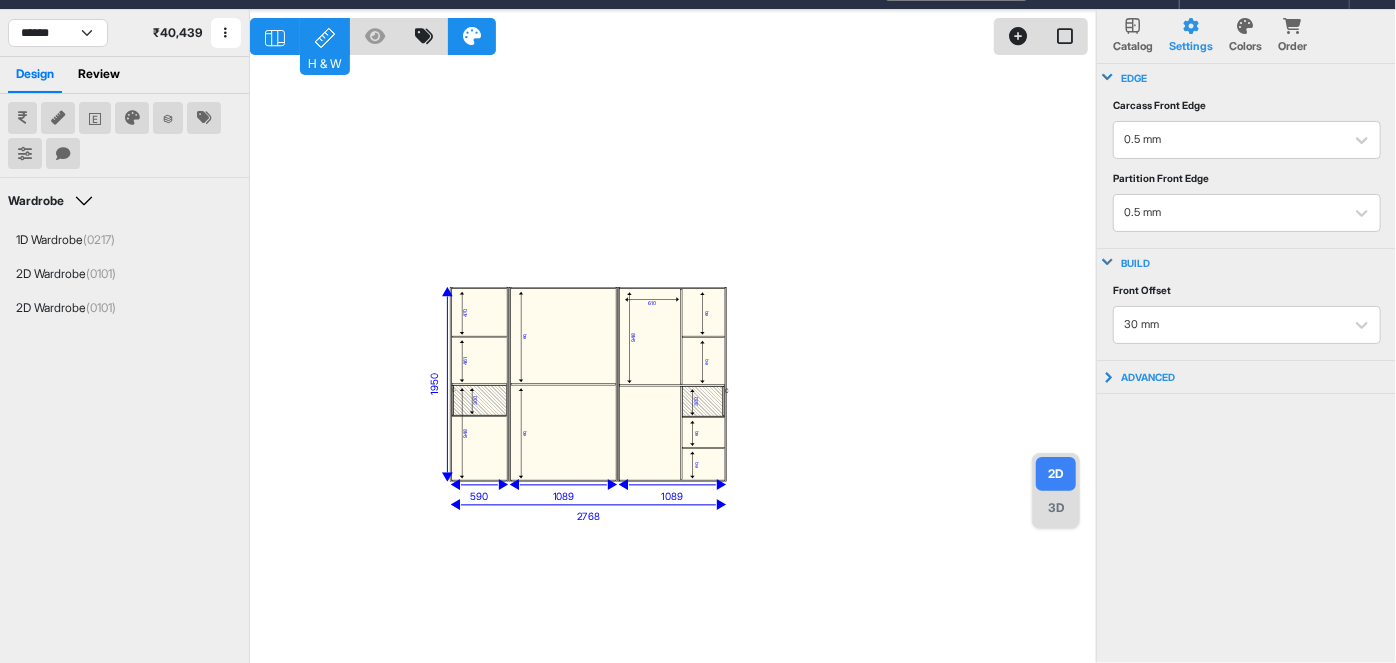 click on "470 461 0 300 948 eq eq 610 eq eq 948 0 300 eq eq 2768 1950 590 1089 1089" at bounding box center [673, 341] 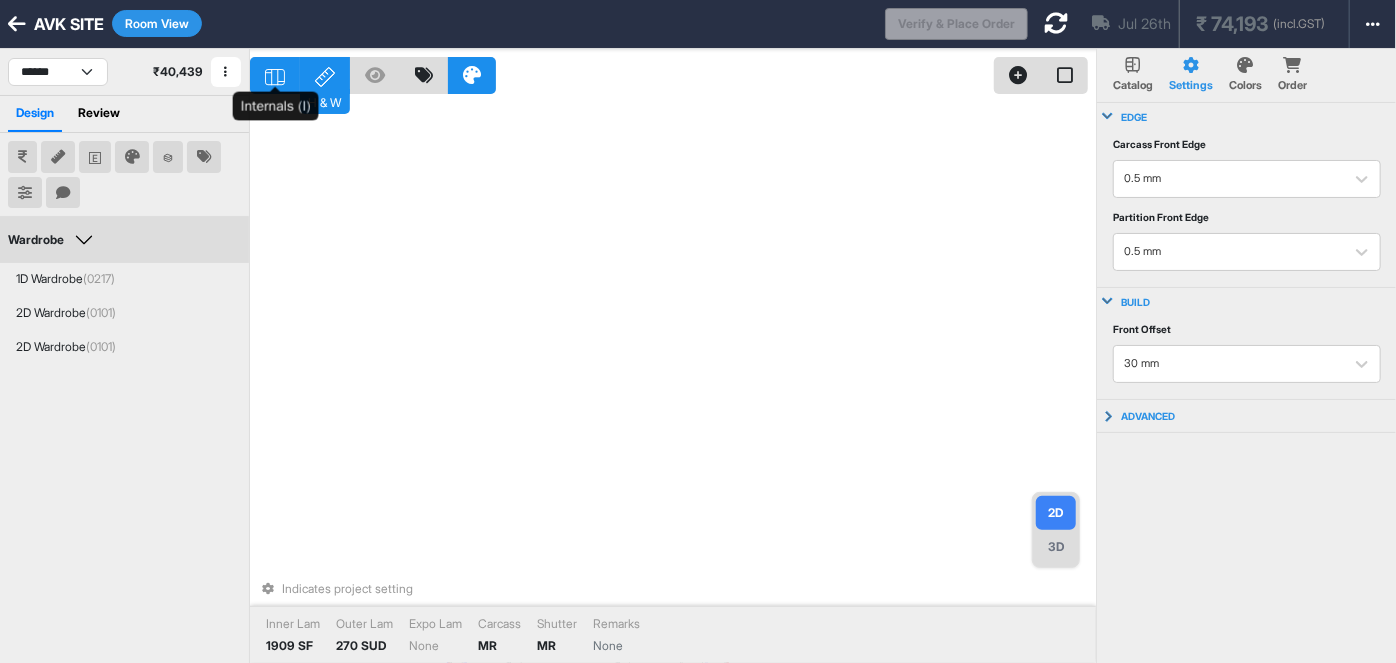 scroll, scrollTop: 0, scrollLeft: 0, axis: both 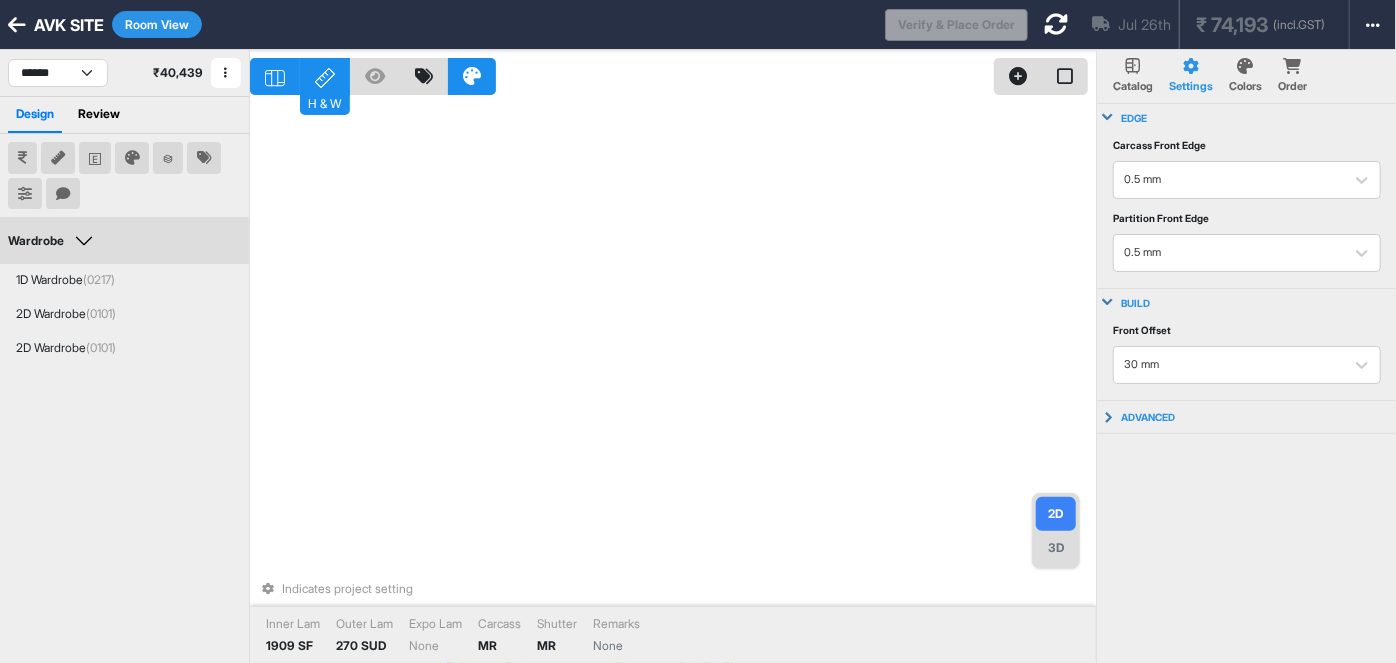 click on "Room View" at bounding box center [157, 24] 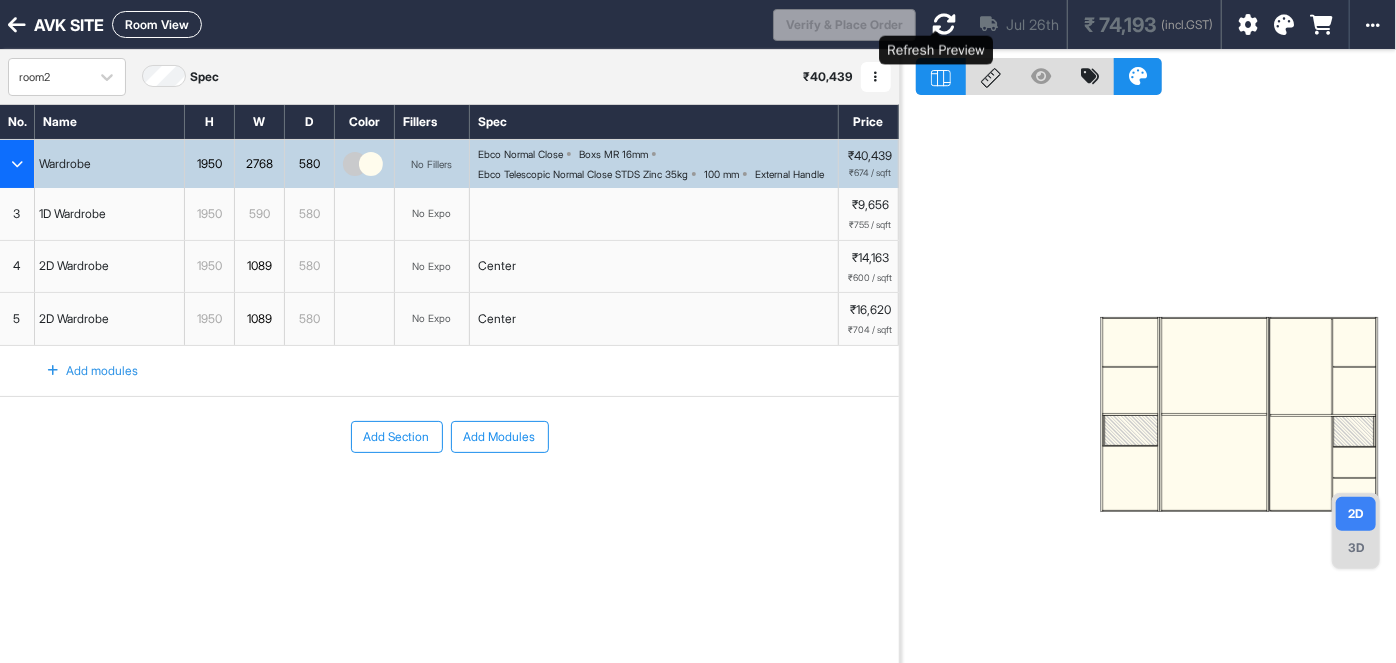 click at bounding box center [944, 24] 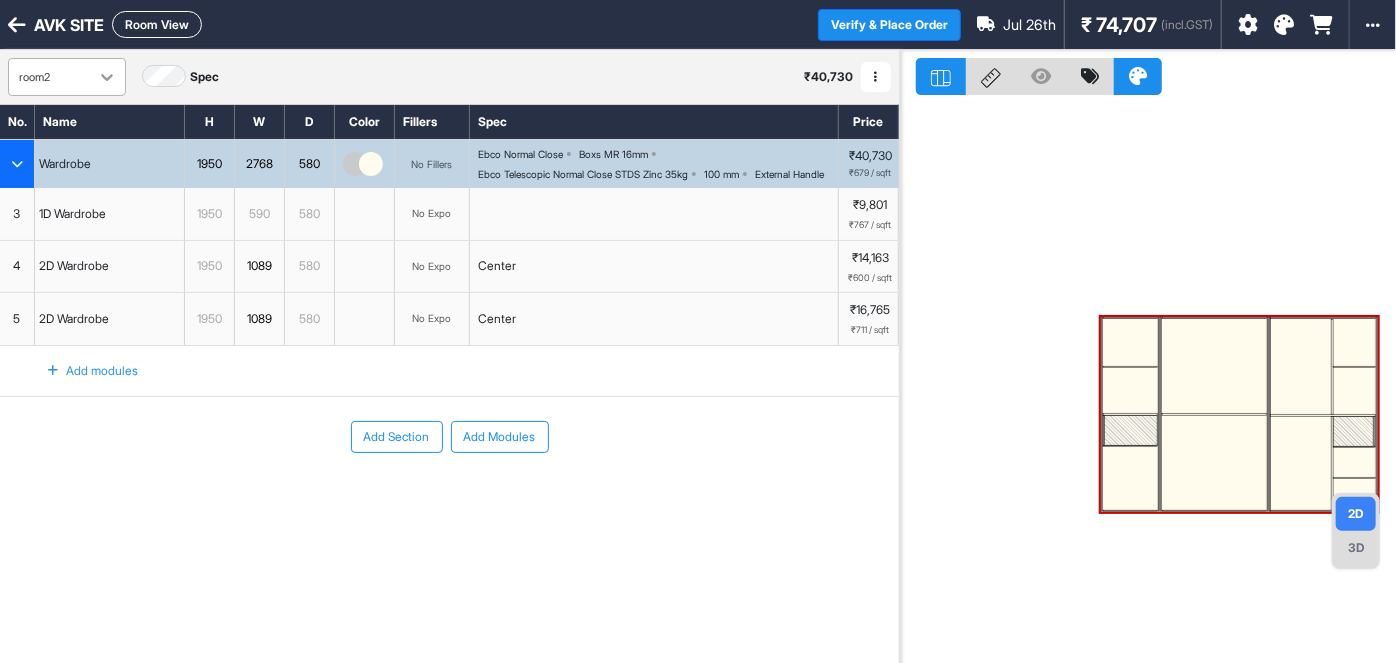 click at bounding box center (107, 77) 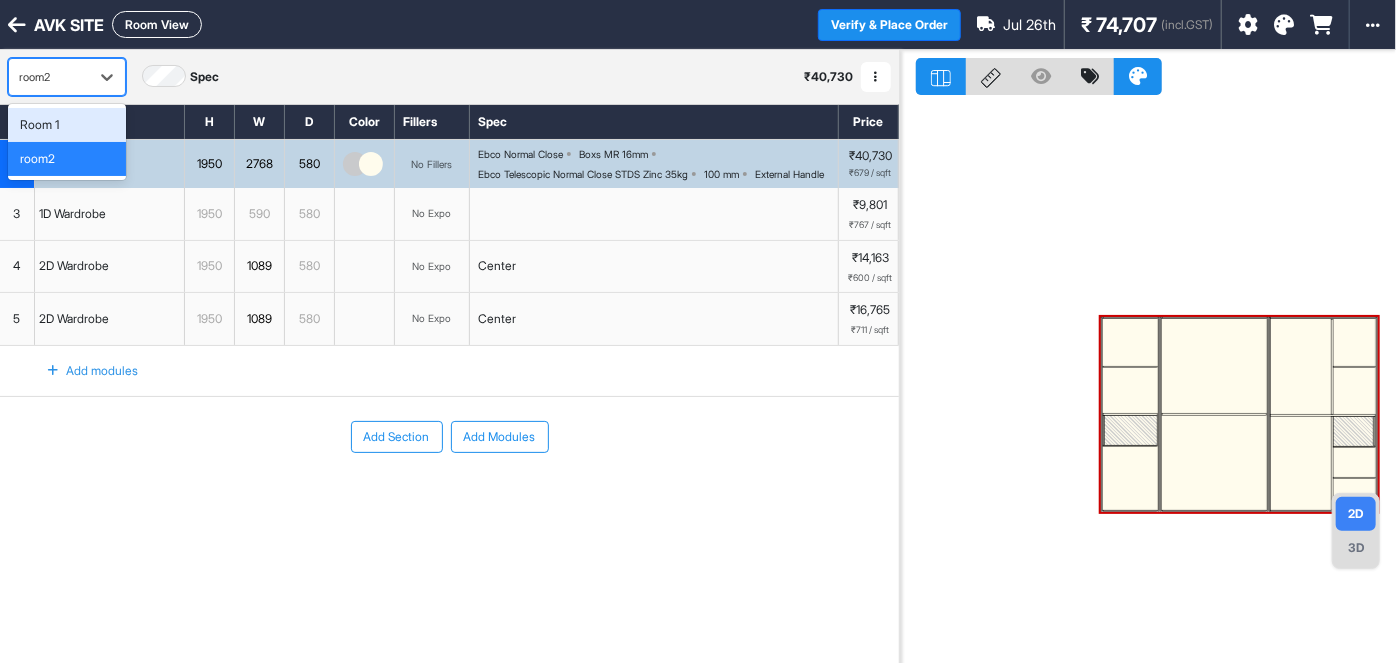 click on "Room 1" at bounding box center [67, 125] 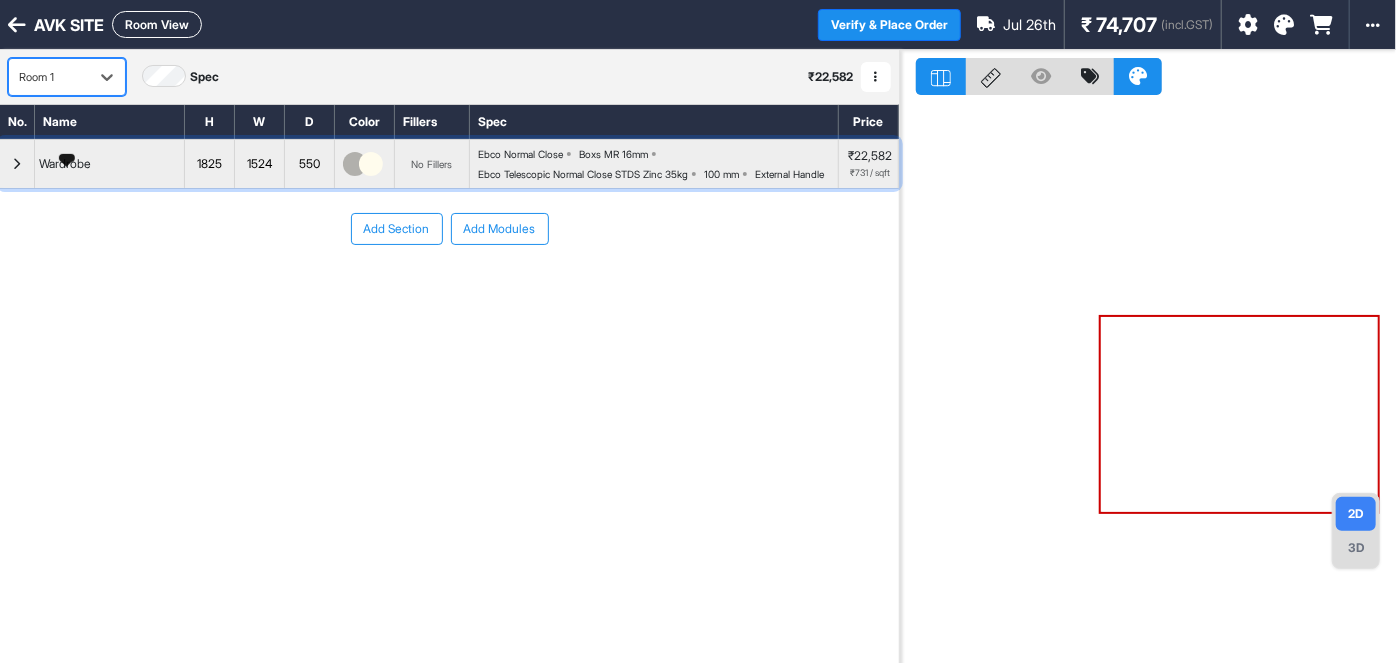 click on "Wardrobe" at bounding box center (65, 164) 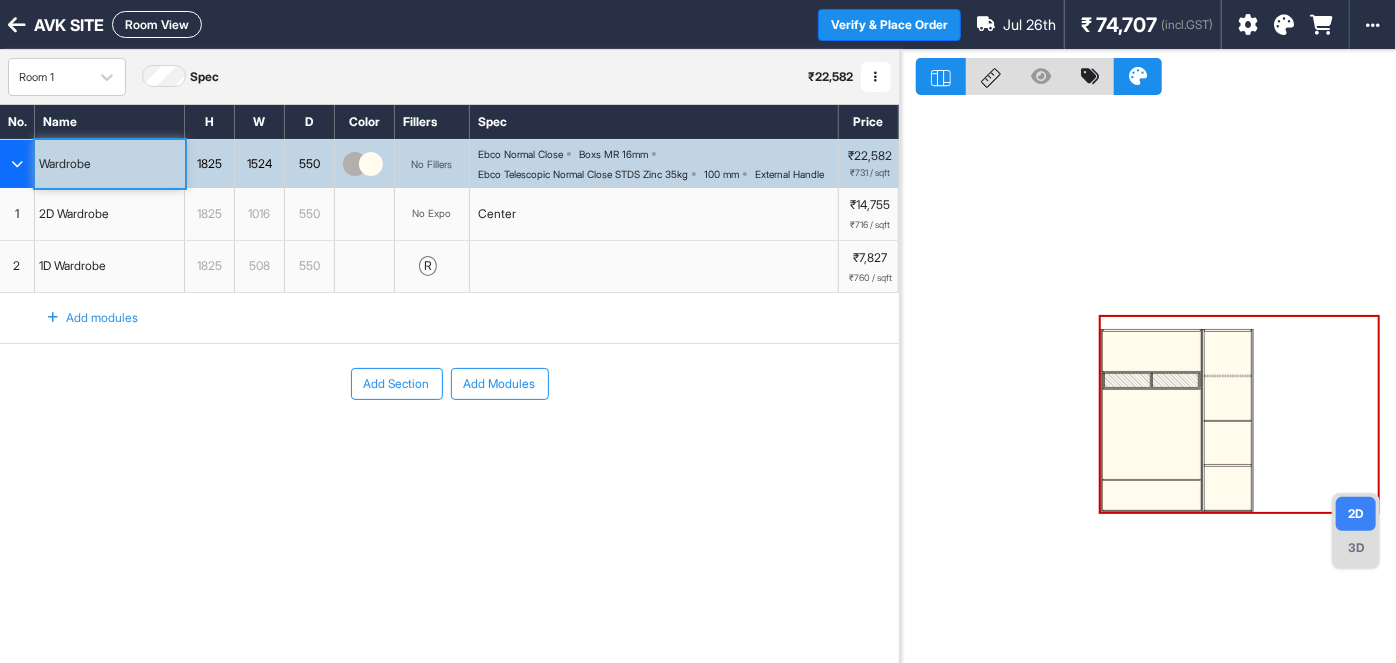 click on "Add Section Add Modules" at bounding box center [449, 444] 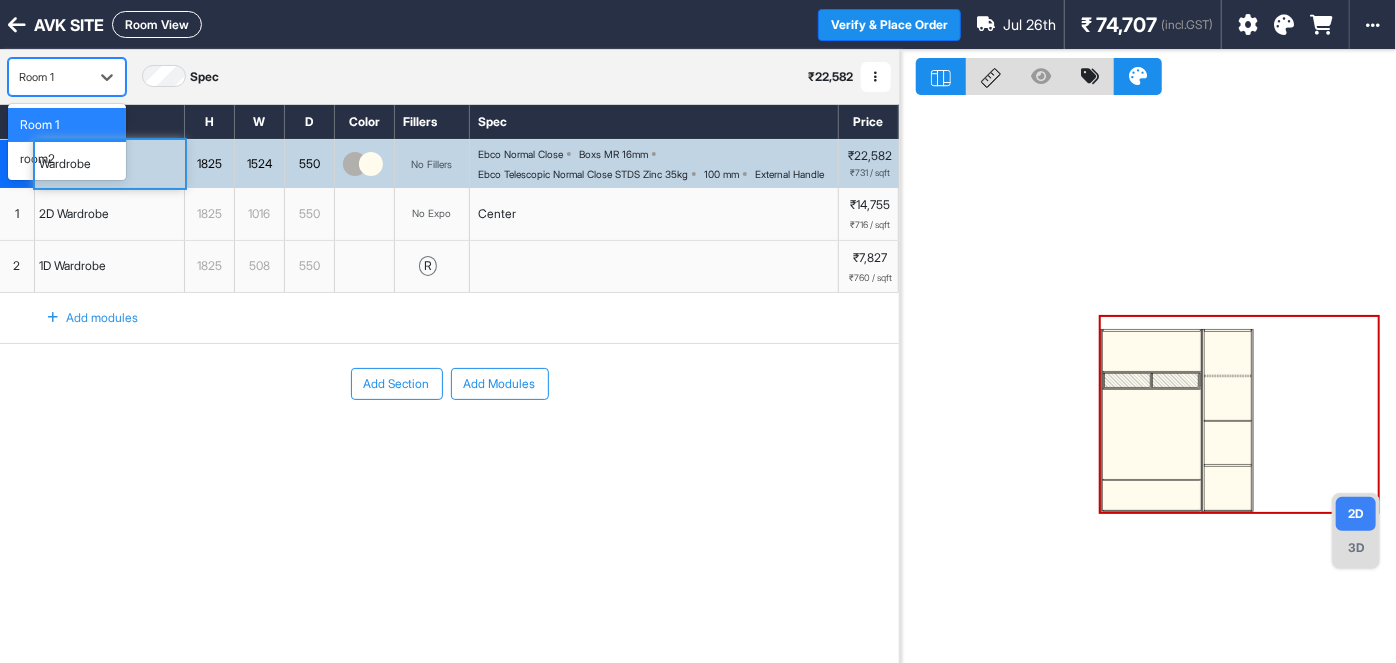 click on "Room 1" at bounding box center [49, 77] 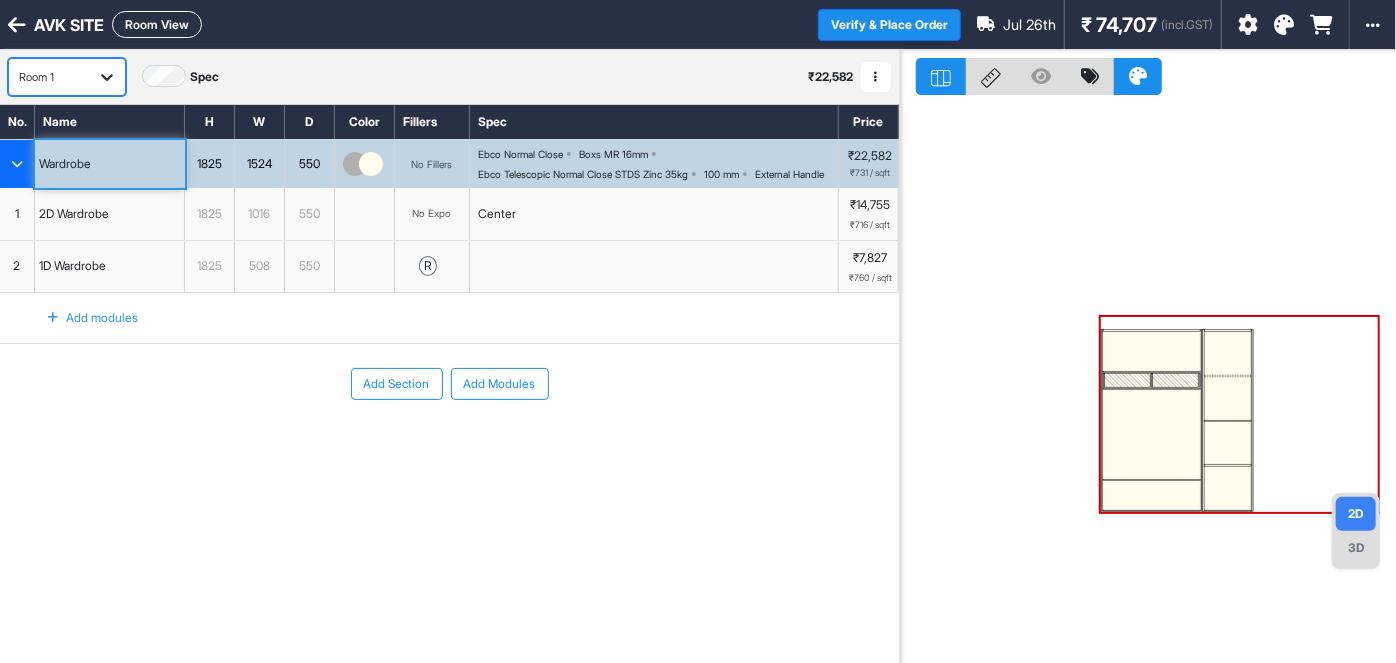 click 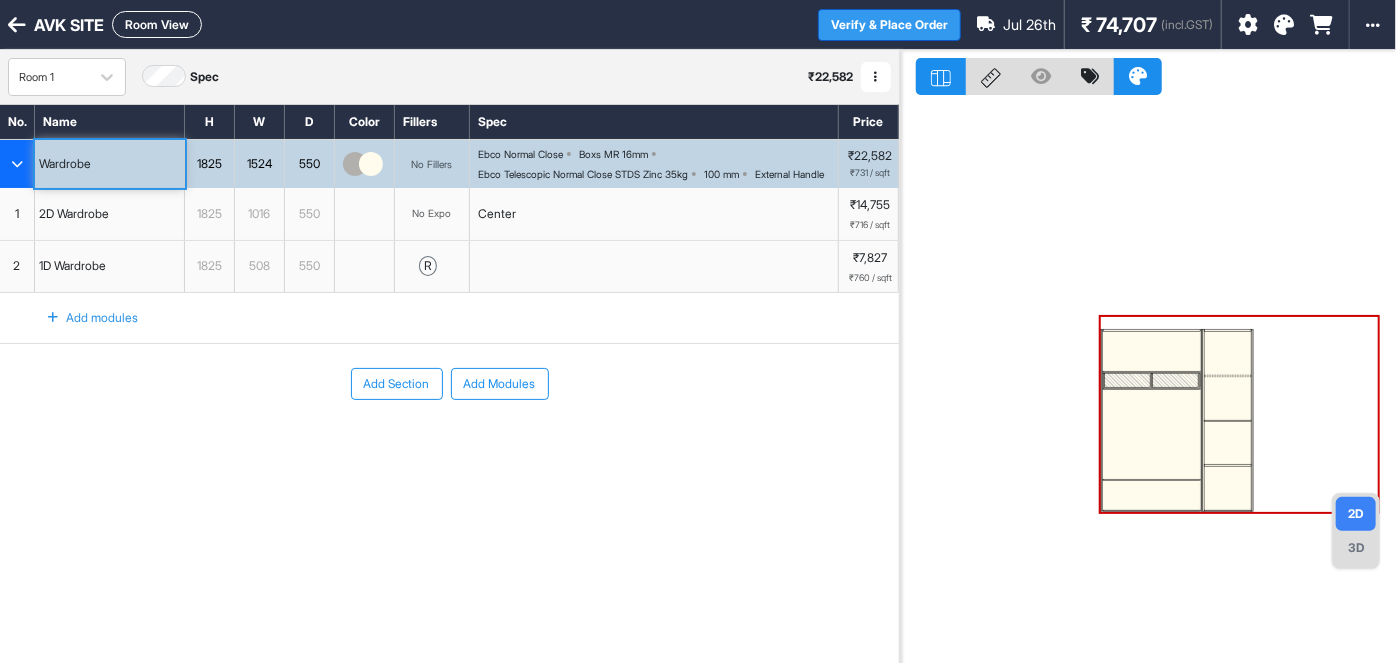 click on "Verify & Place Order" at bounding box center (889, 25) 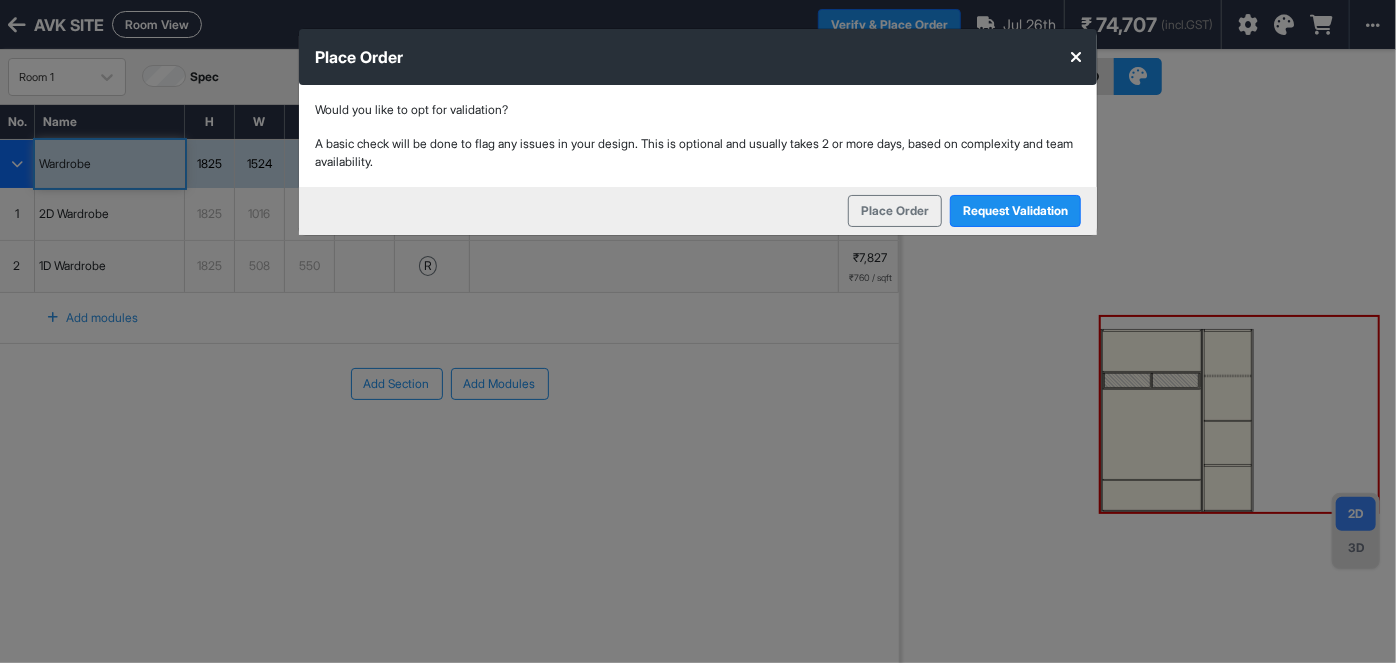 click on "Place Order" at bounding box center (698, 57) 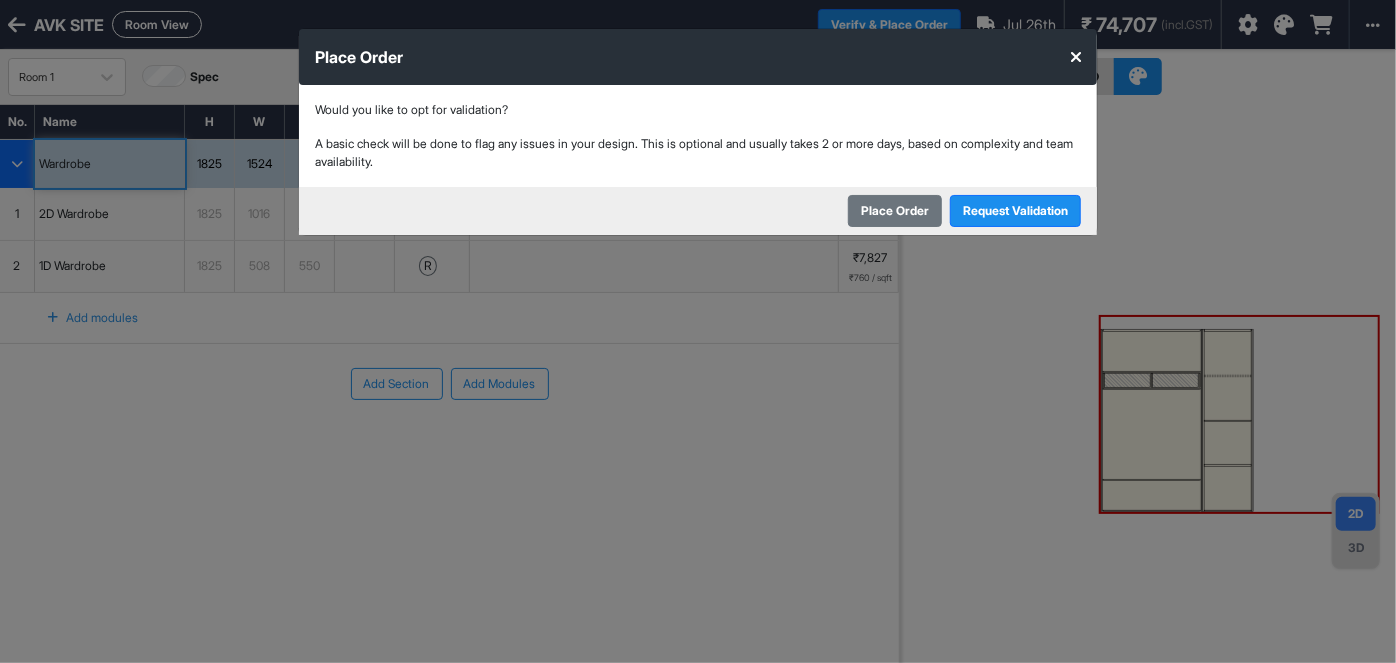 click on "Place Order" at bounding box center (895, 211) 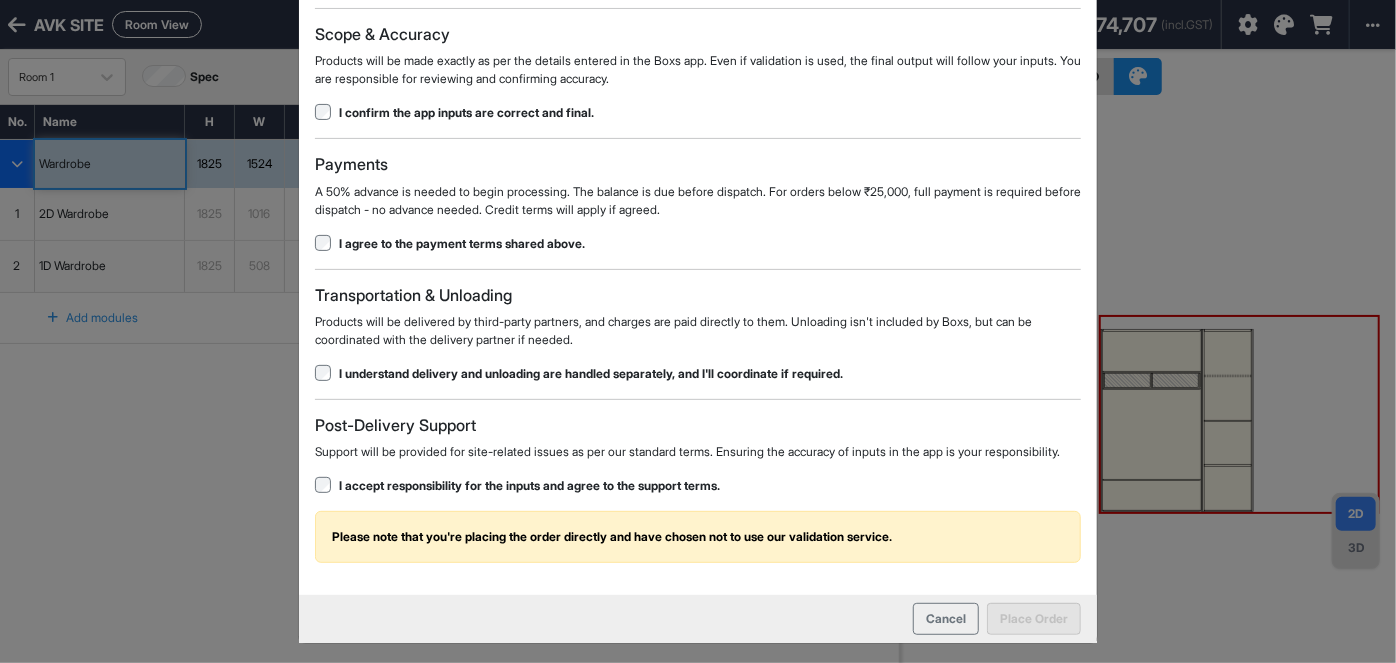 scroll, scrollTop: 229, scrollLeft: 0, axis: vertical 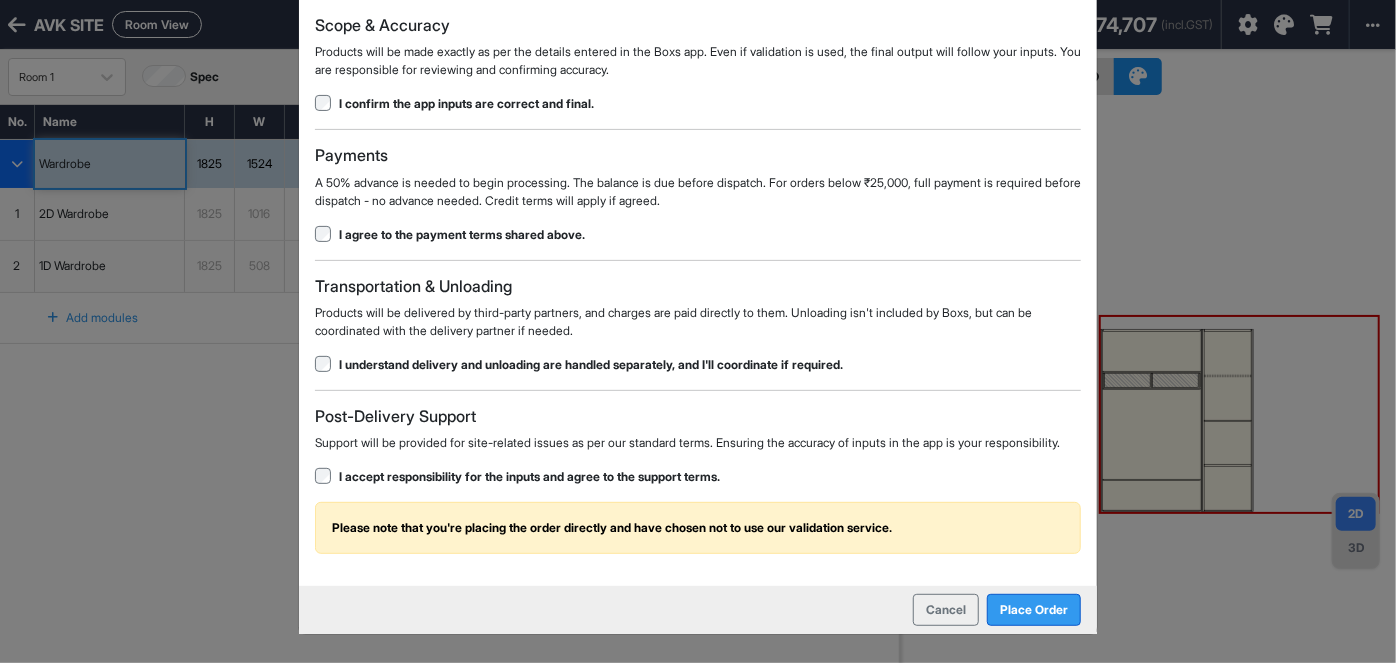 click on "Place Order" at bounding box center [1034, 610] 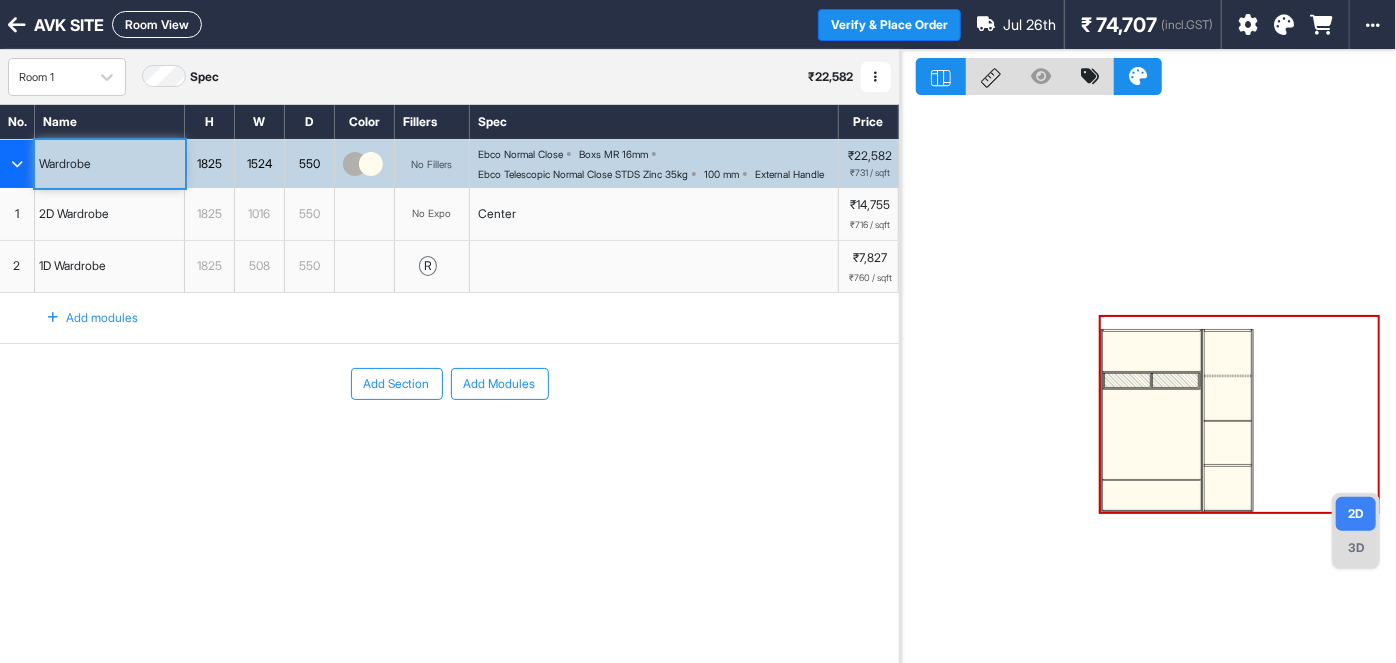 scroll, scrollTop: 0, scrollLeft: 0, axis: both 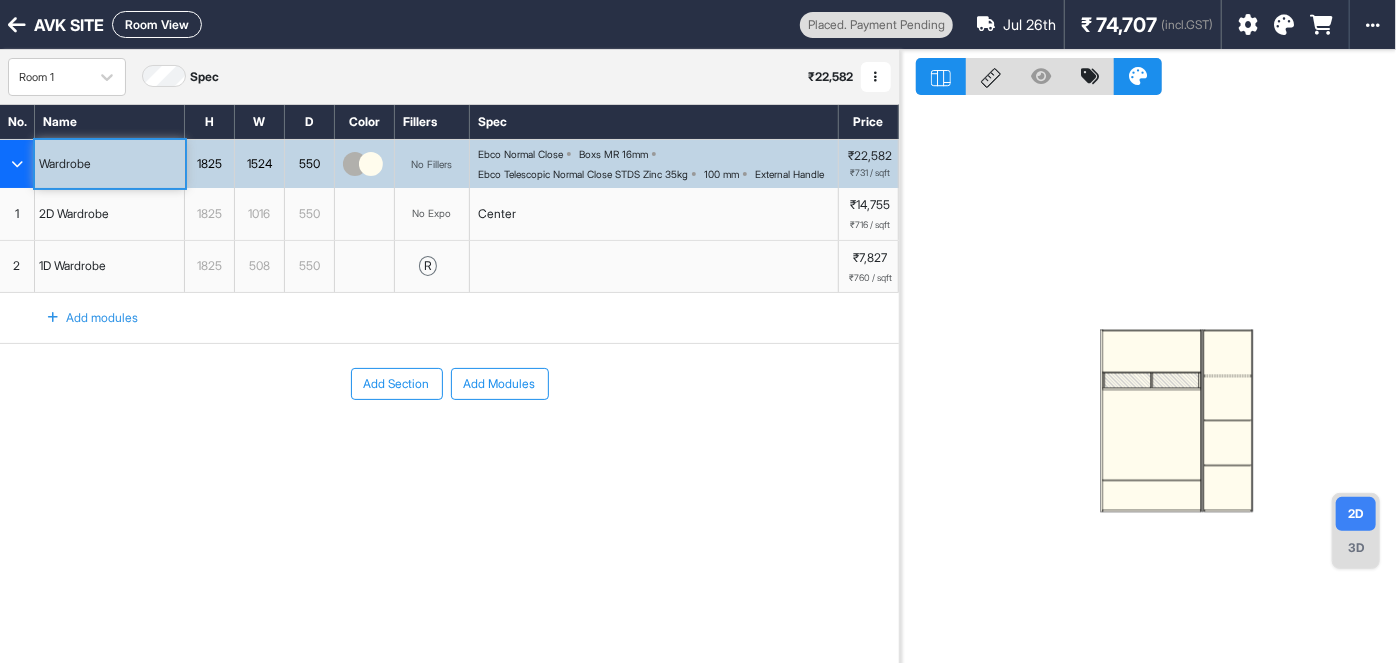 click at bounding box center [1227, 443] 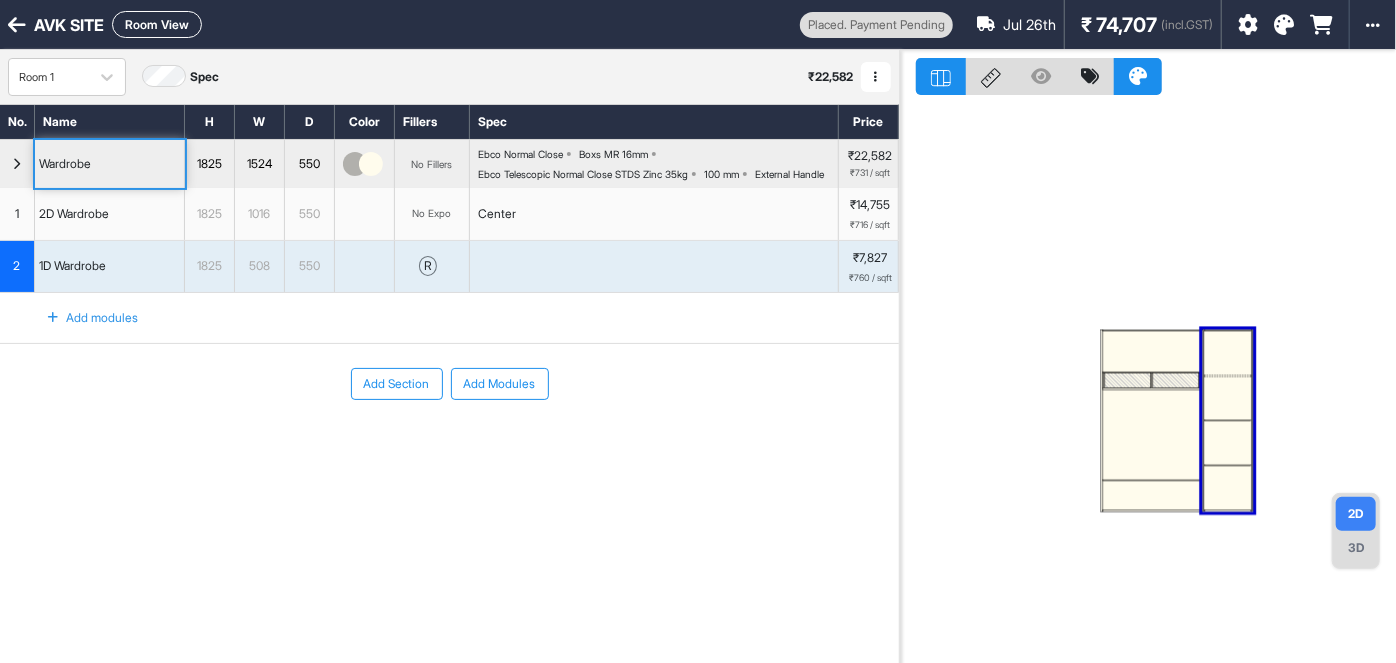 click at bounding box center (1152, 435) 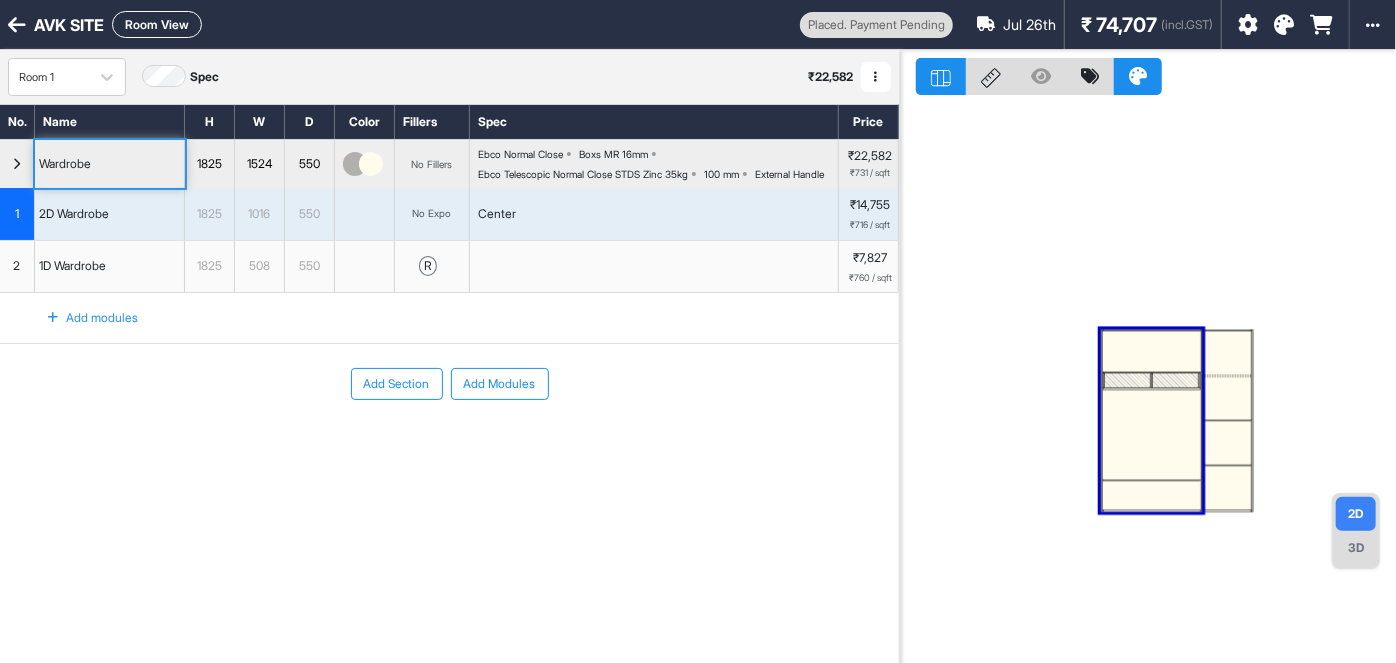 click at bounding box center [17, 164] 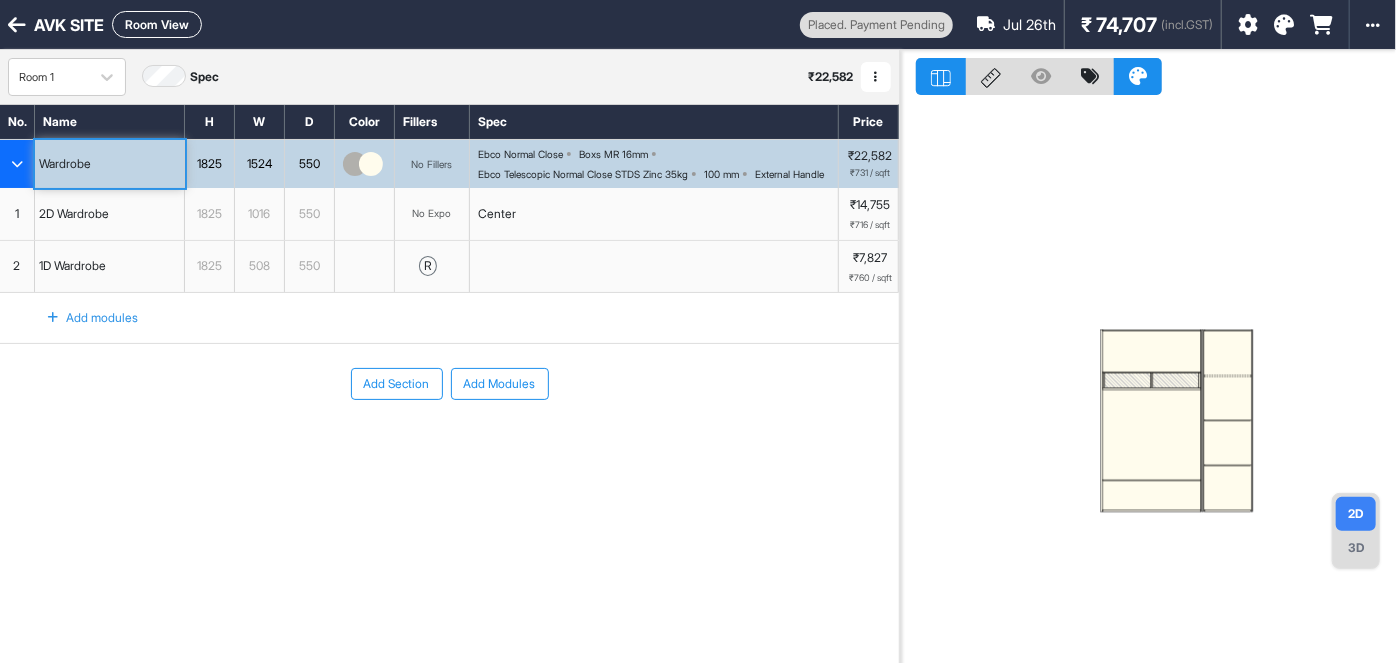click at bounding box center (17, 164) 